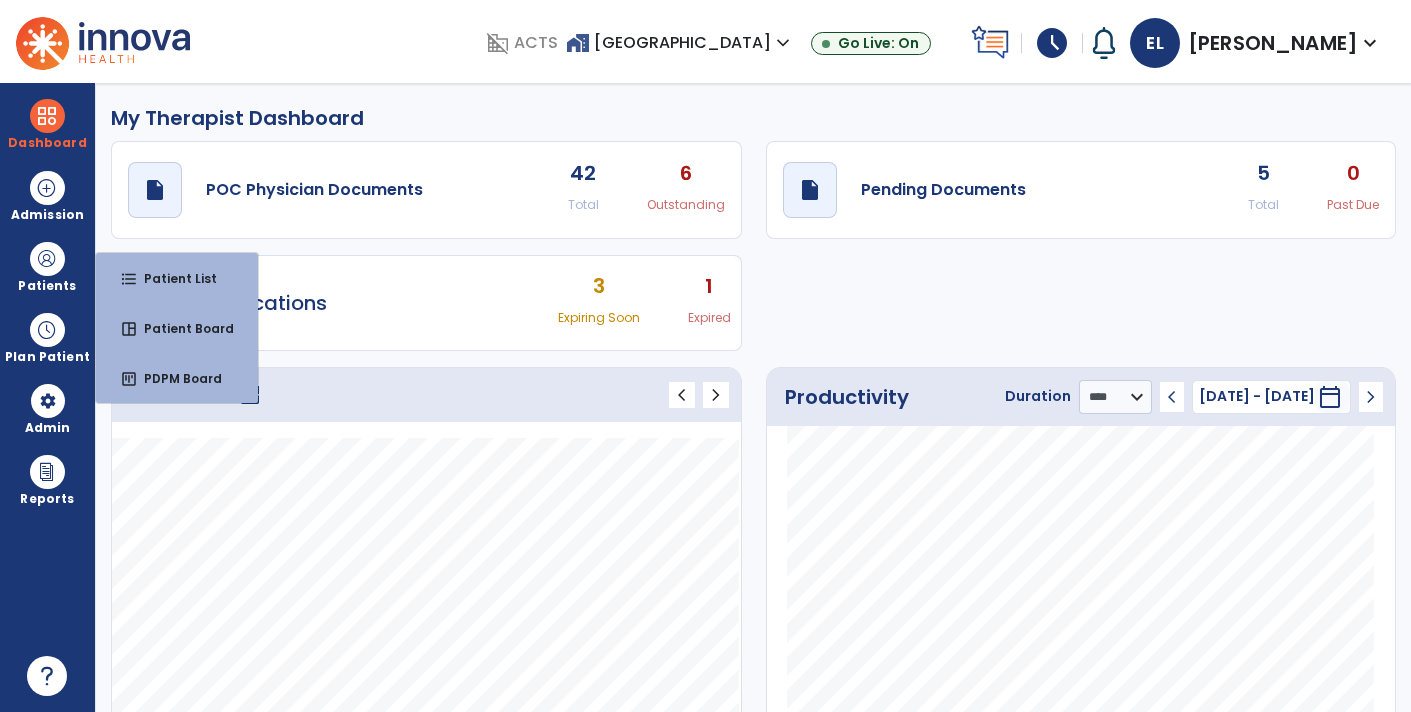 select on "****" 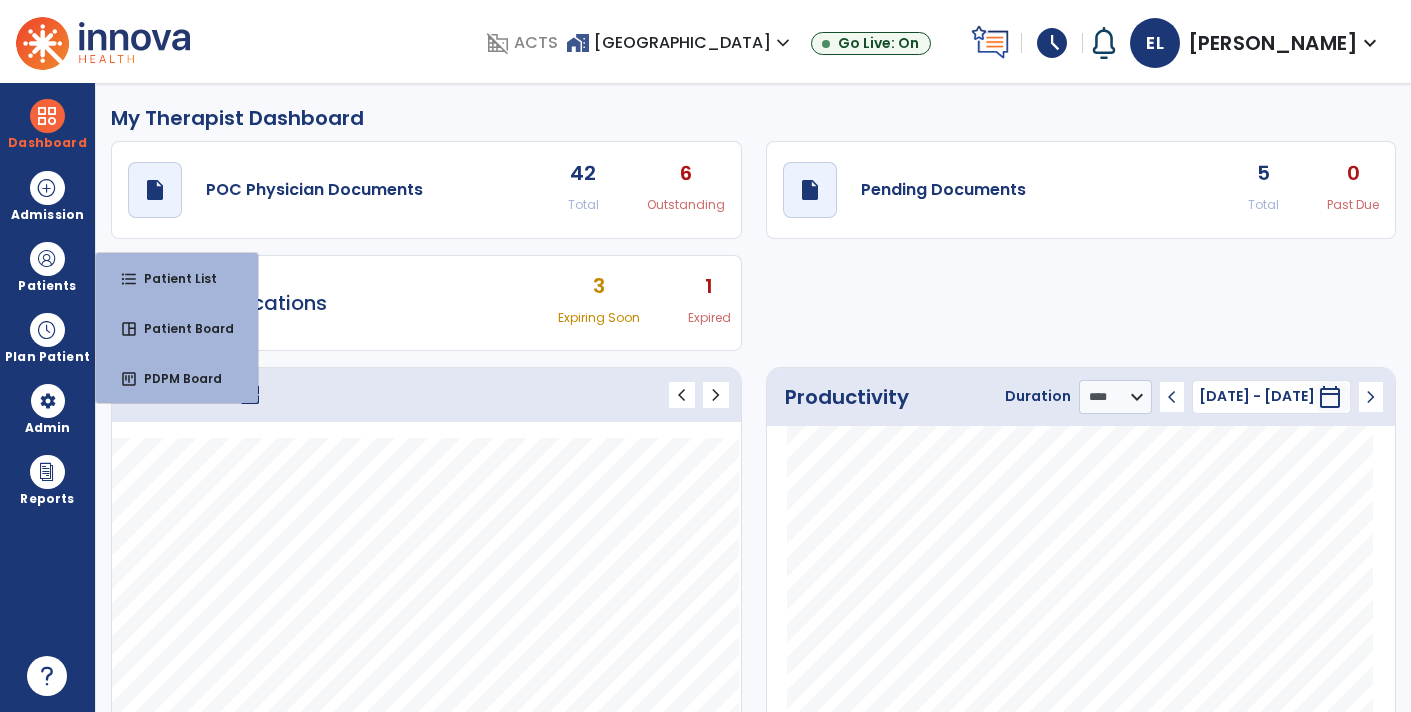 scroll, scrollTop: 0, scrollLeft: 0, axis: both 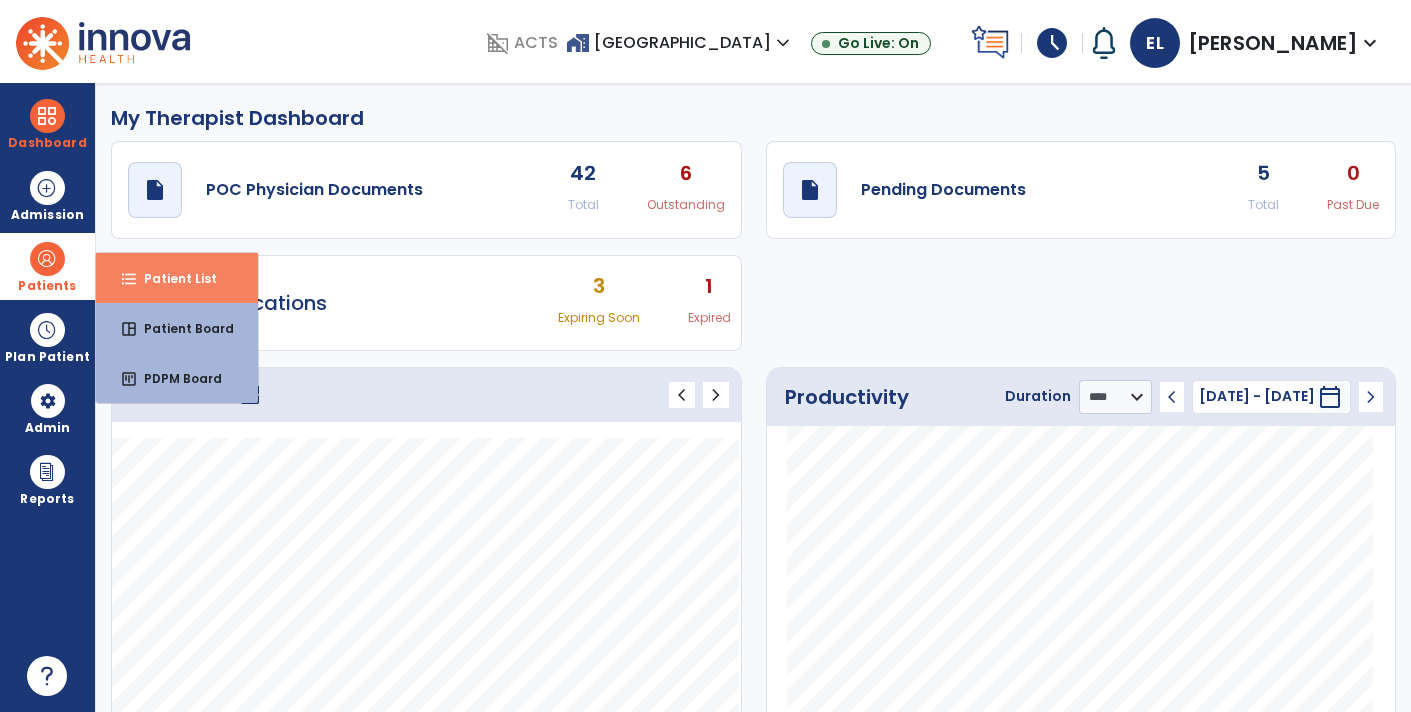 click on "format_list_bulleted  Patient List" at bounding box center [177, 278] 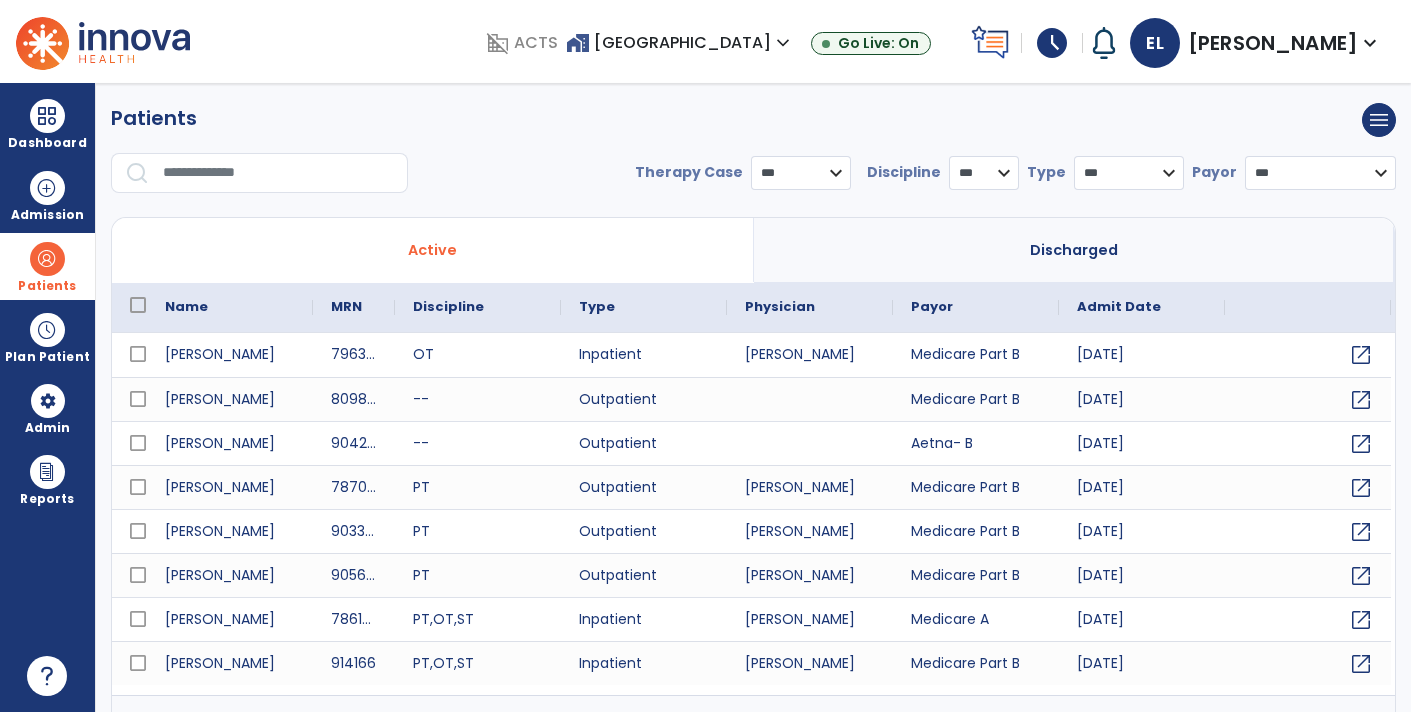 click at bounding box center (278, 173) 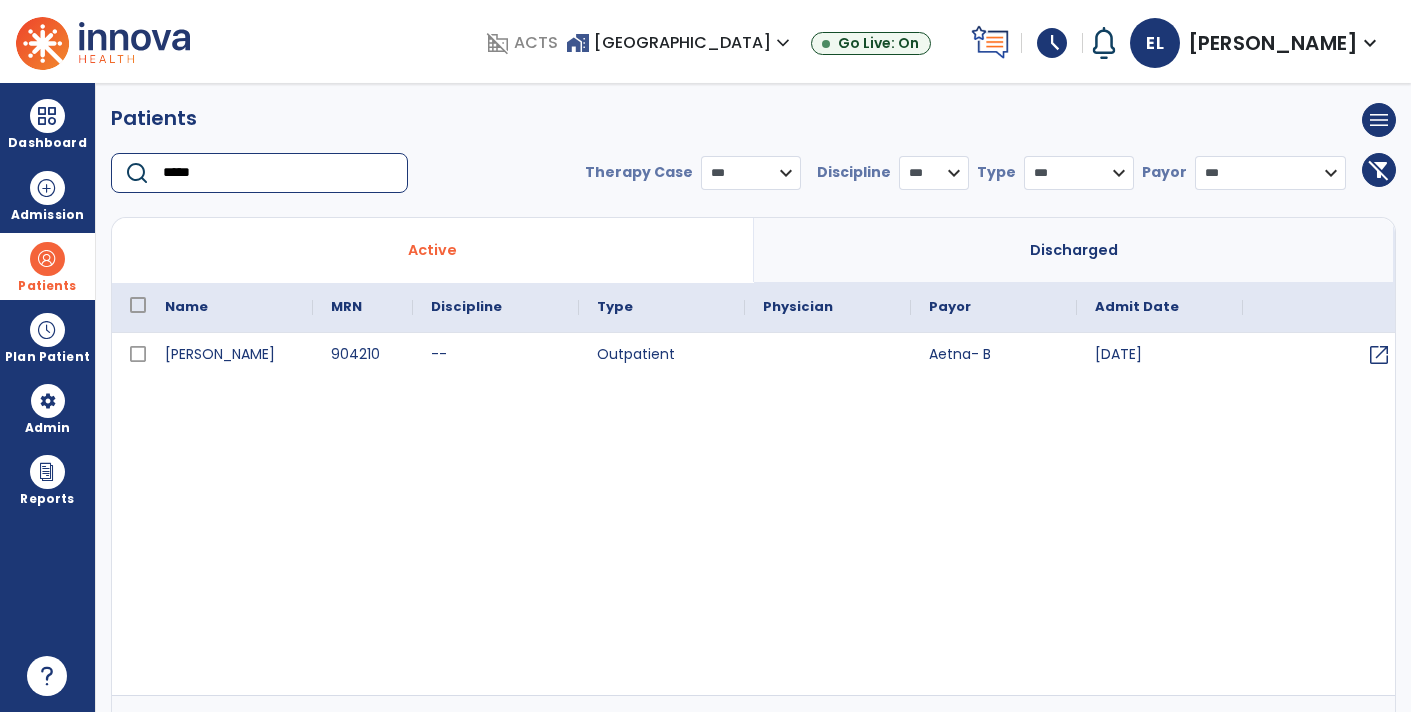 click on "[PERSON_NAME] 904210 -- Outpatient Aetna- B [DATE] open_in_new" at bounding box center [753, 357] 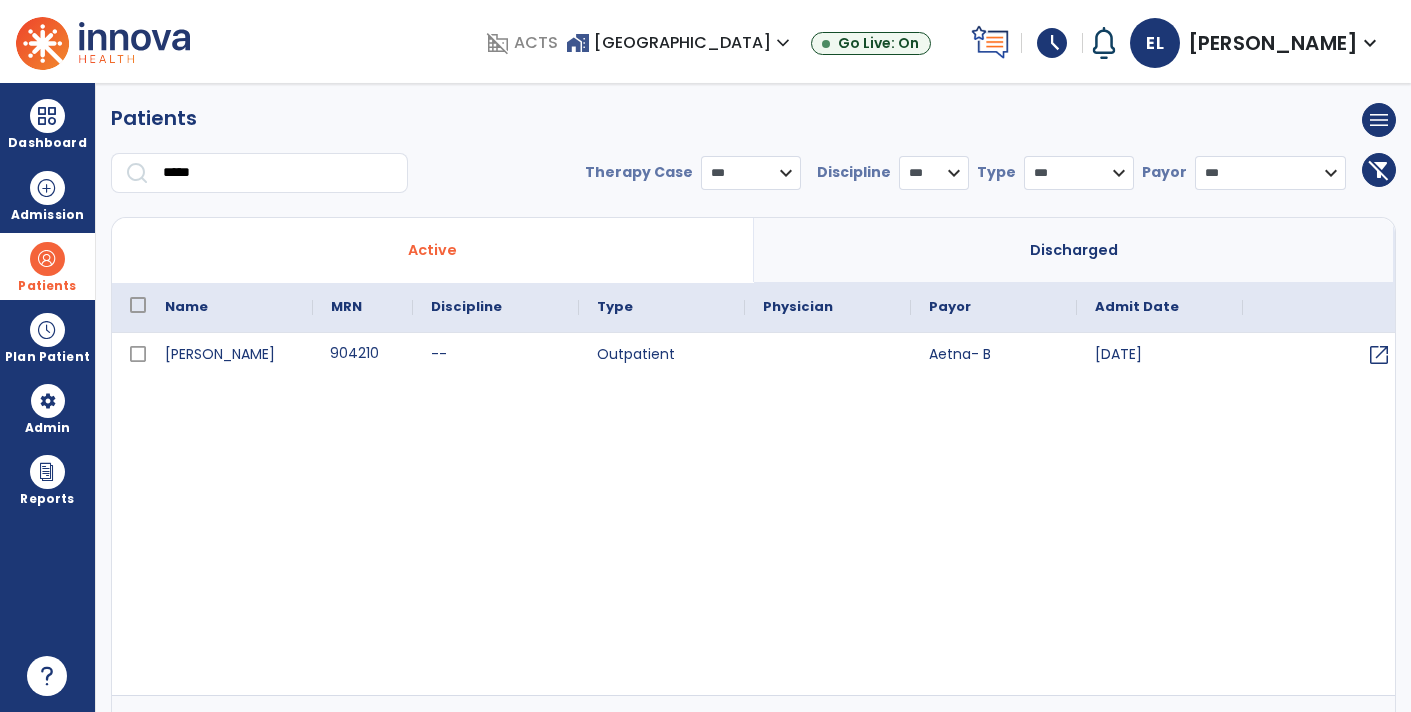 click on "904210" at bounding box center (363, 355) 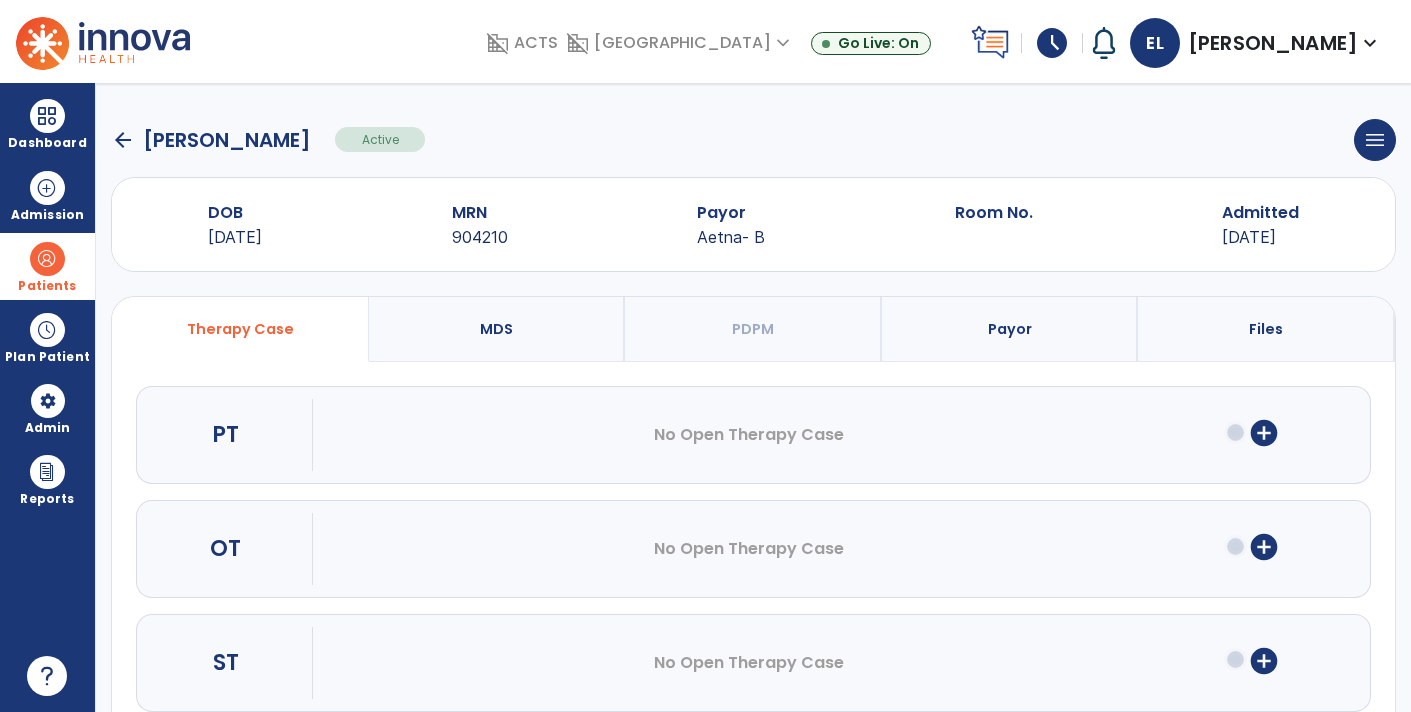 click on "add_circle" at bounding box center (1264, 661) 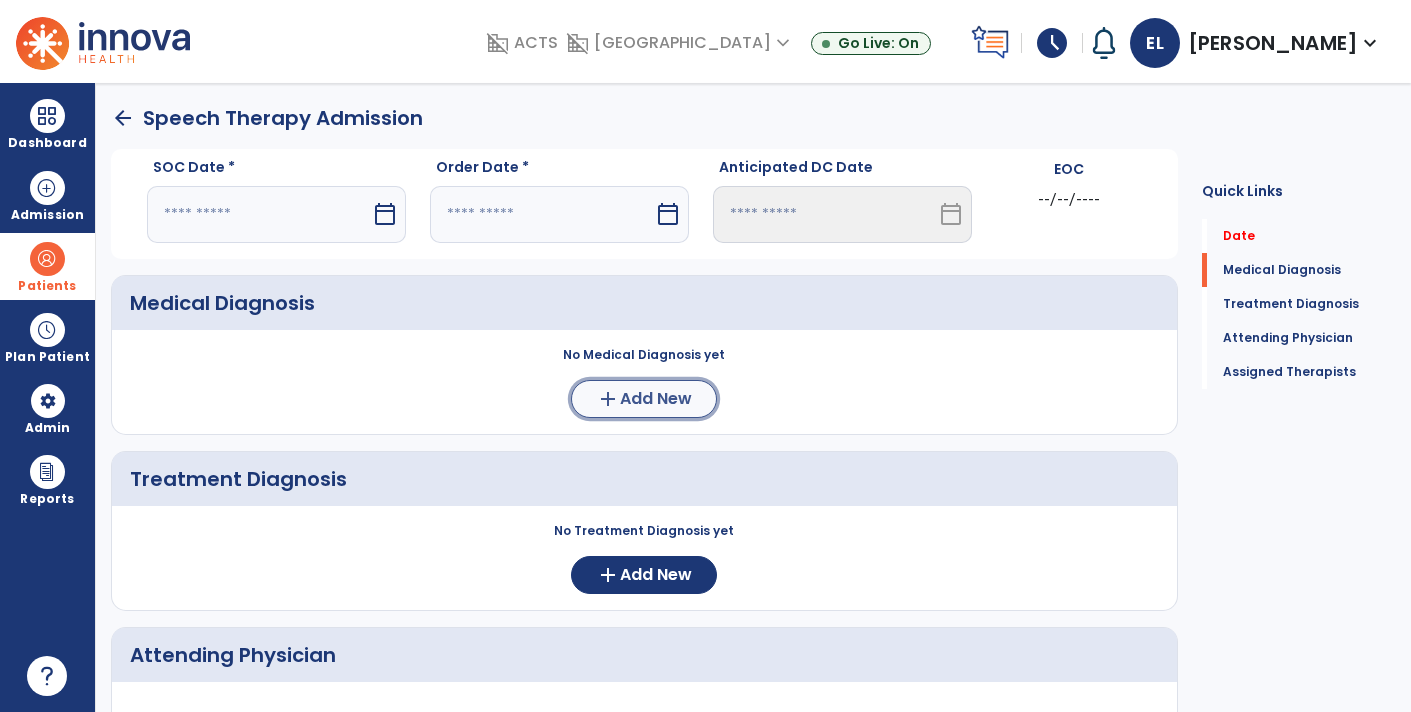 click on "Add New" 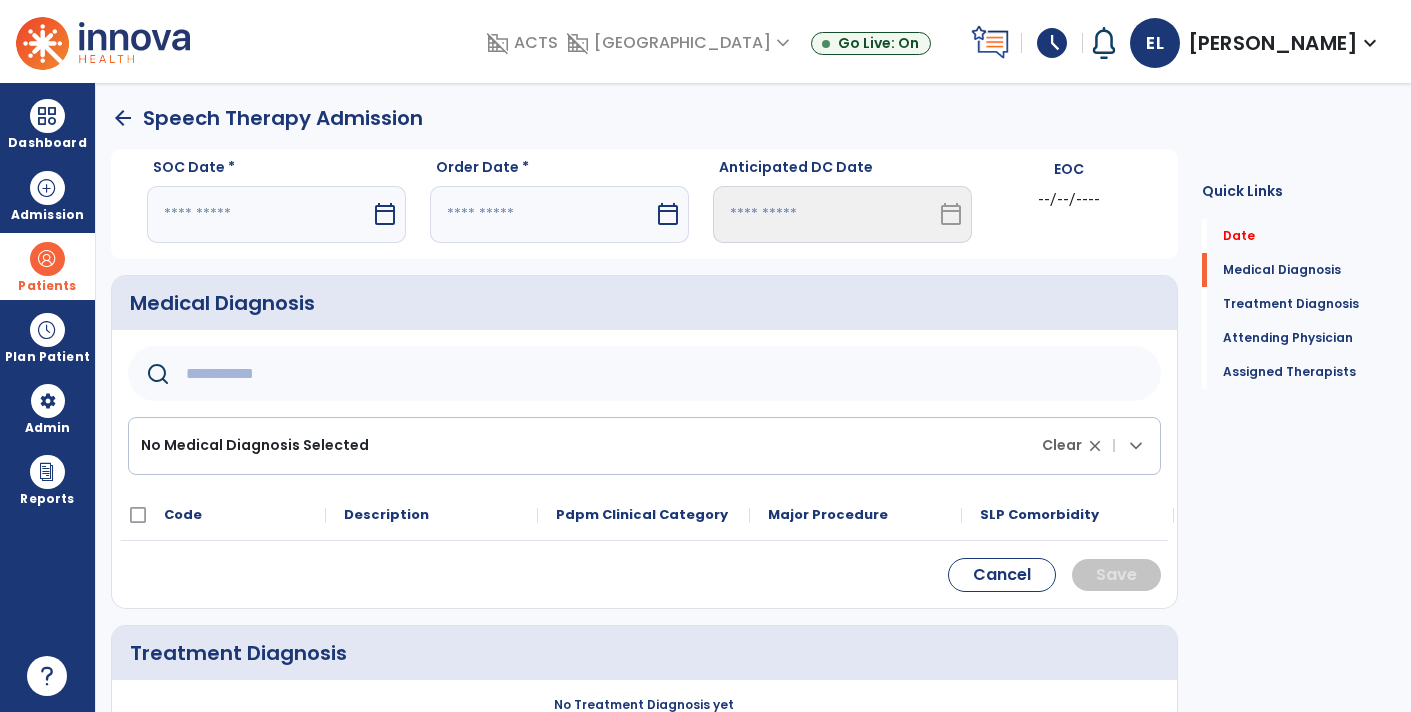 click 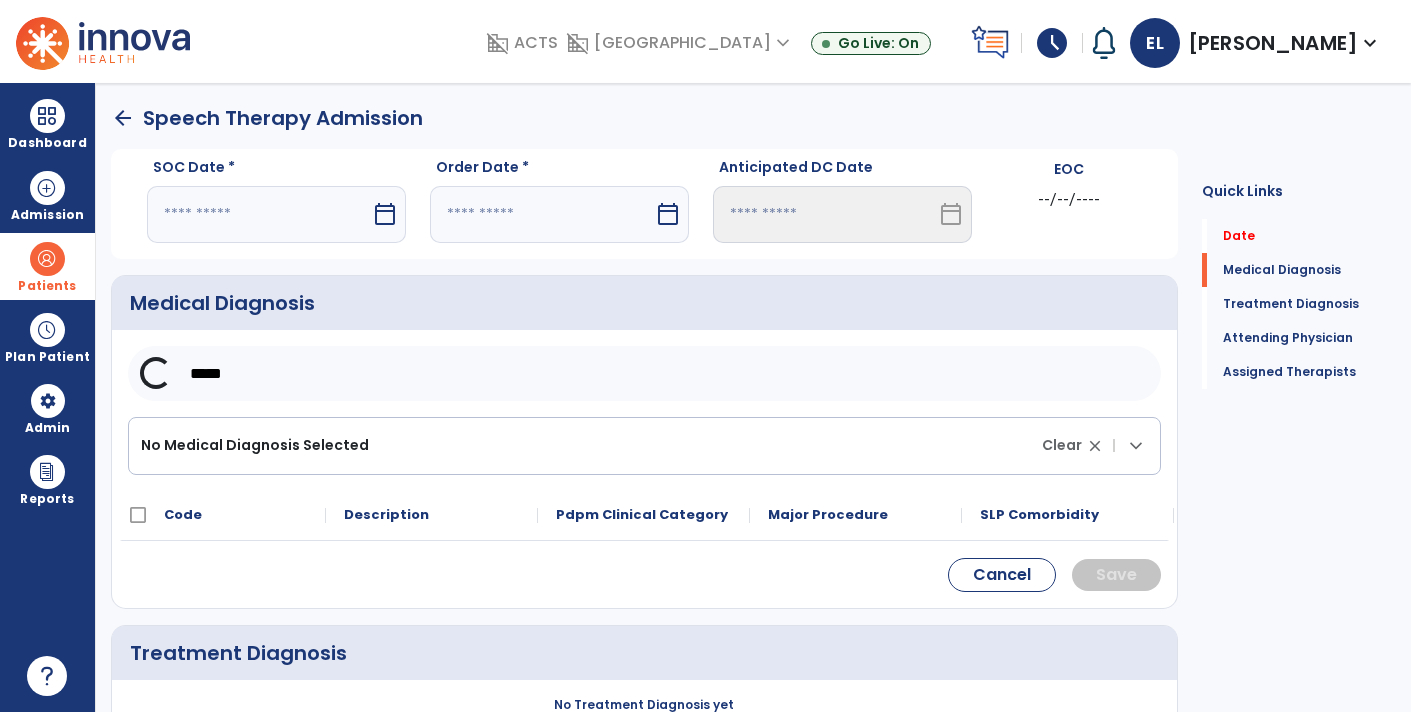 scroll, scrollTop: 5, scrollLeft: 0, axis: vertical 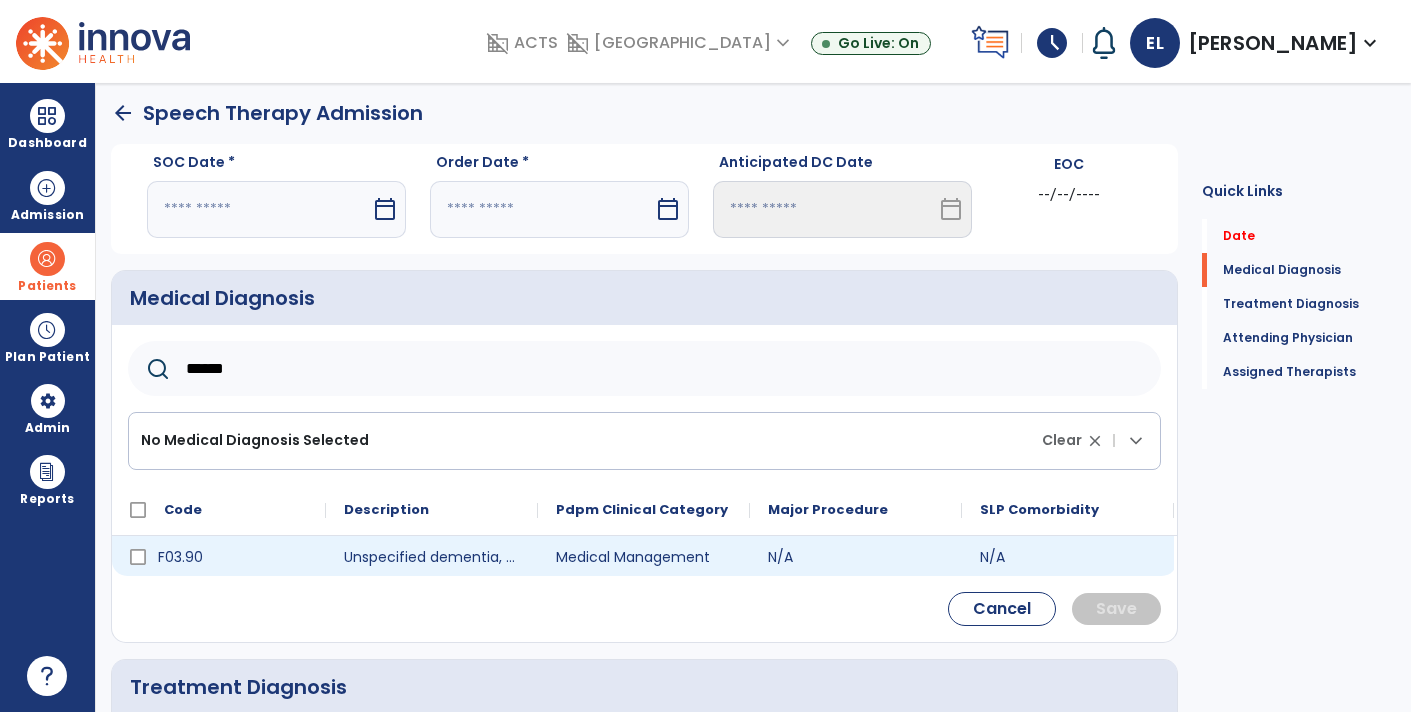 type on "******" 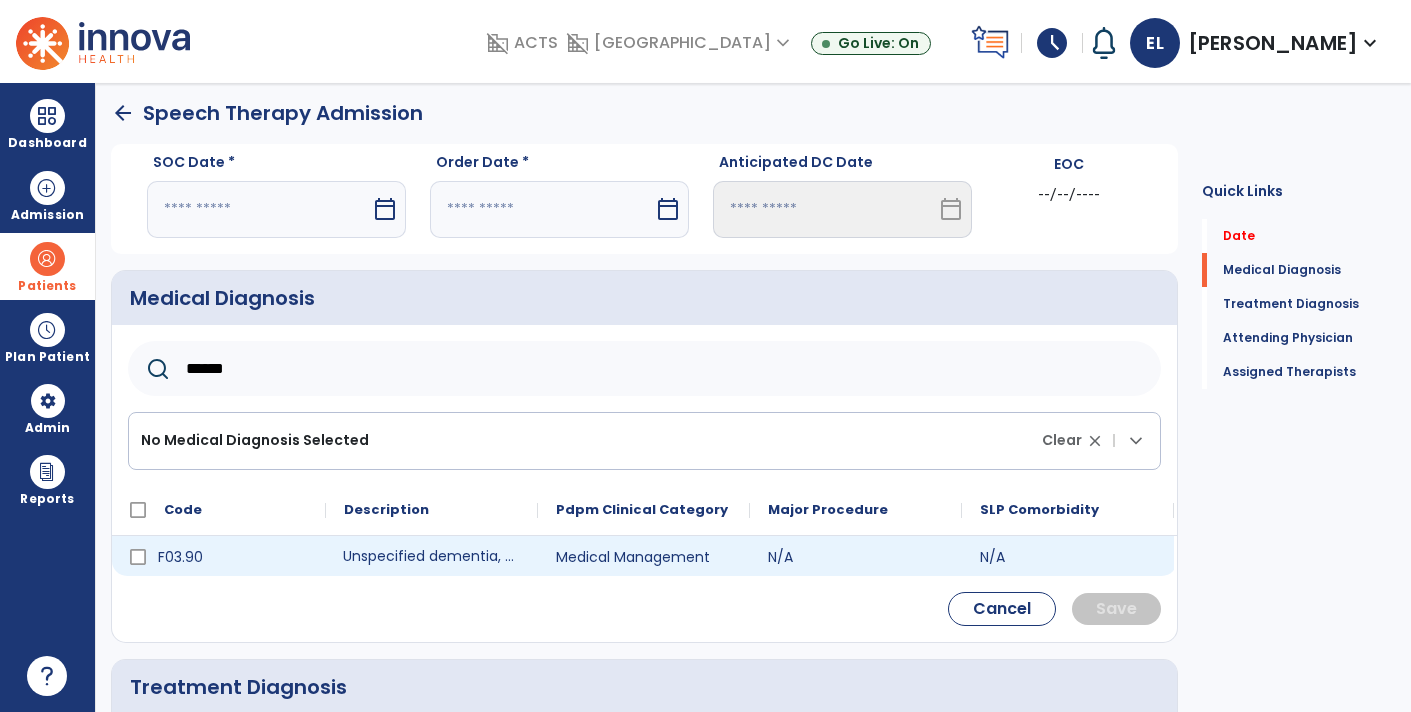 click on "Unspecified dementia, unspecified severity, without behavioral disturbance, psychotic disturbance, mood disturbance, and anxiety" 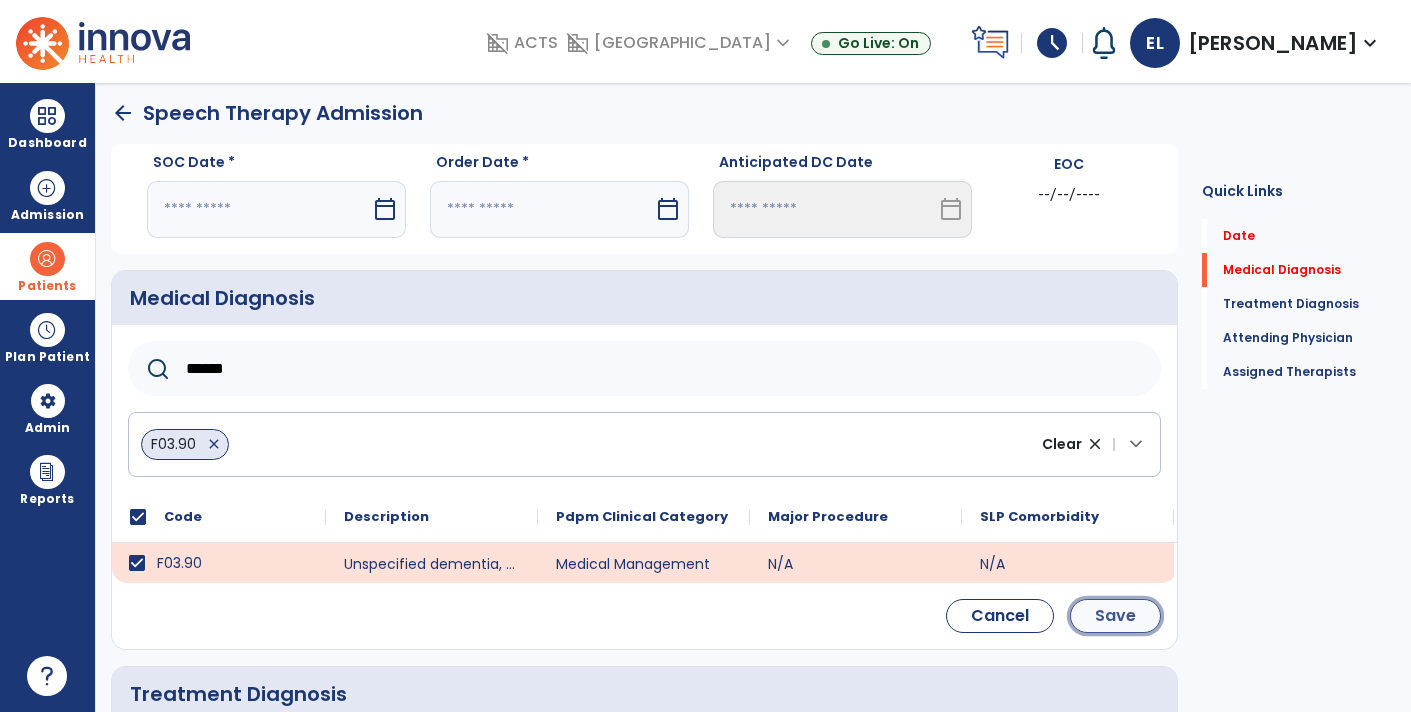 click on "Save" 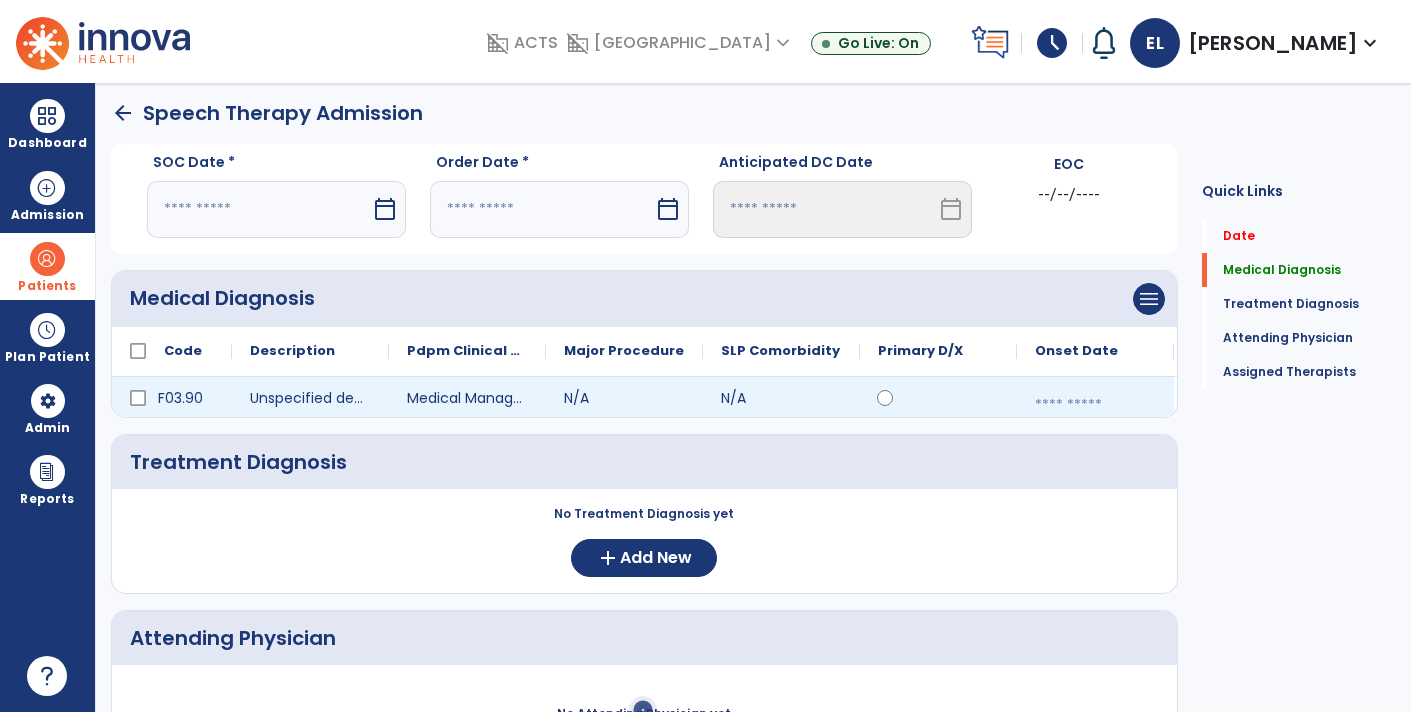 click at bounding box center (1095, 405) 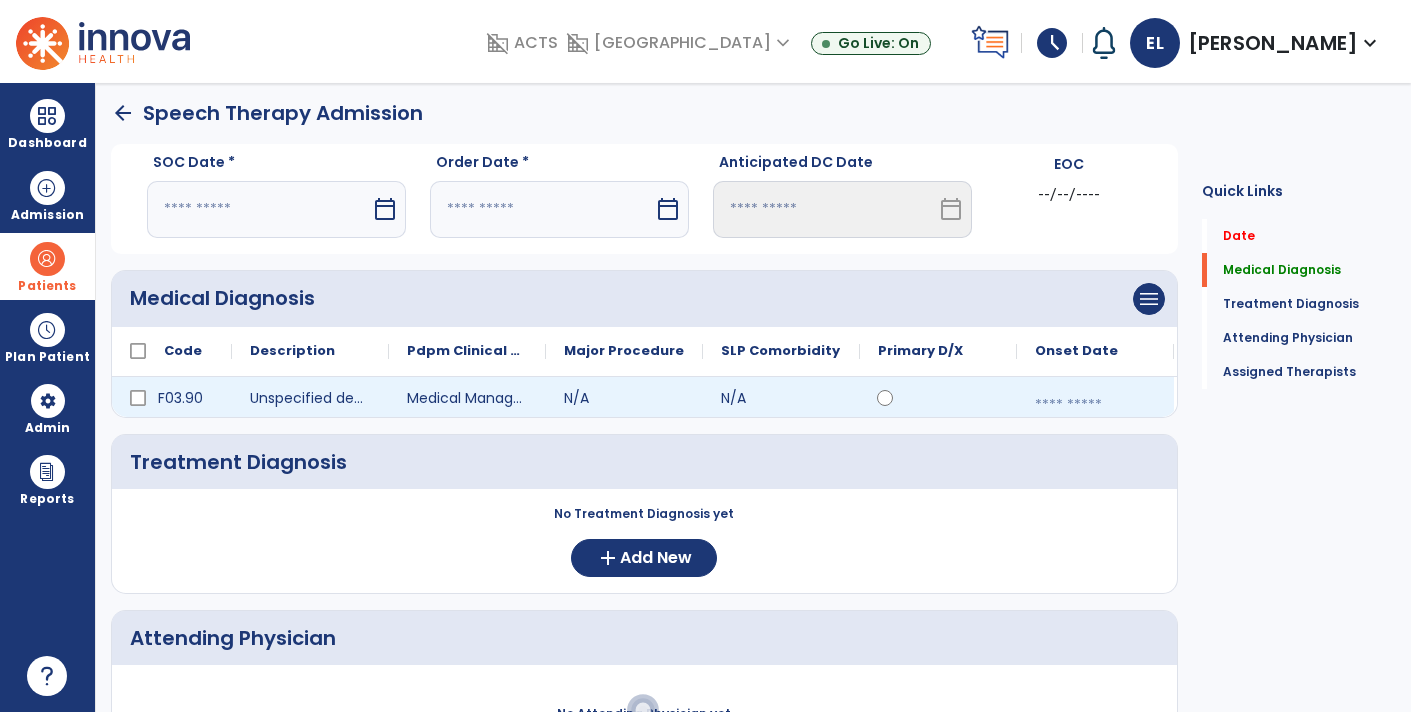 select on "*" 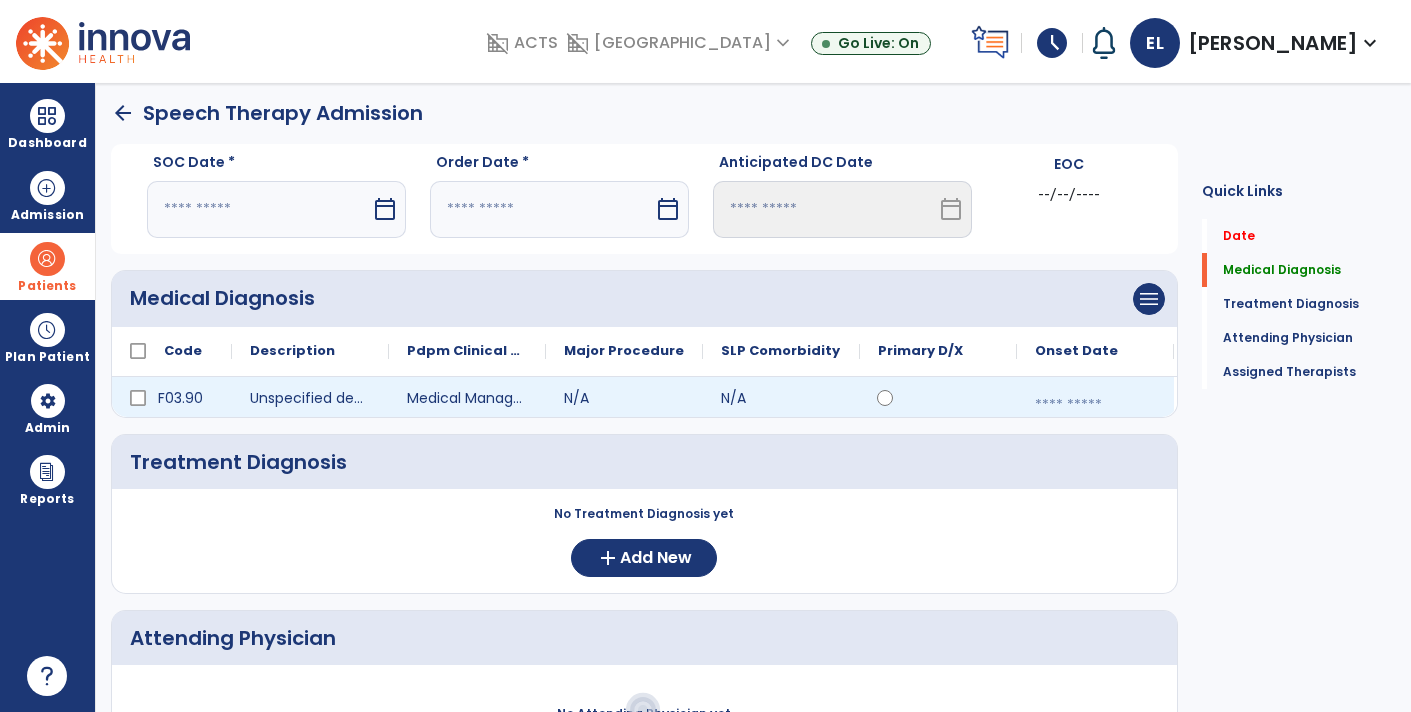 select on "****" 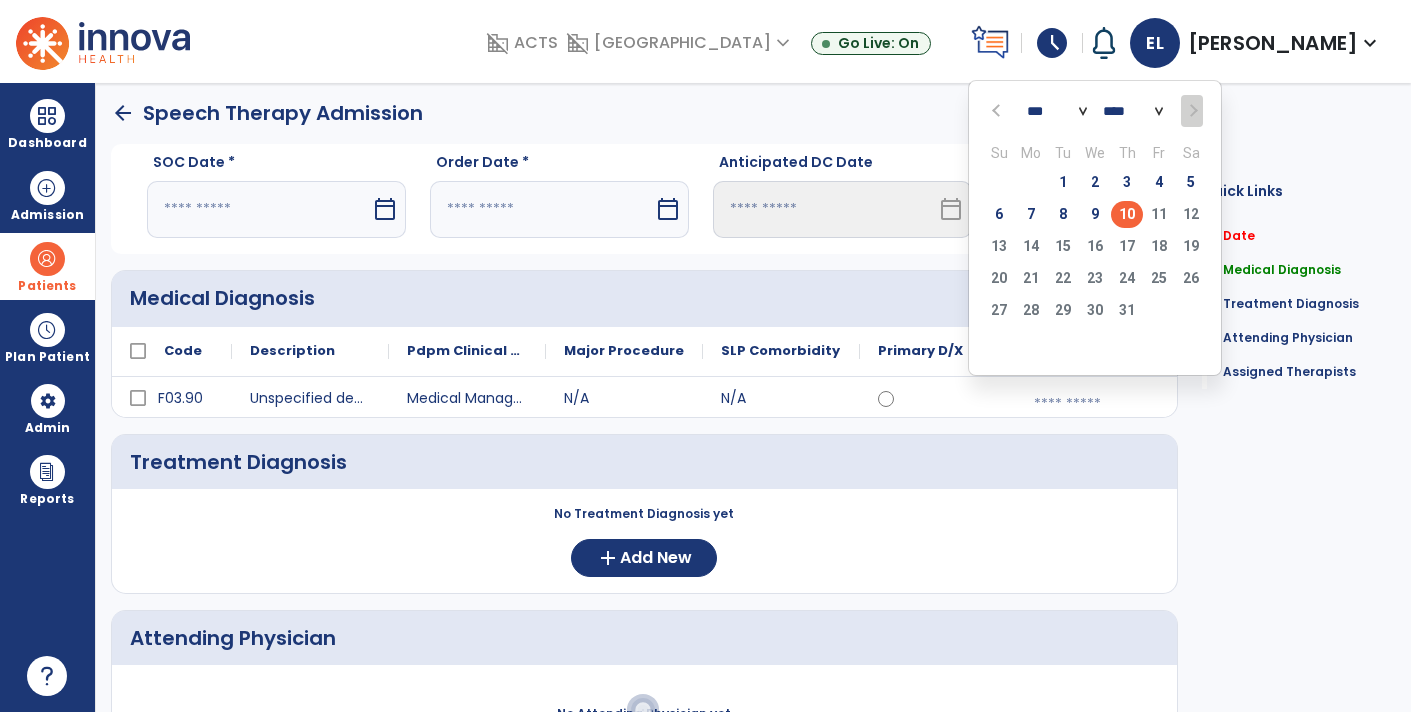 click on "*** *** *** *** *** *** ***" 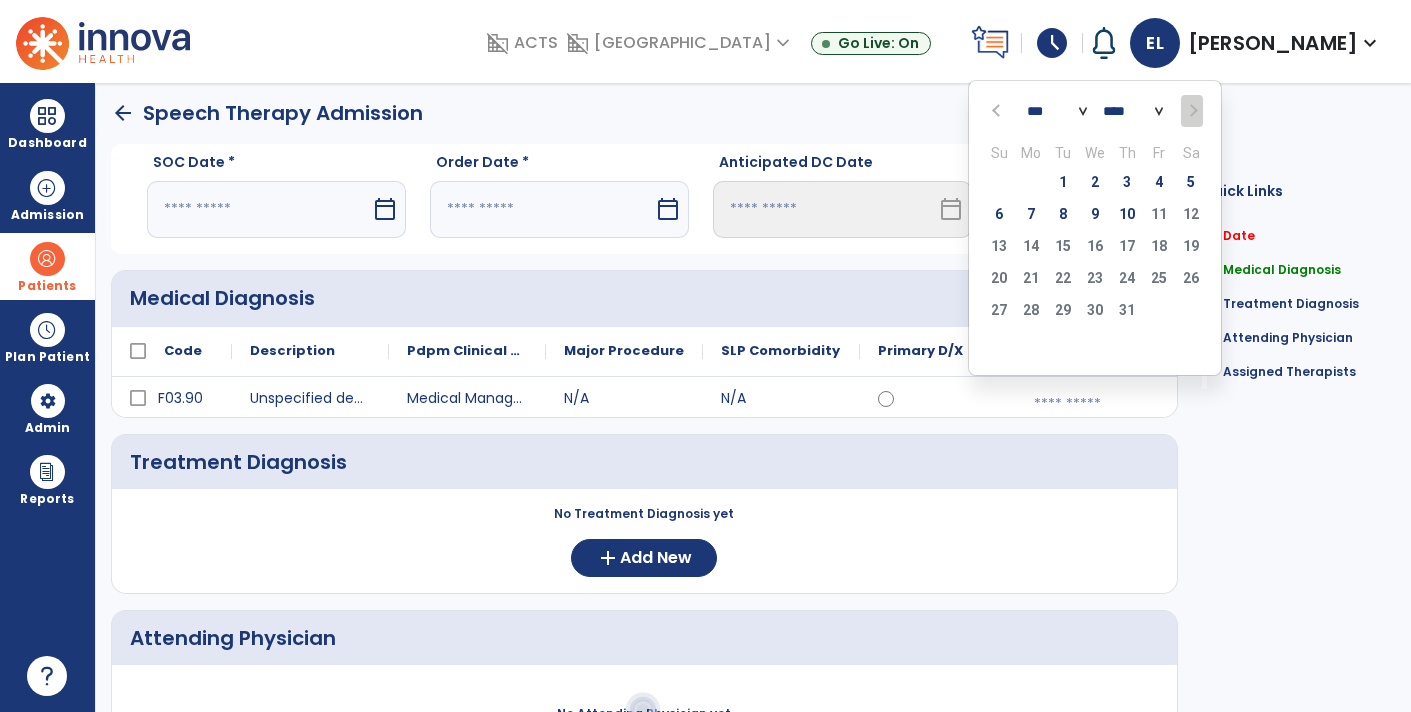 select on "*" 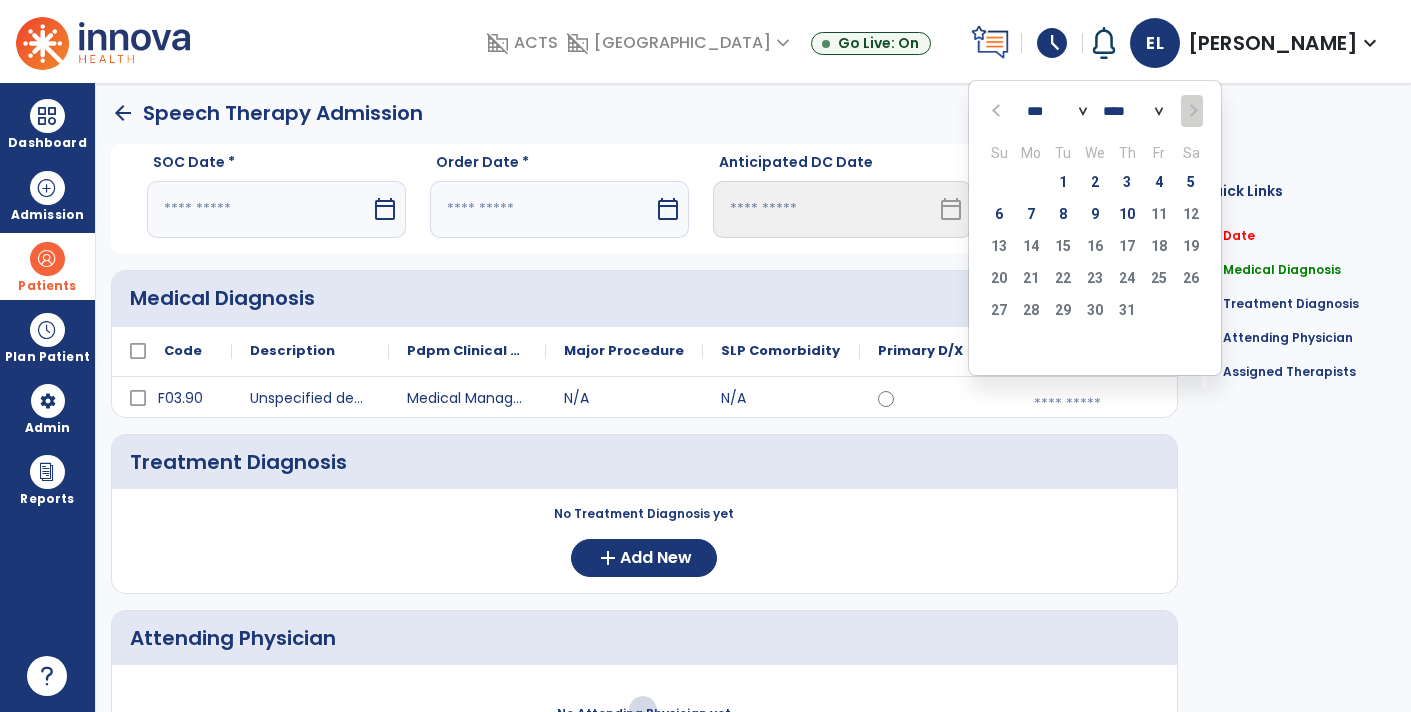 click on "*** *** *** *** *** *** ***" 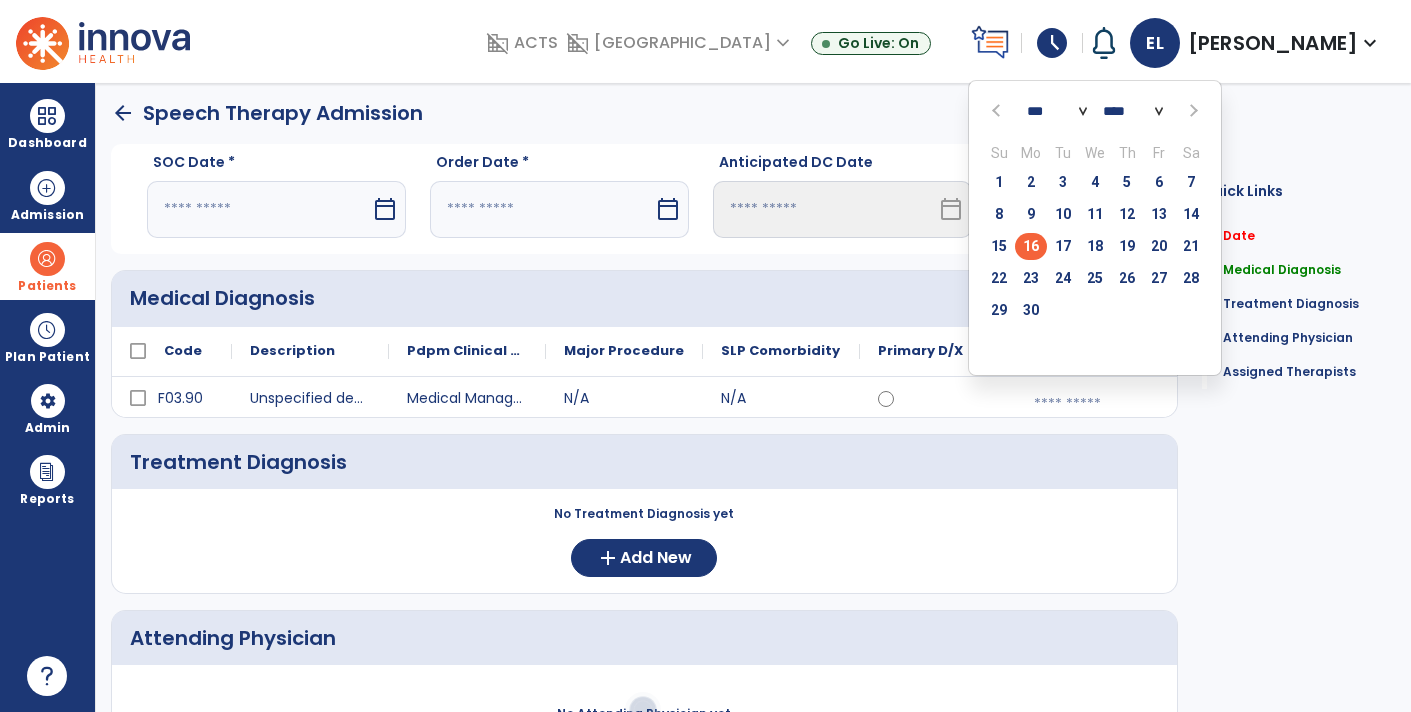 click on "16" 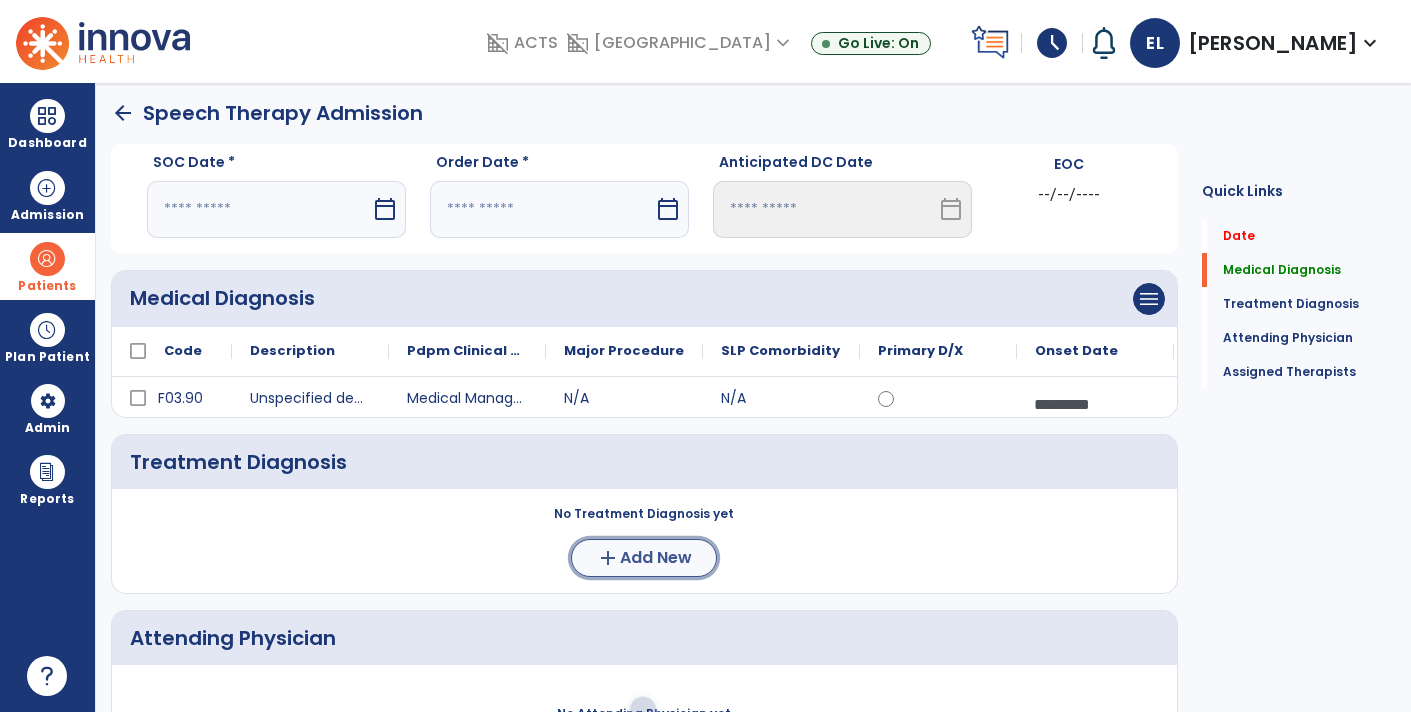 click on "Add New" 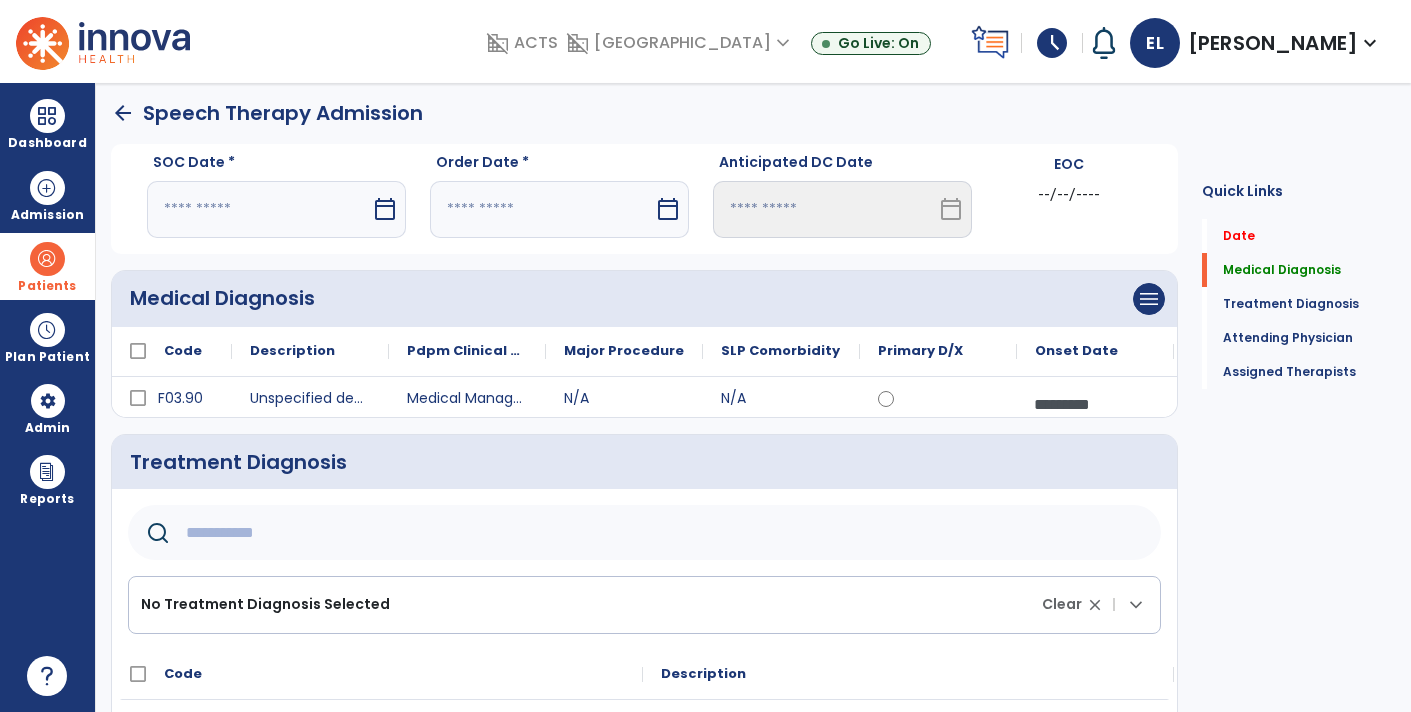 click 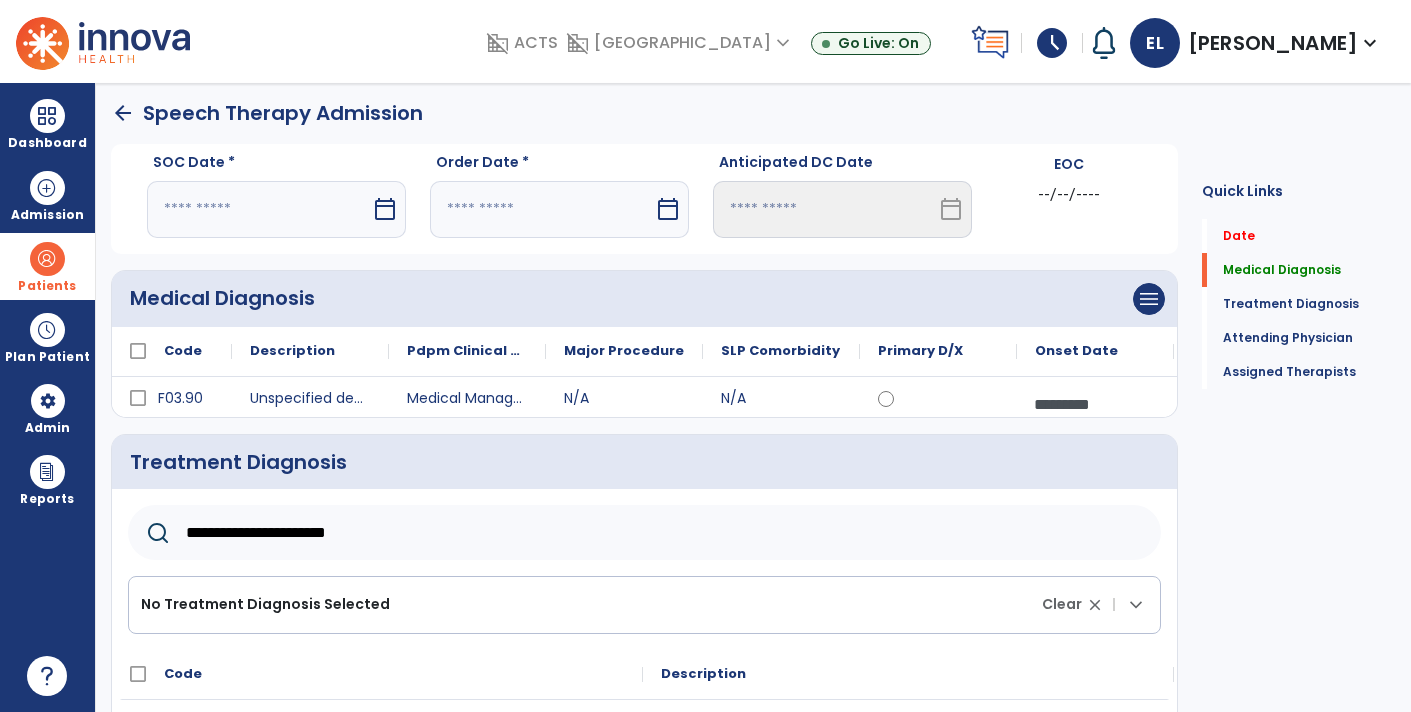 type on "**********" 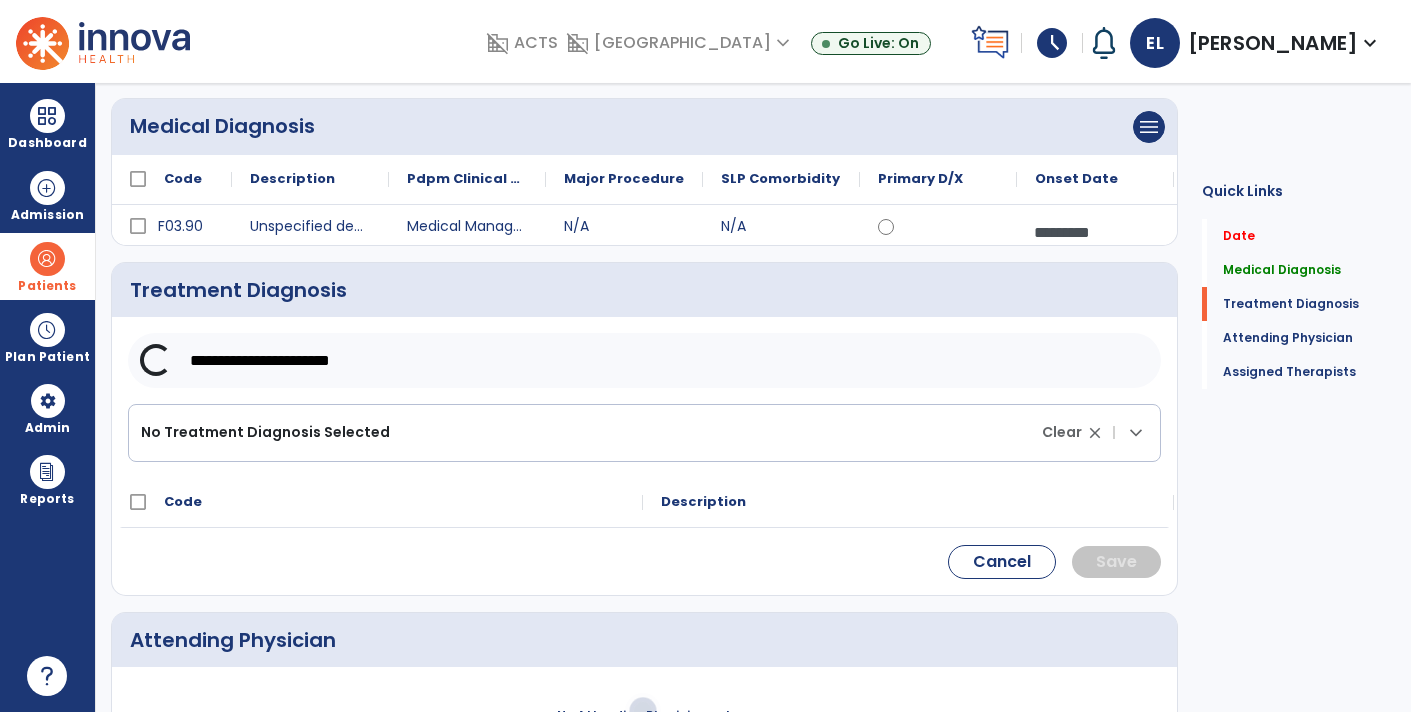 scroll, scrollTop: 178, scrollLeft: 0, axis: vertical 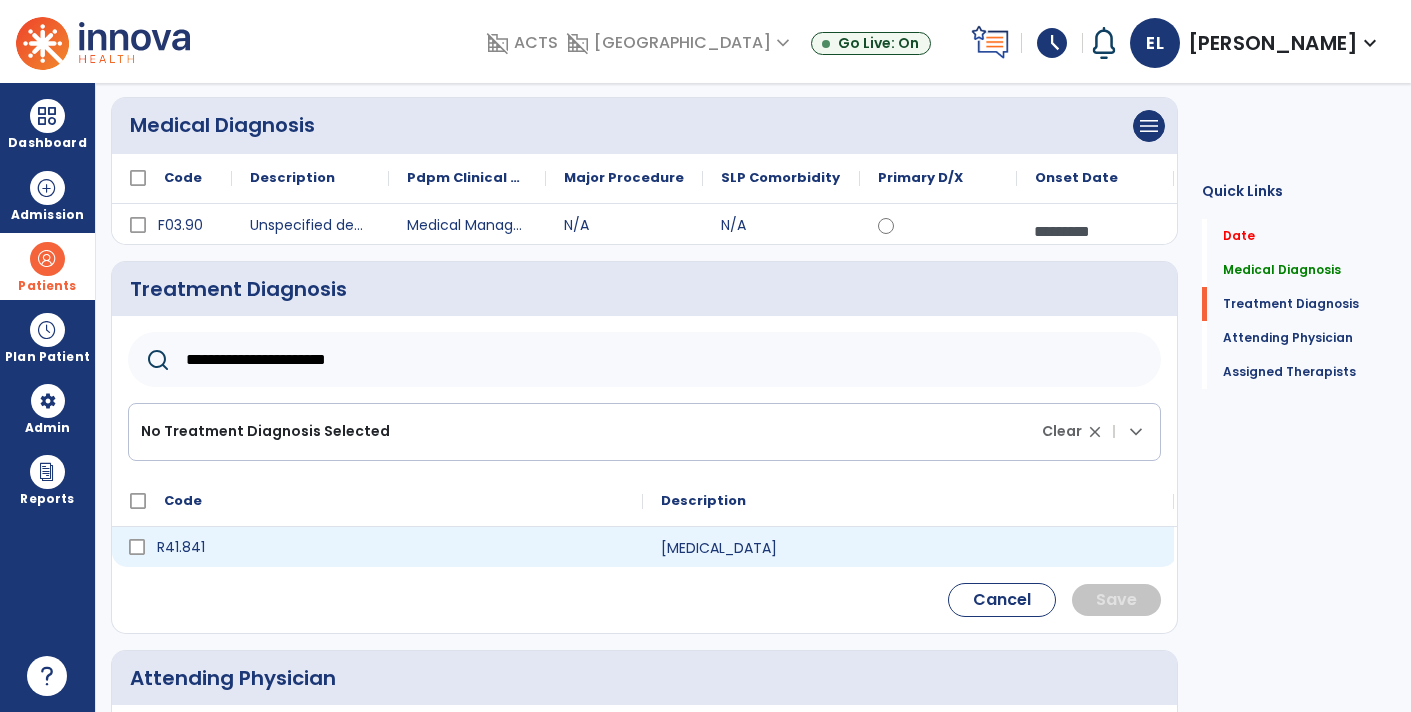 click on "R41.841" at bounding box center [391, 547] 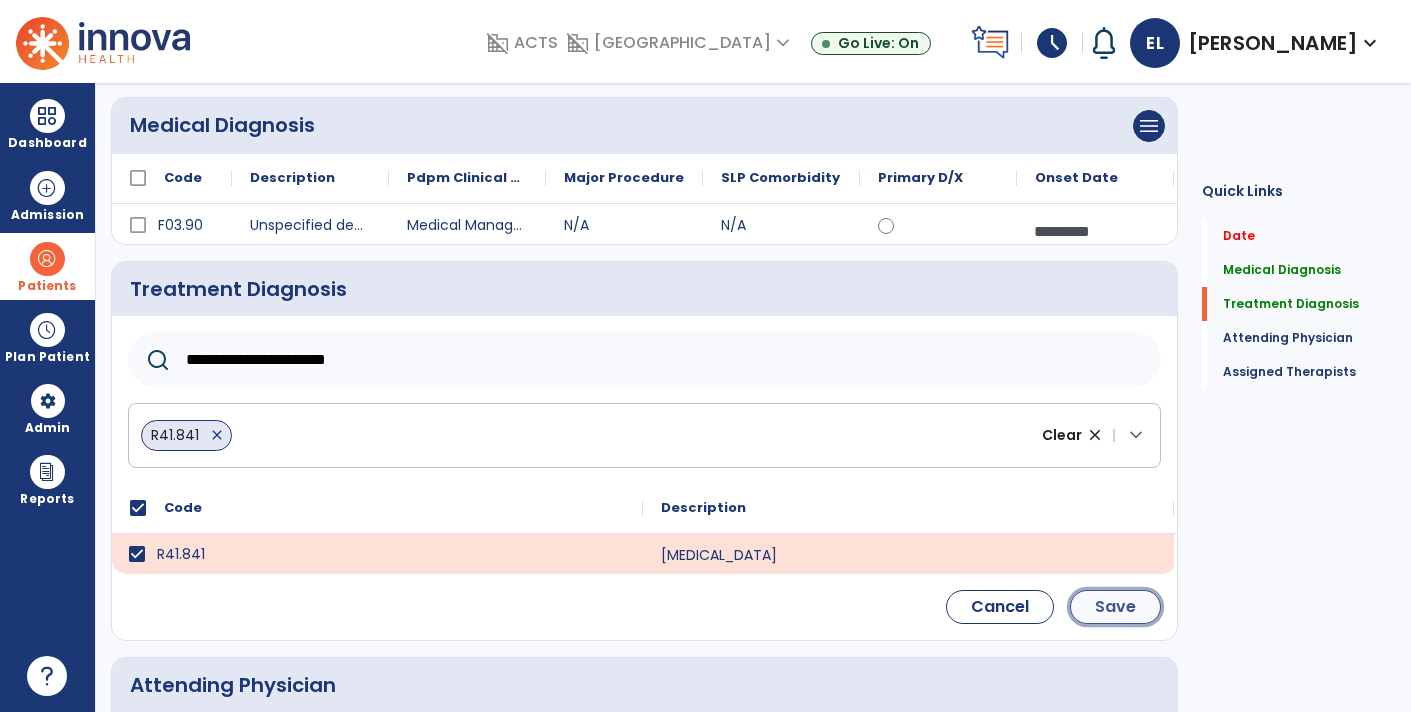 click on "Save" 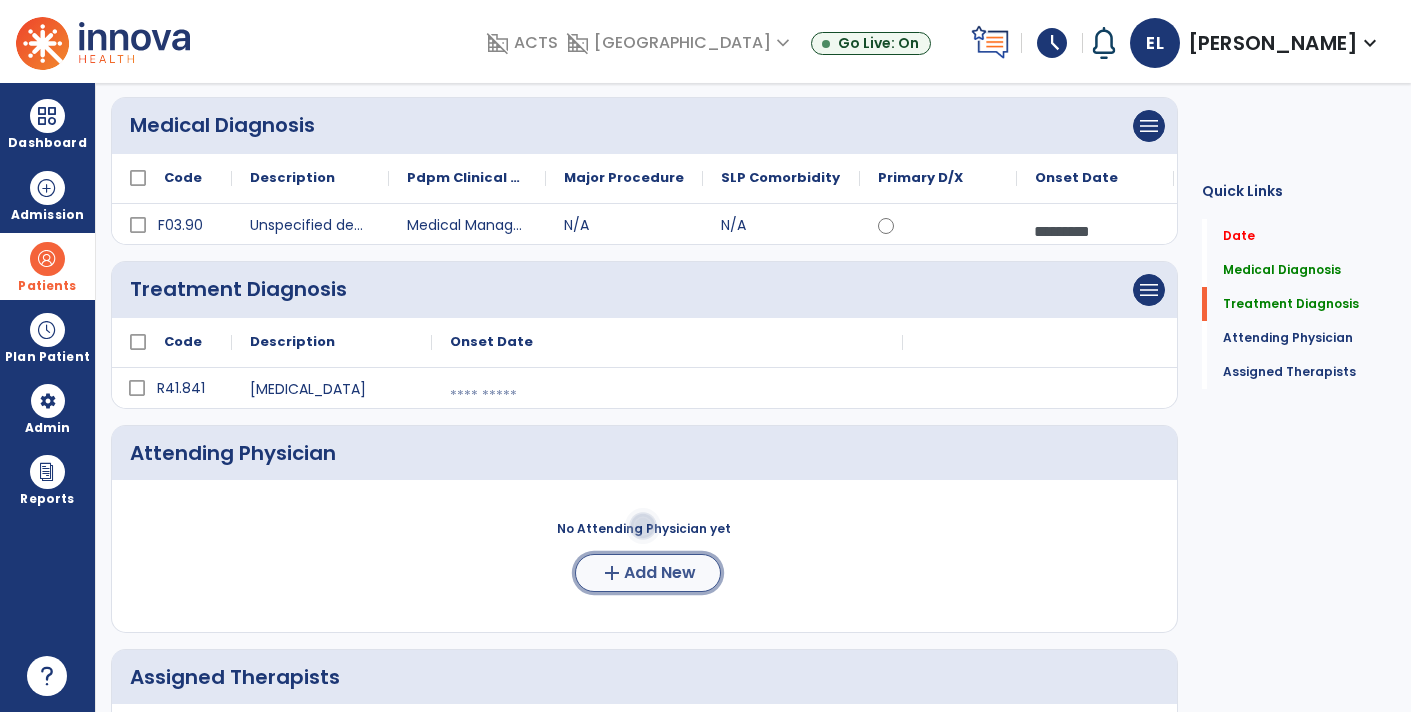 click on "Add New" 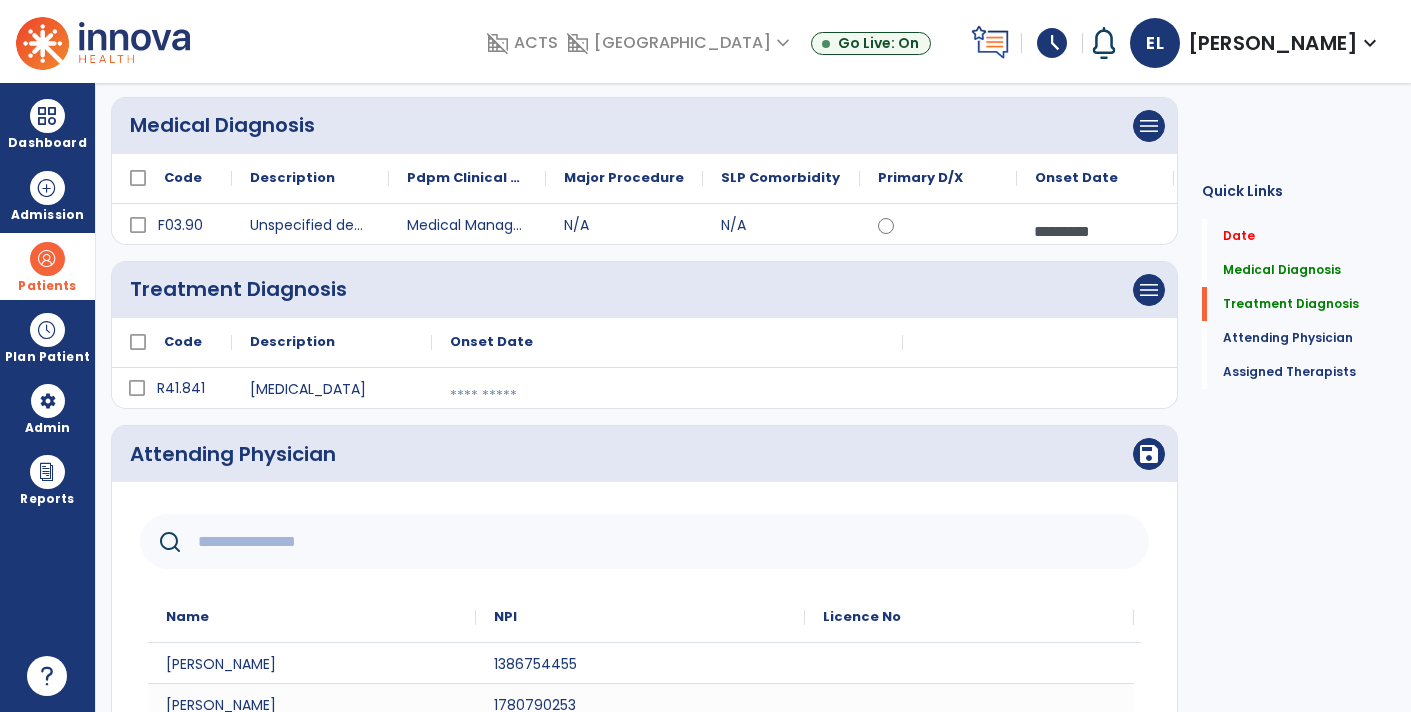click 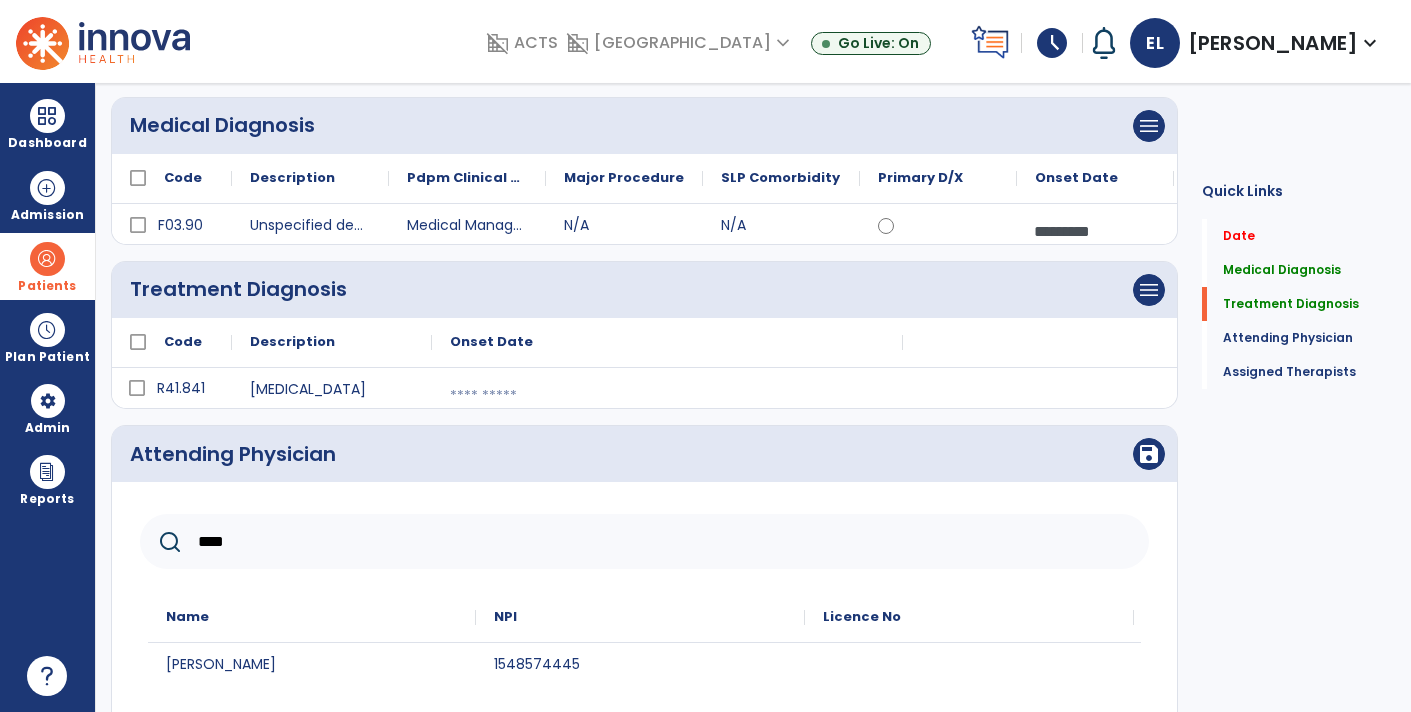 type on "****" 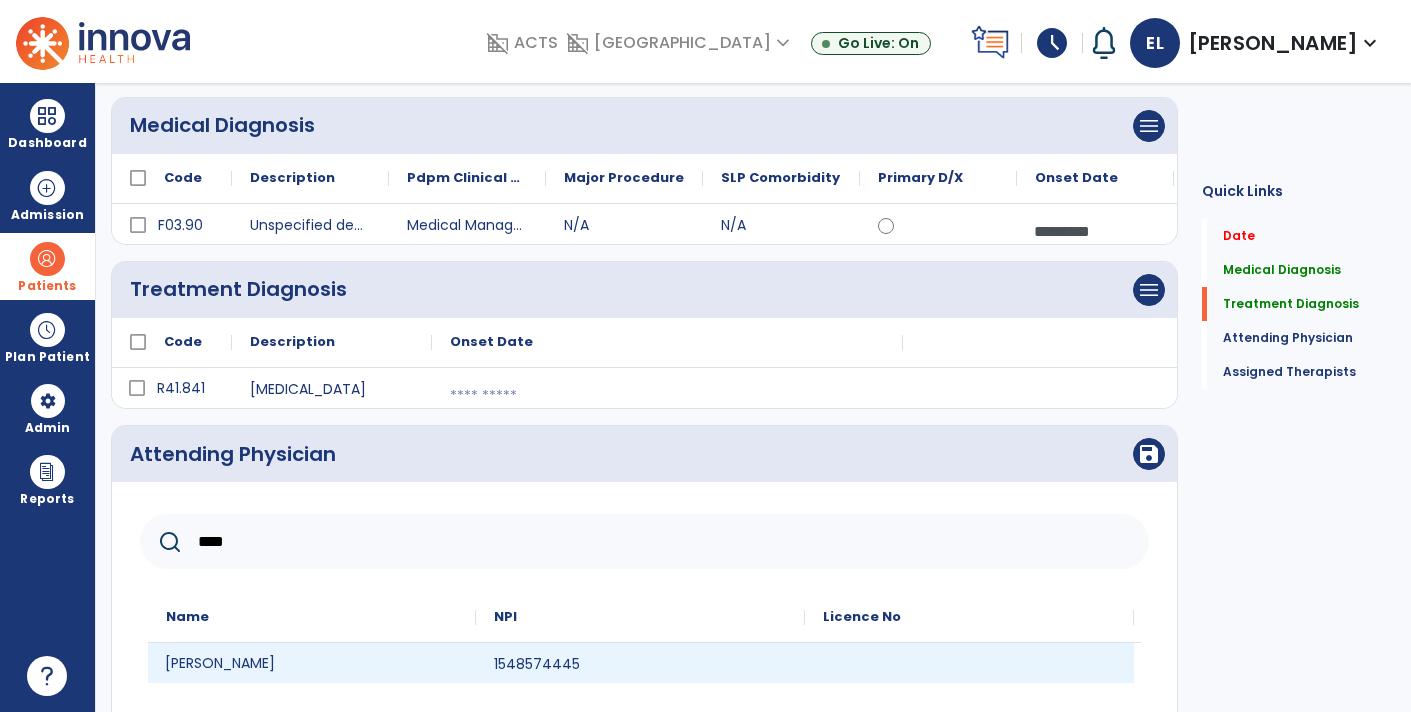 click on "[PERSON_NAME]" 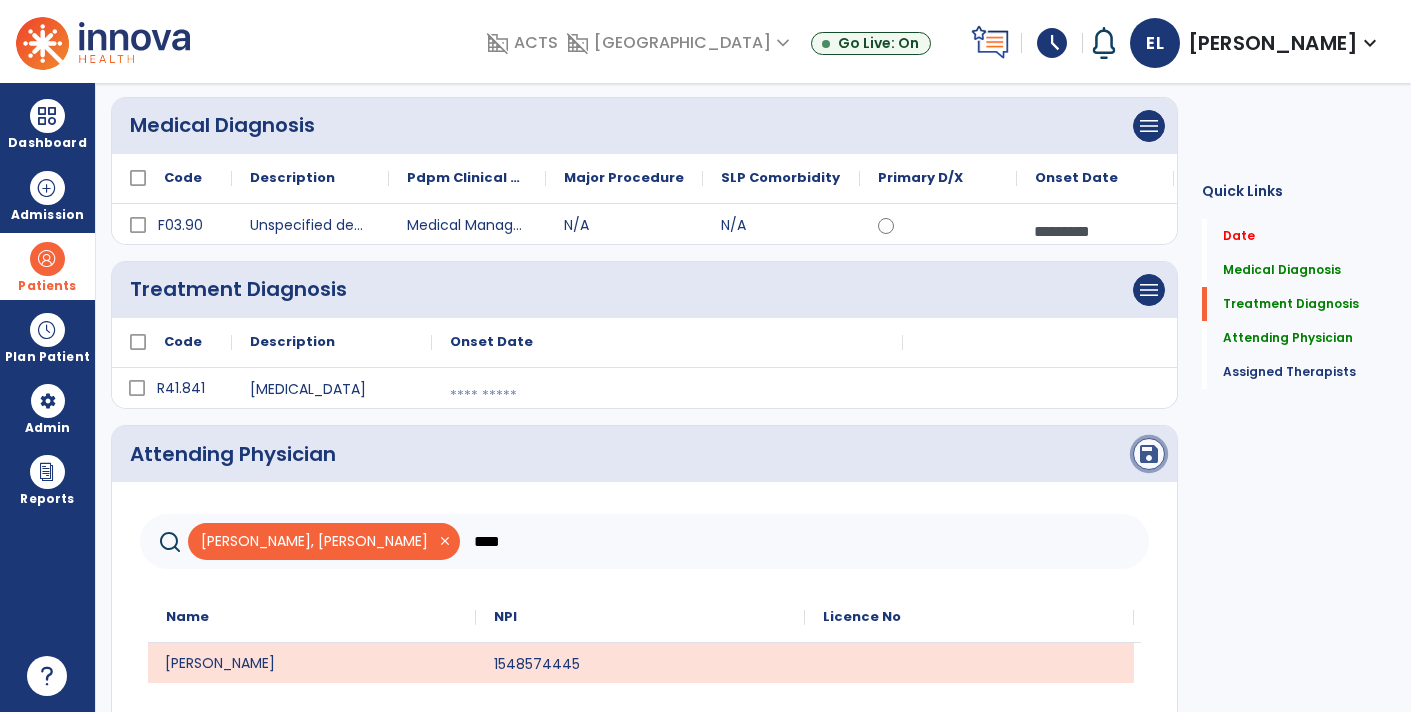 click on "save" 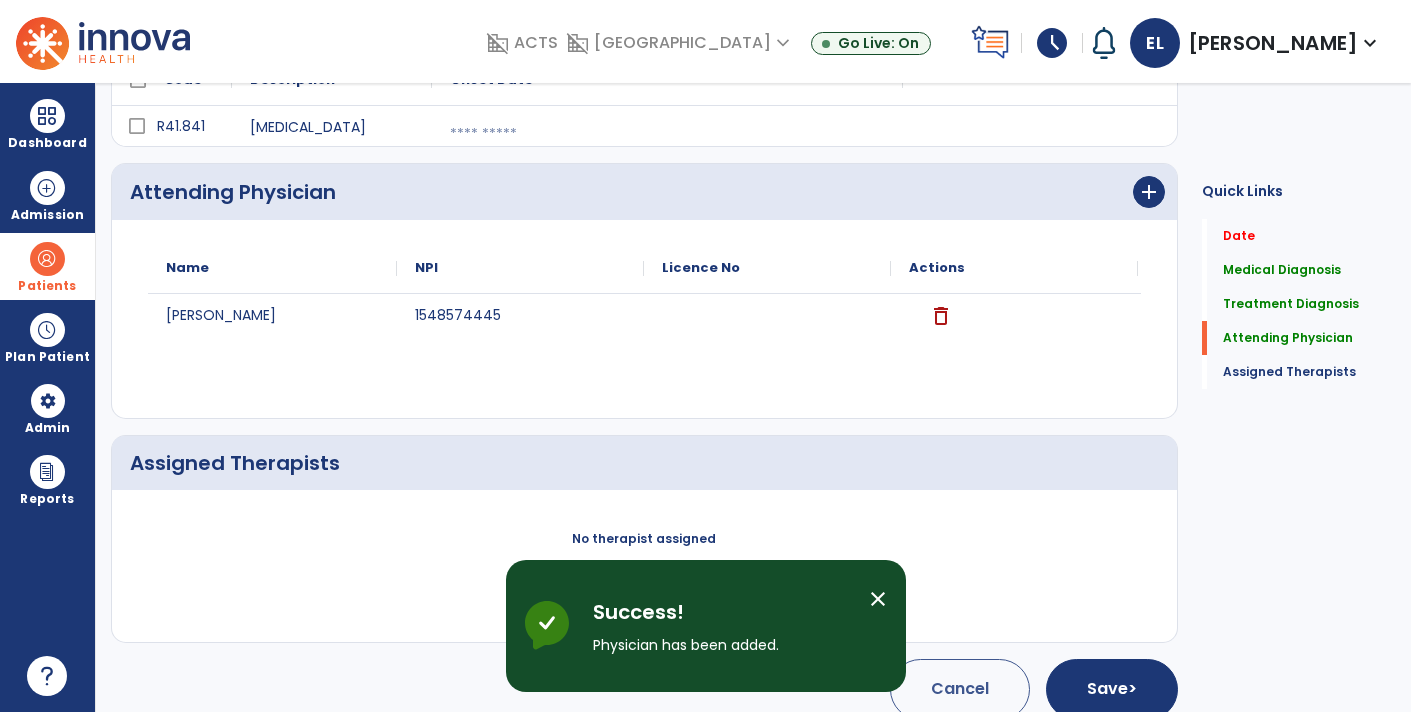 scroll, scrollTop: 460, scrollLeft: 0, axis: vertical 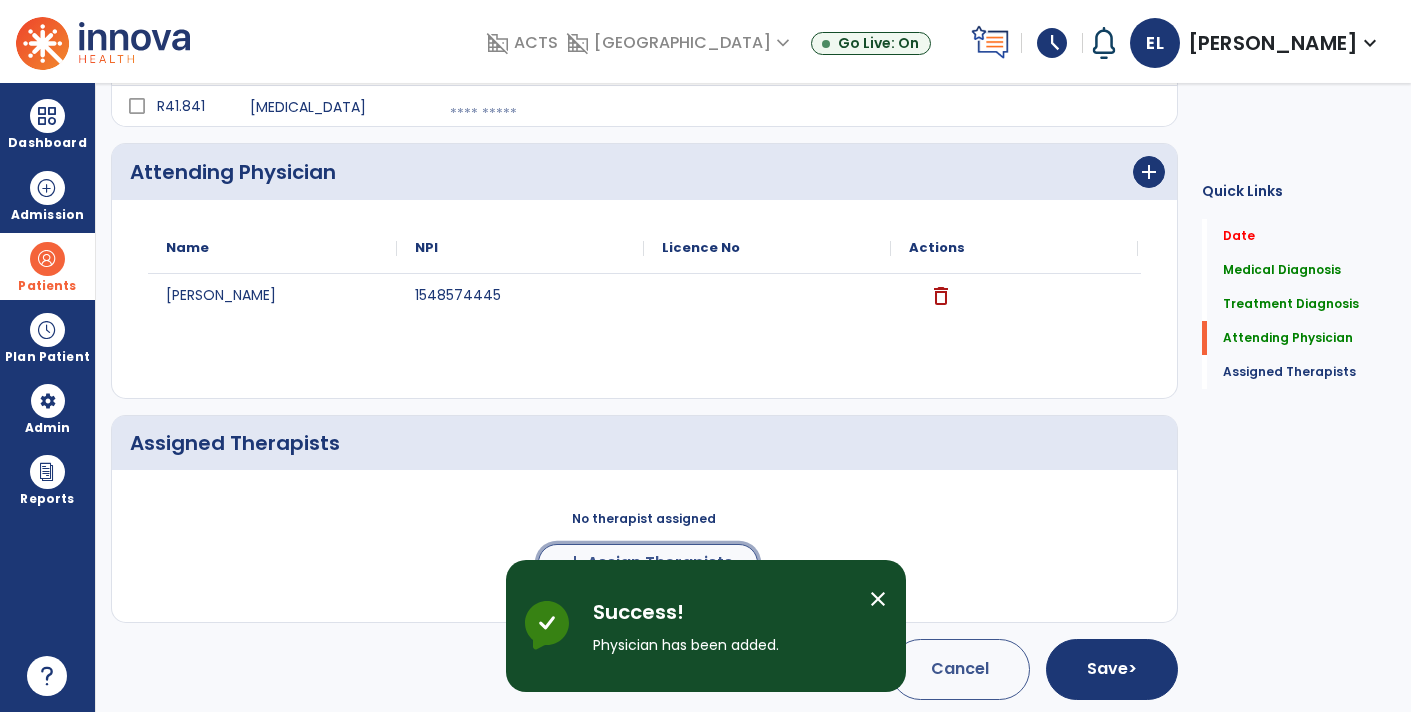 click on "Assign Therapists" 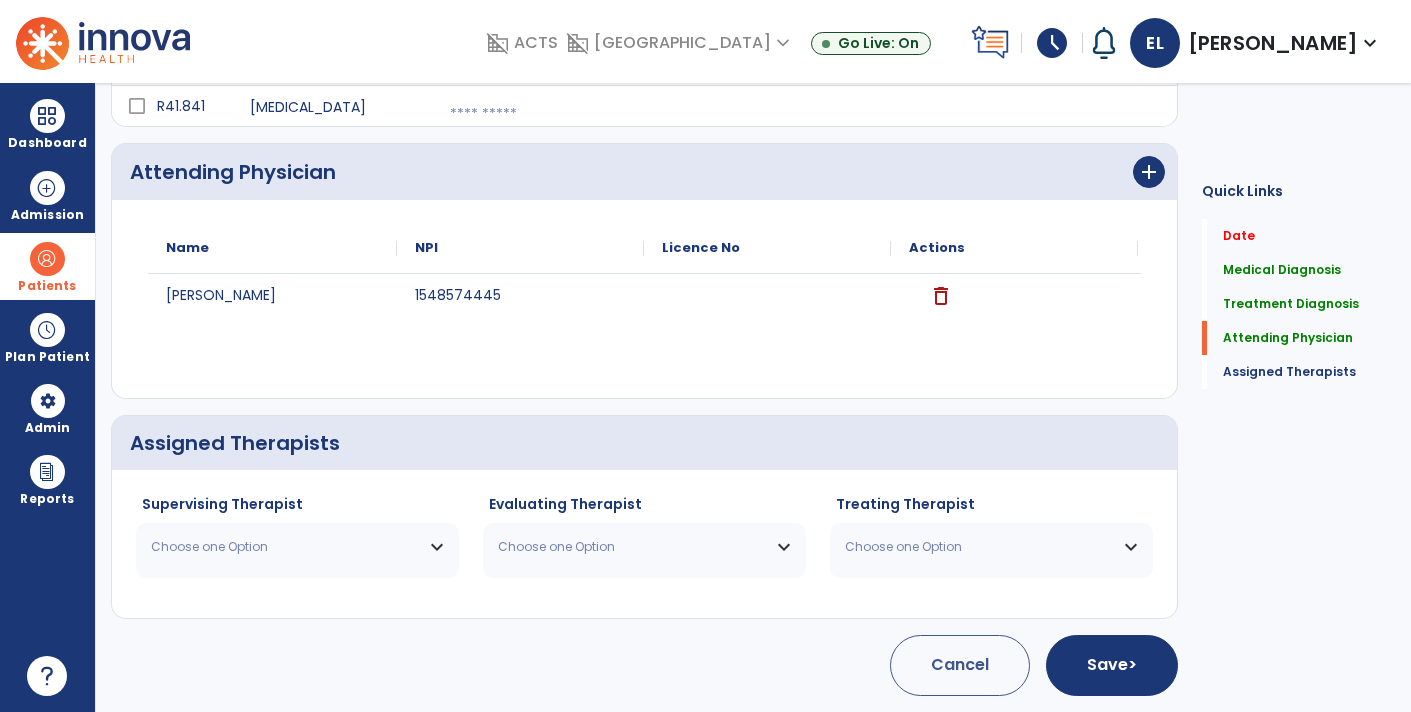scroll, scrollTop: 457, scrollLeft: 0, axis: vertical 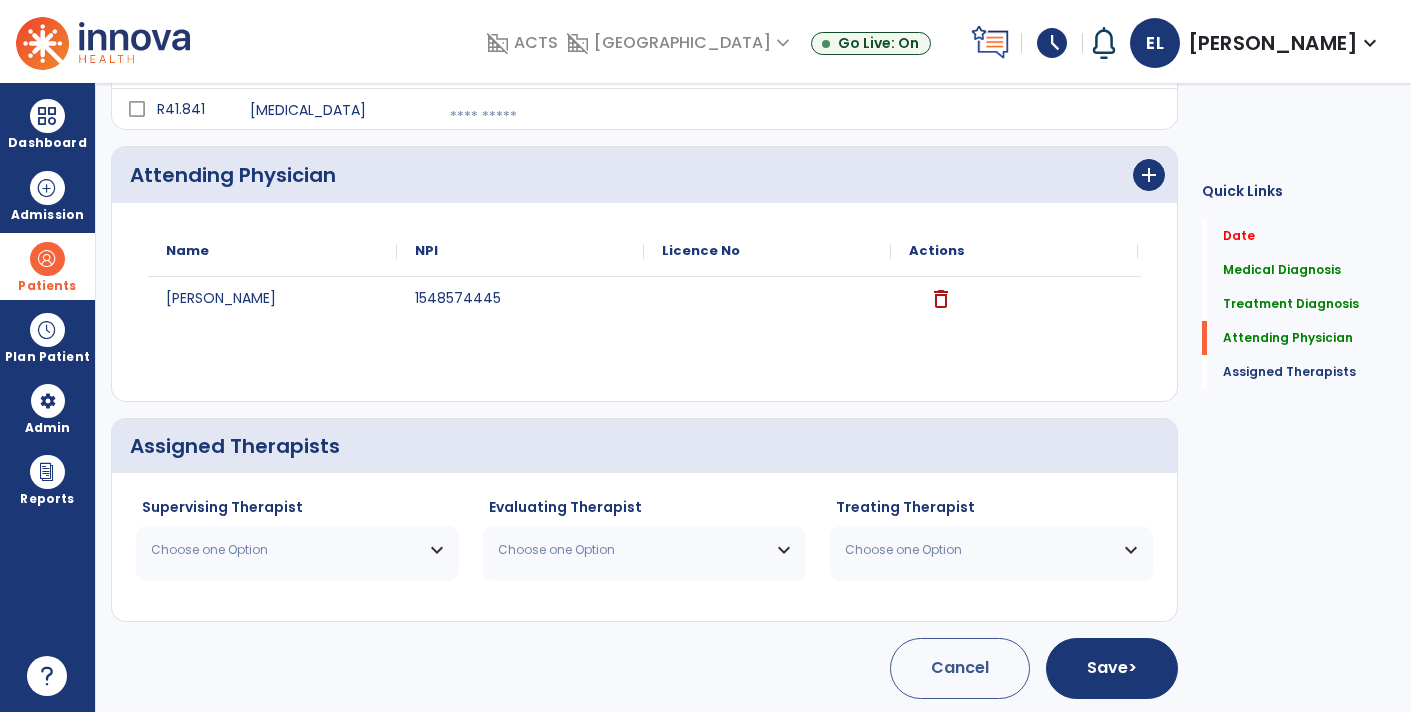click on "Choose one Option" at bounding box center [285, 550] 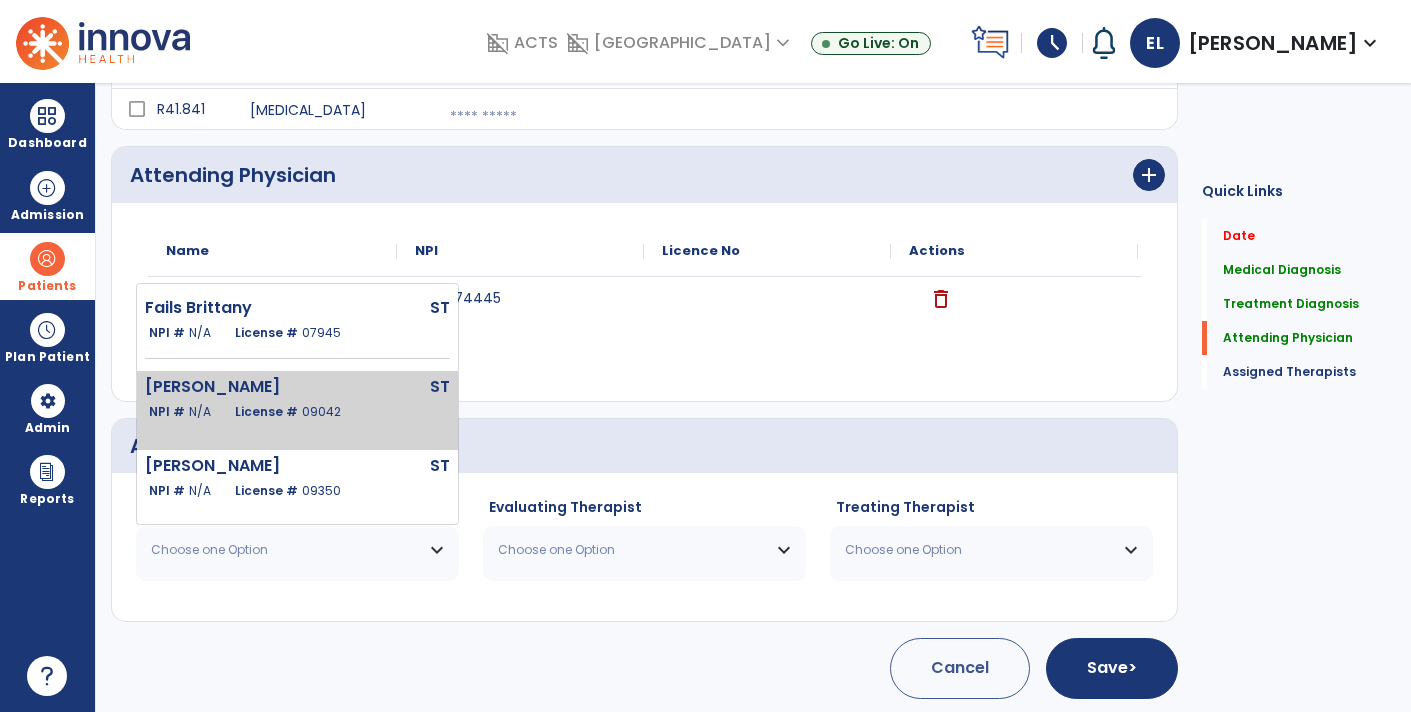 click on "[PERSON_NAME]" 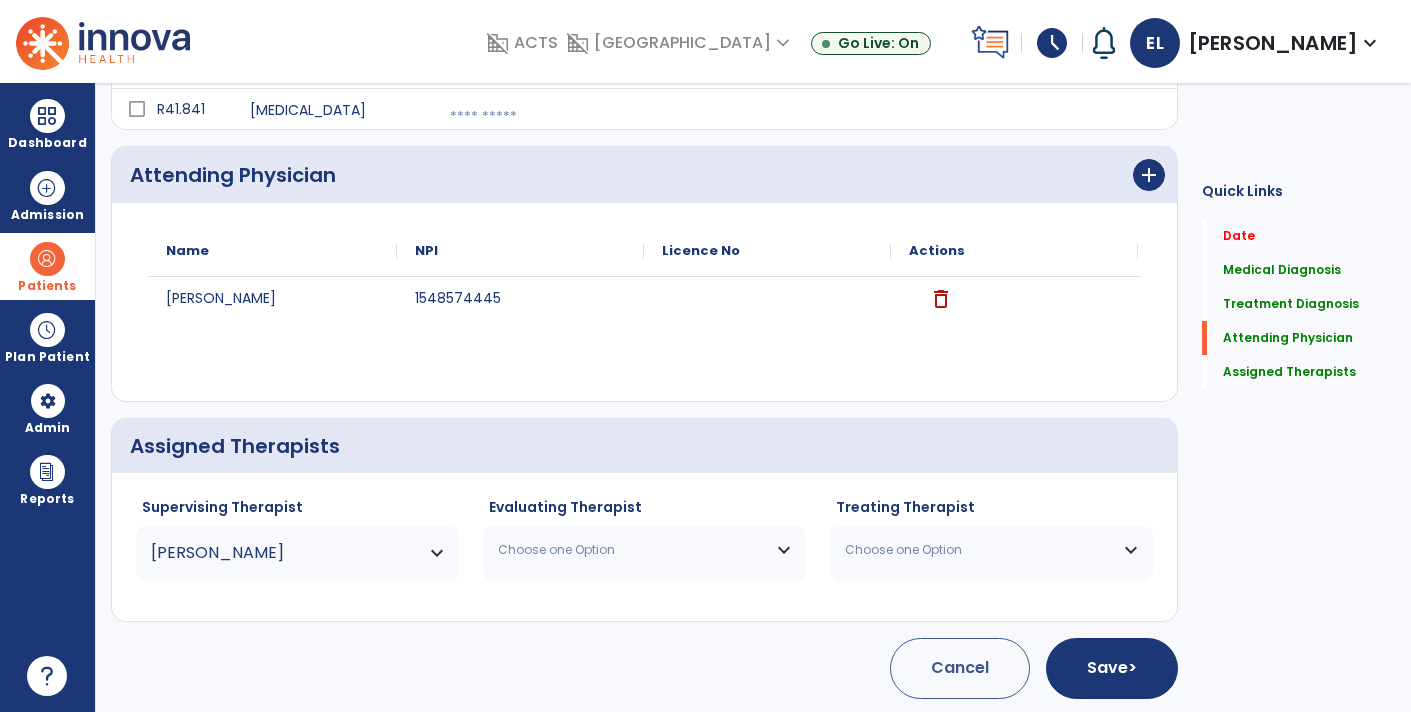 click on "Choose one Option" at bounding box center (632, 550) 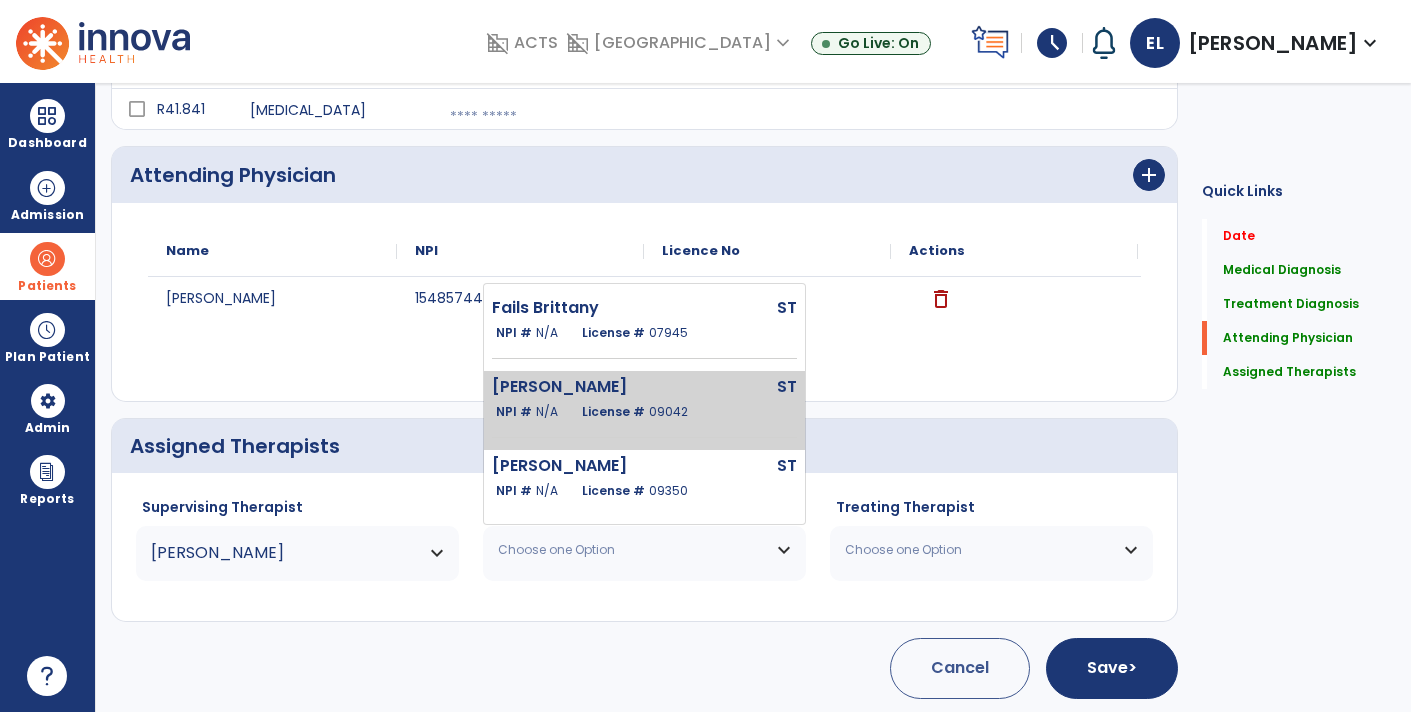 click on "[PERSON_NAME]" 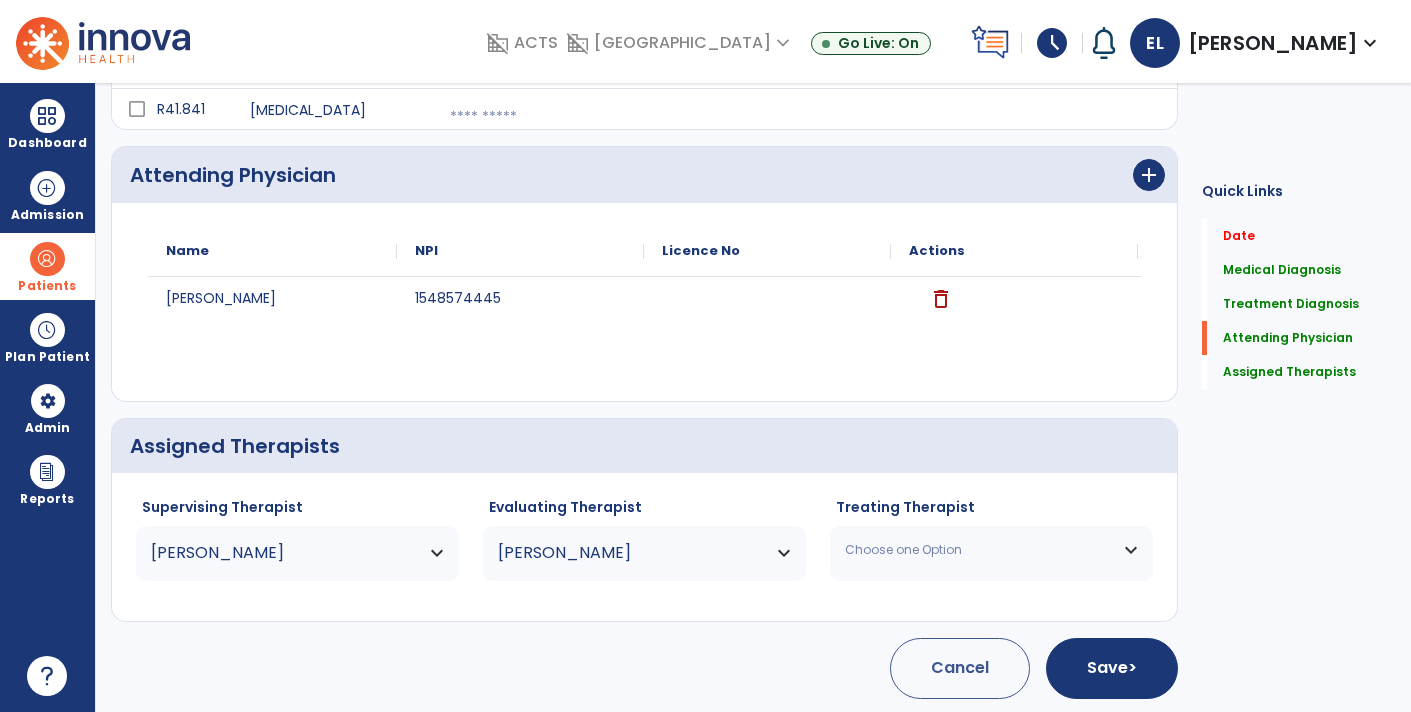 click on "Choose one Option" at bounding box center [979, 550] 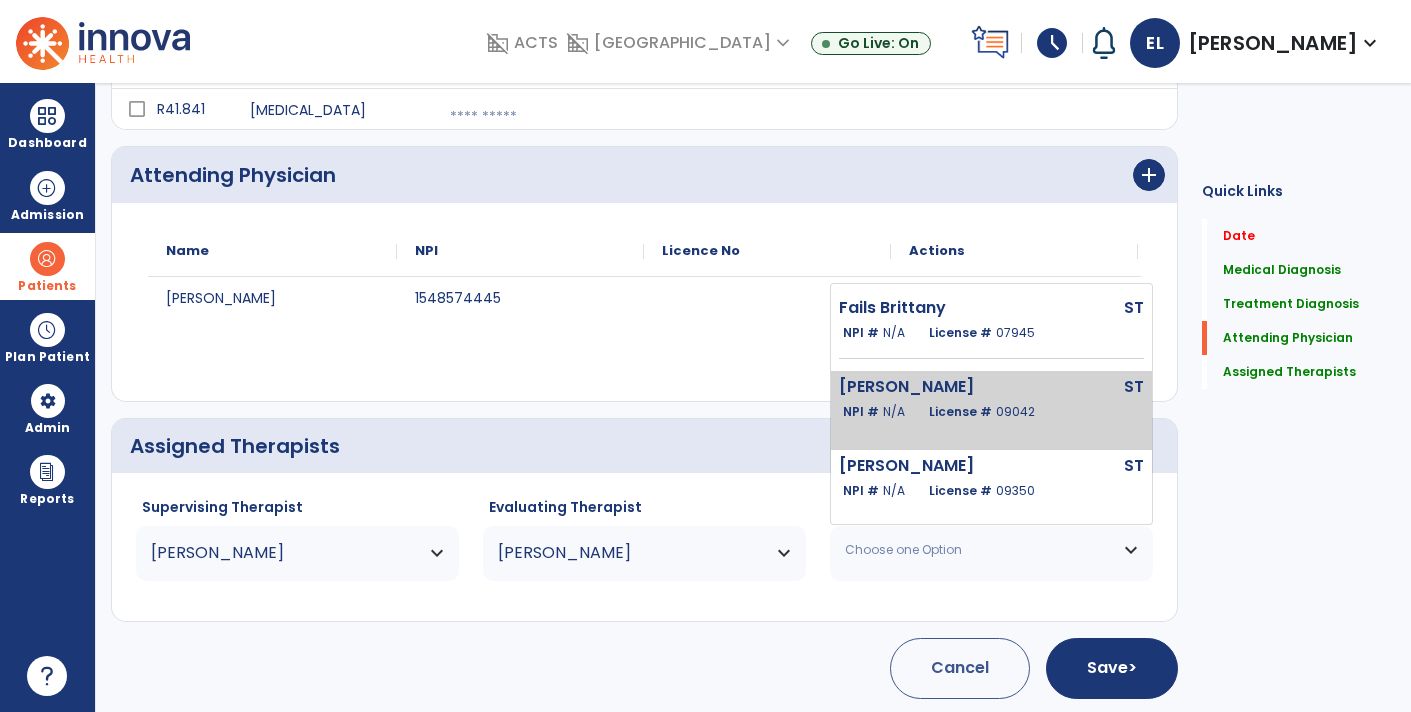 click on "License #  09042" 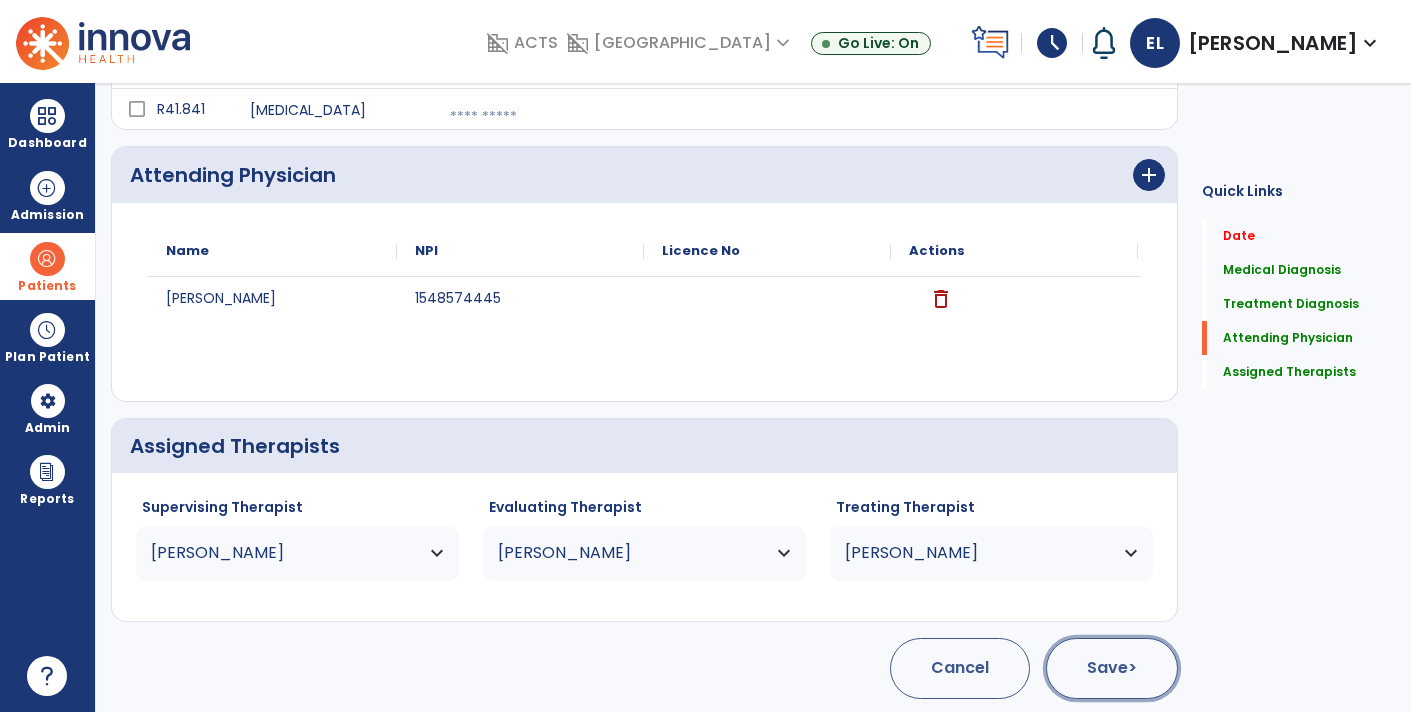 click on "Save  >" 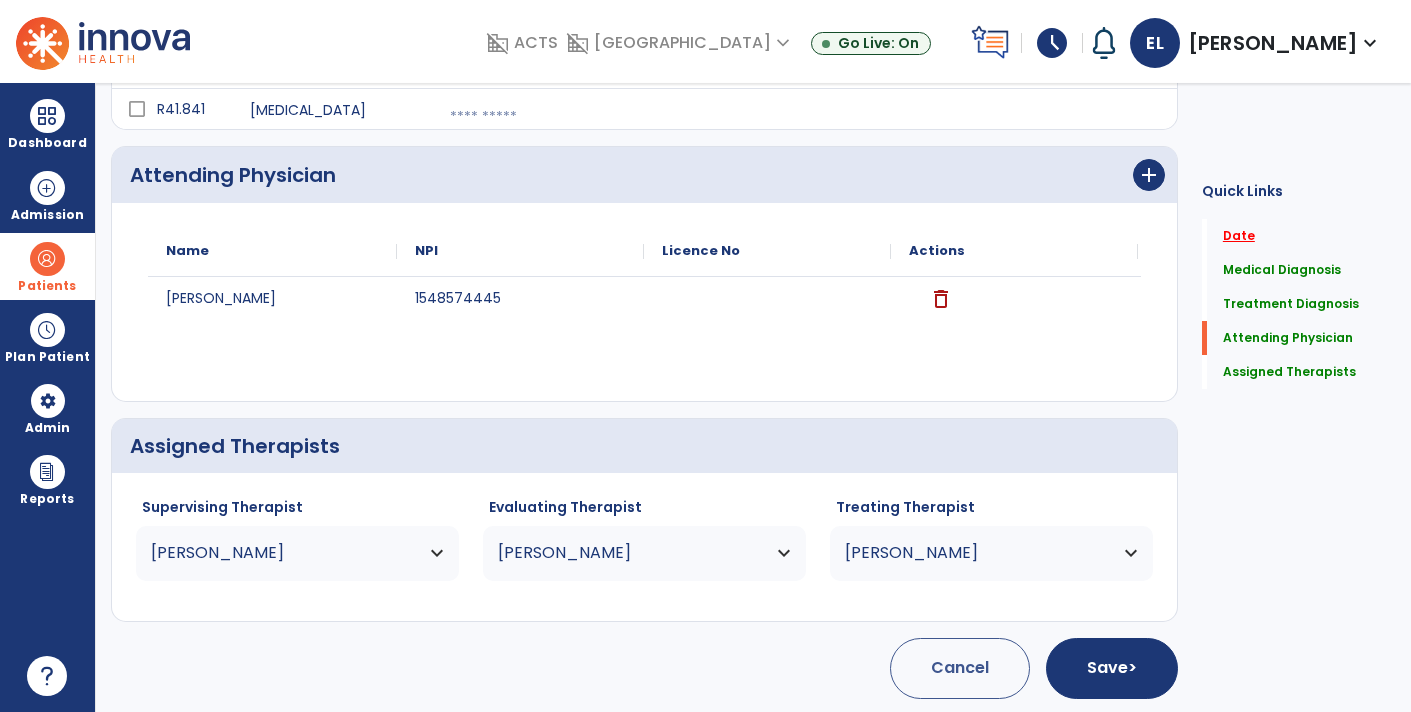 click on "Date" 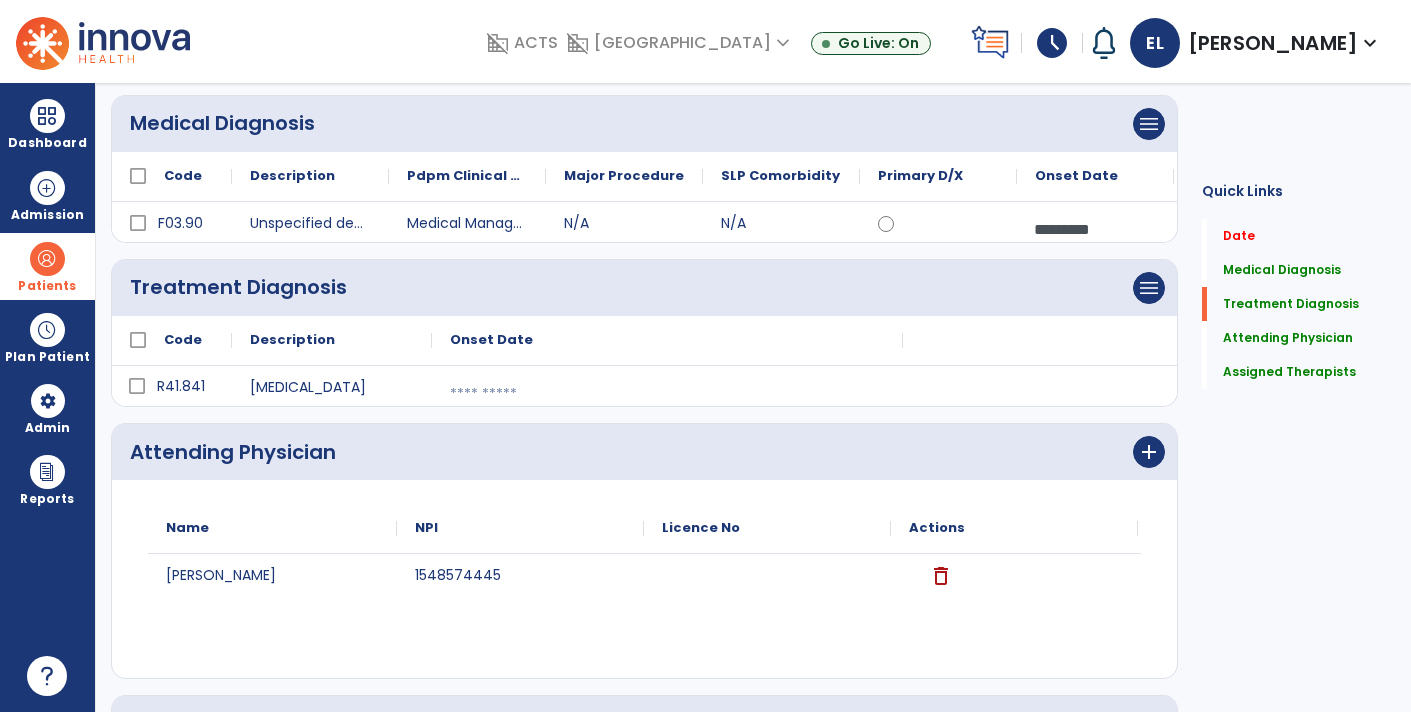 scroll, scrollTop: 0, scrollLeft: 0, axis: both 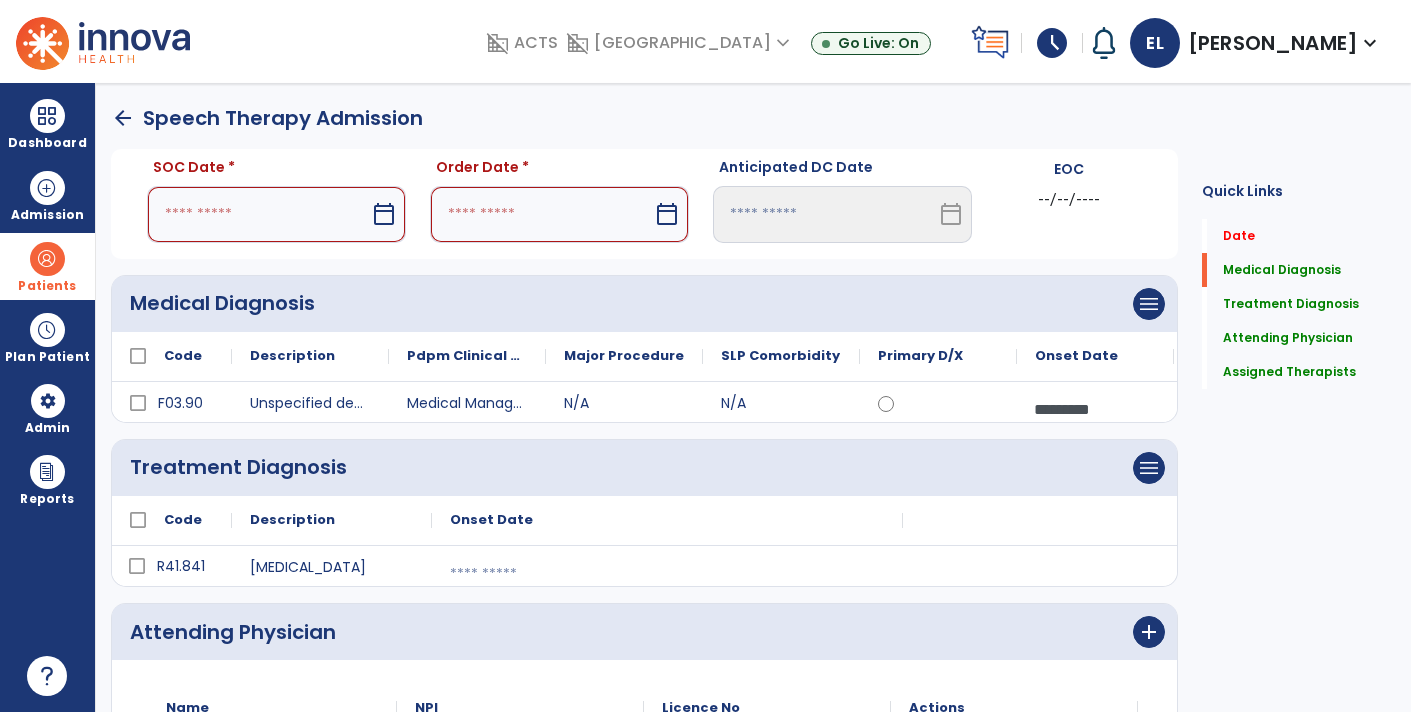 click at bounding box center (258, 214) 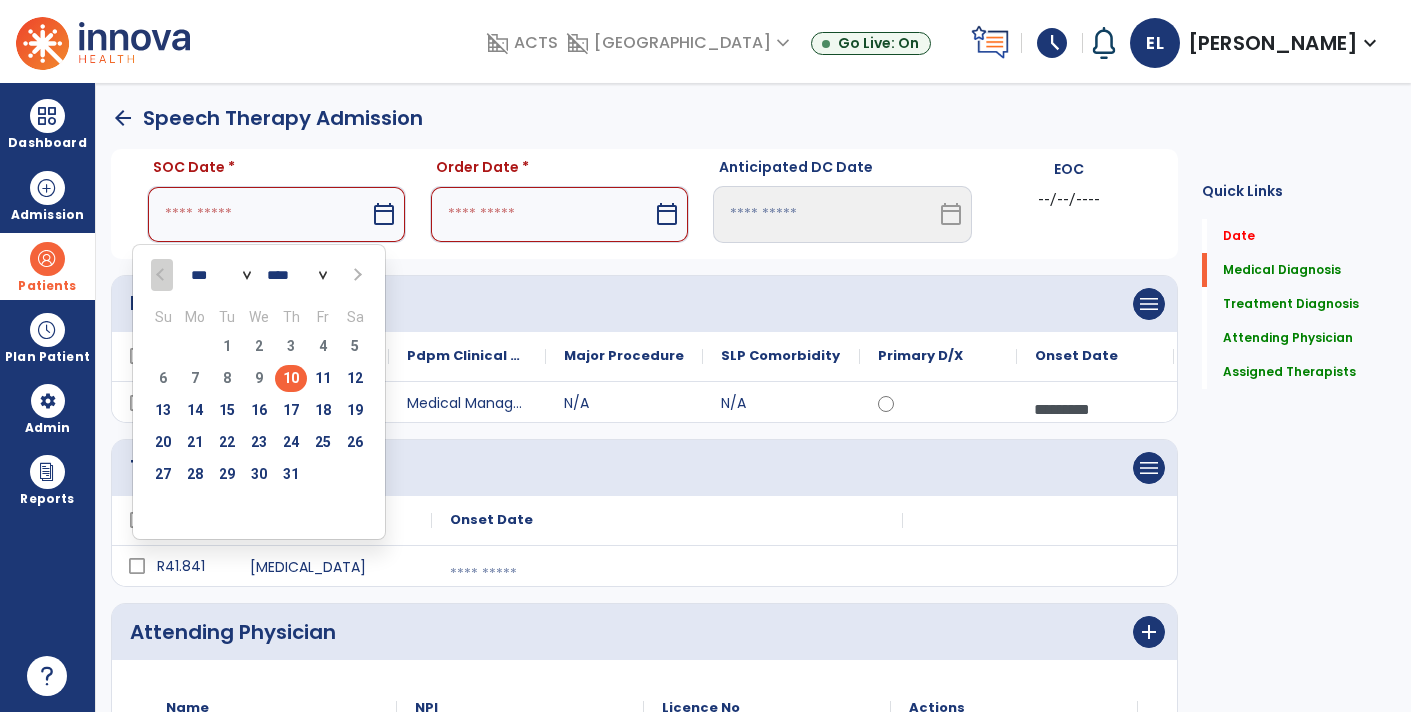 click on "10" at bounding box center [291, 378] 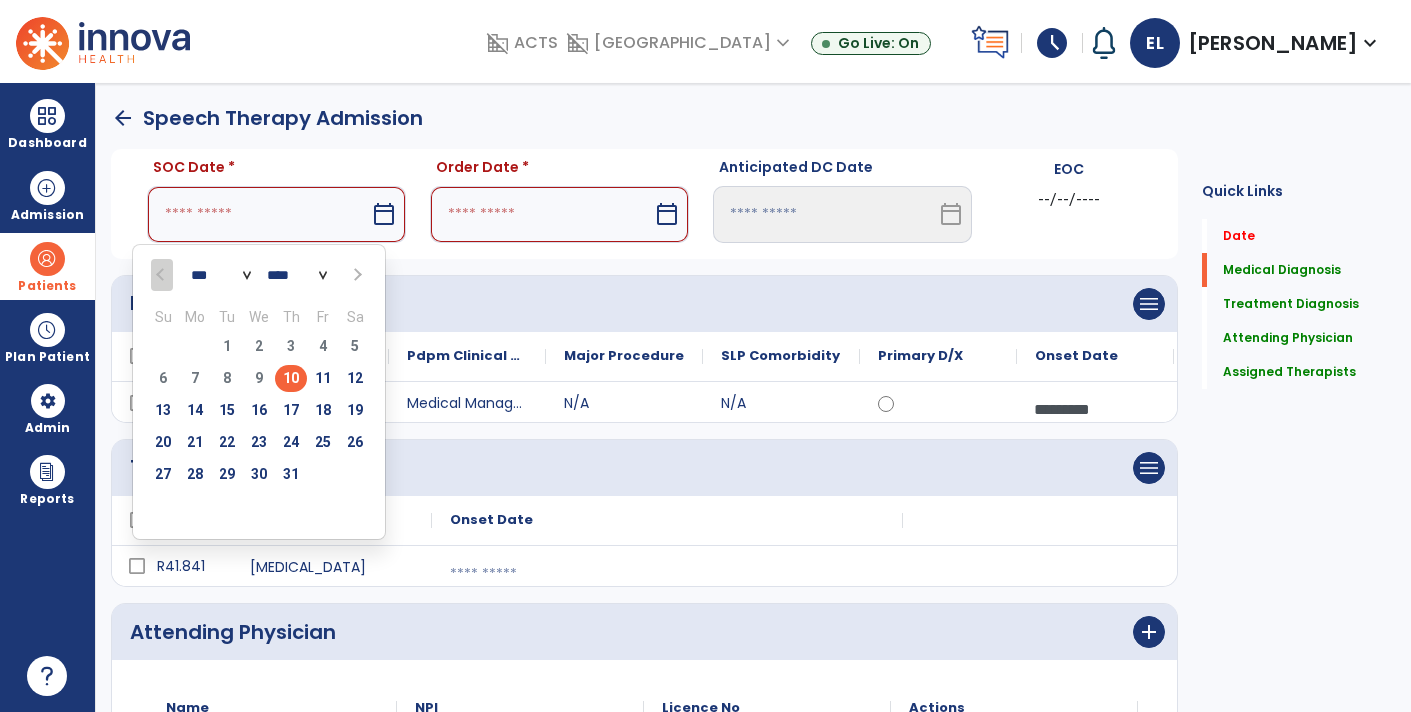 type on "*********" 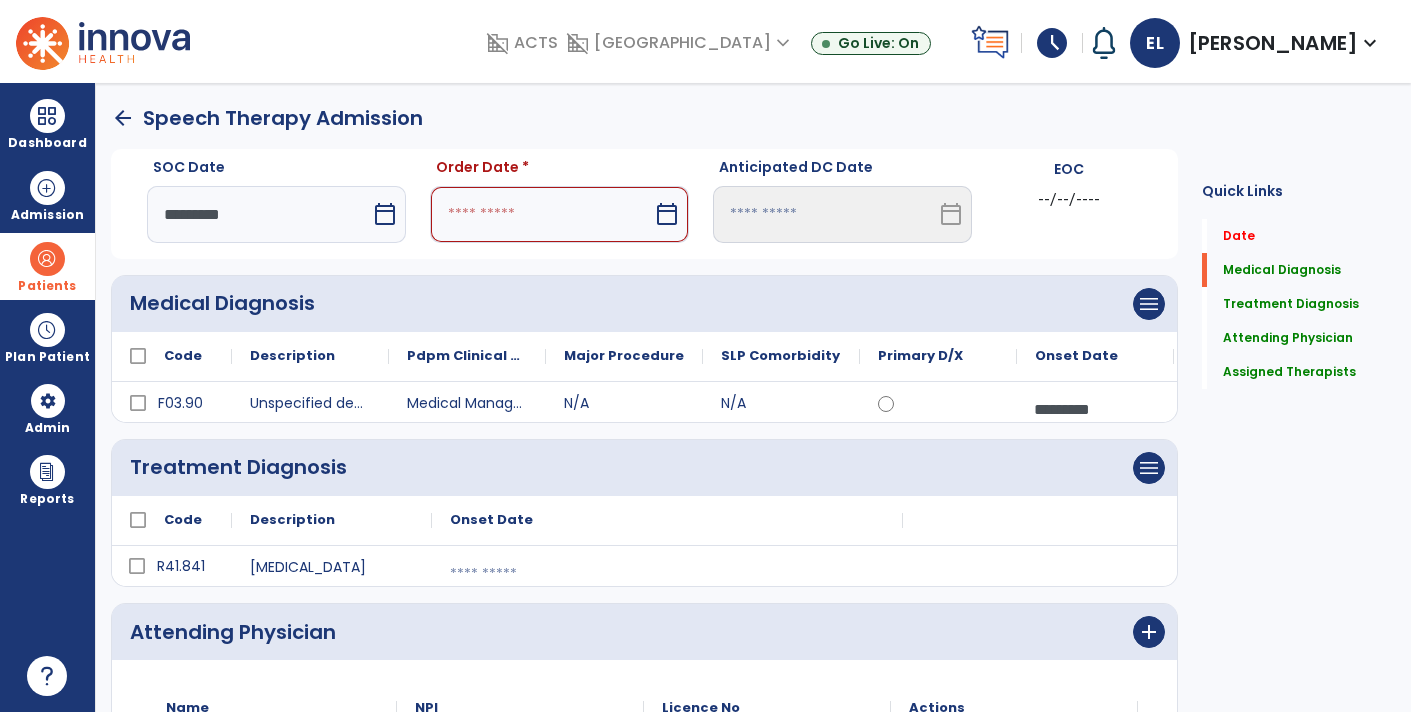 click at bounding box center (541, 214) 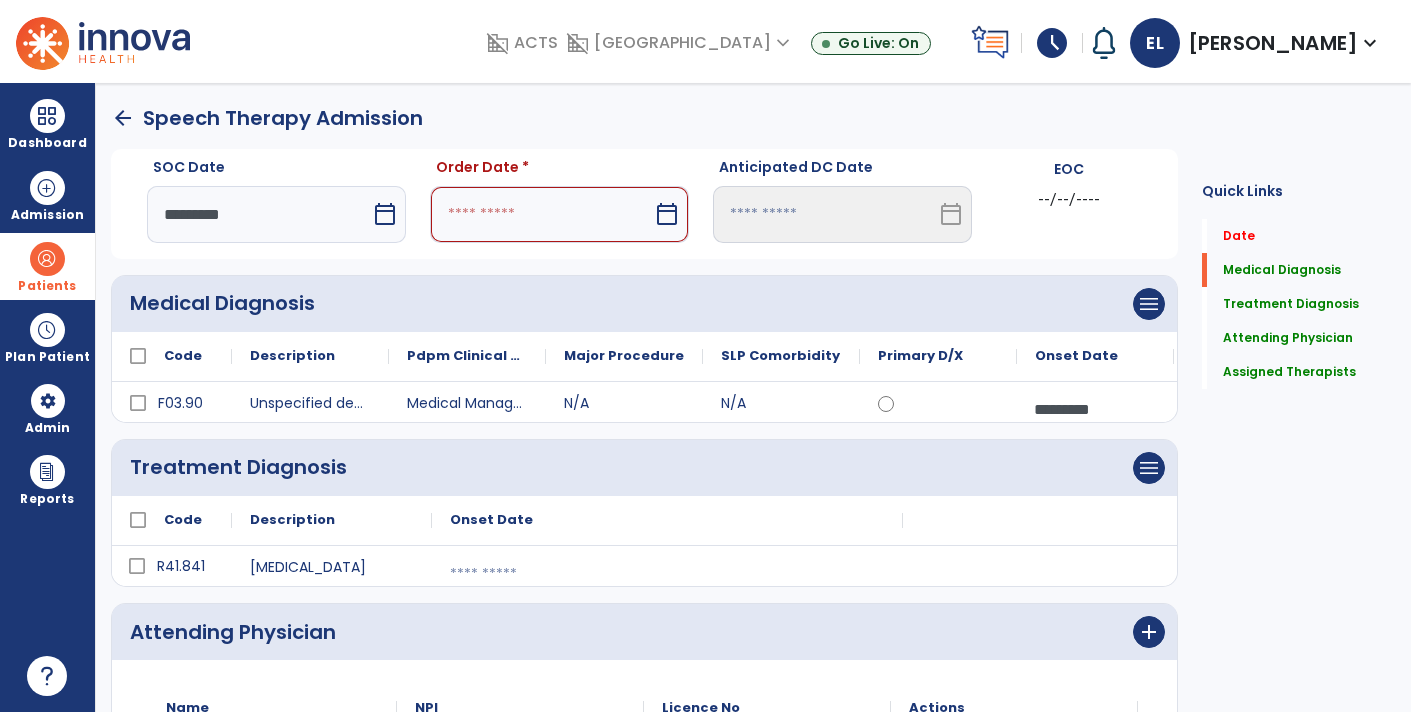 select on "*" 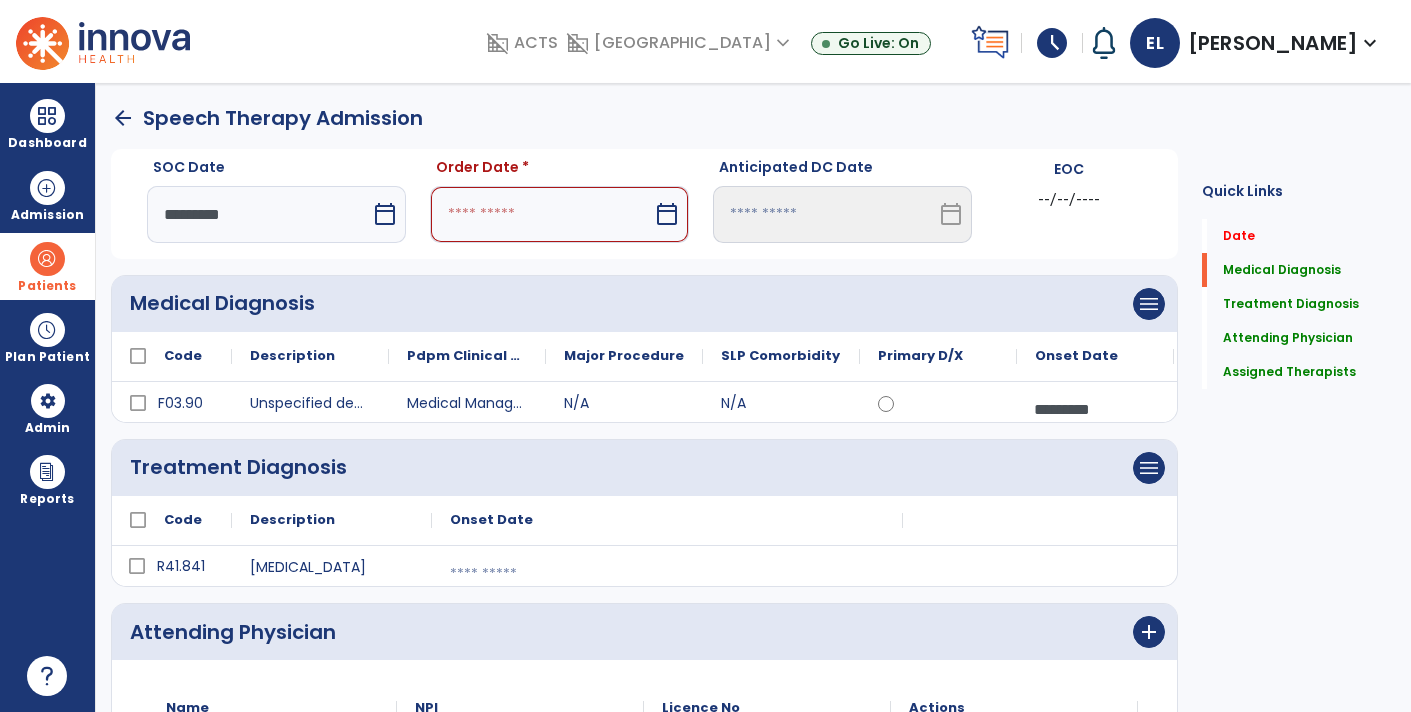 select on "****" 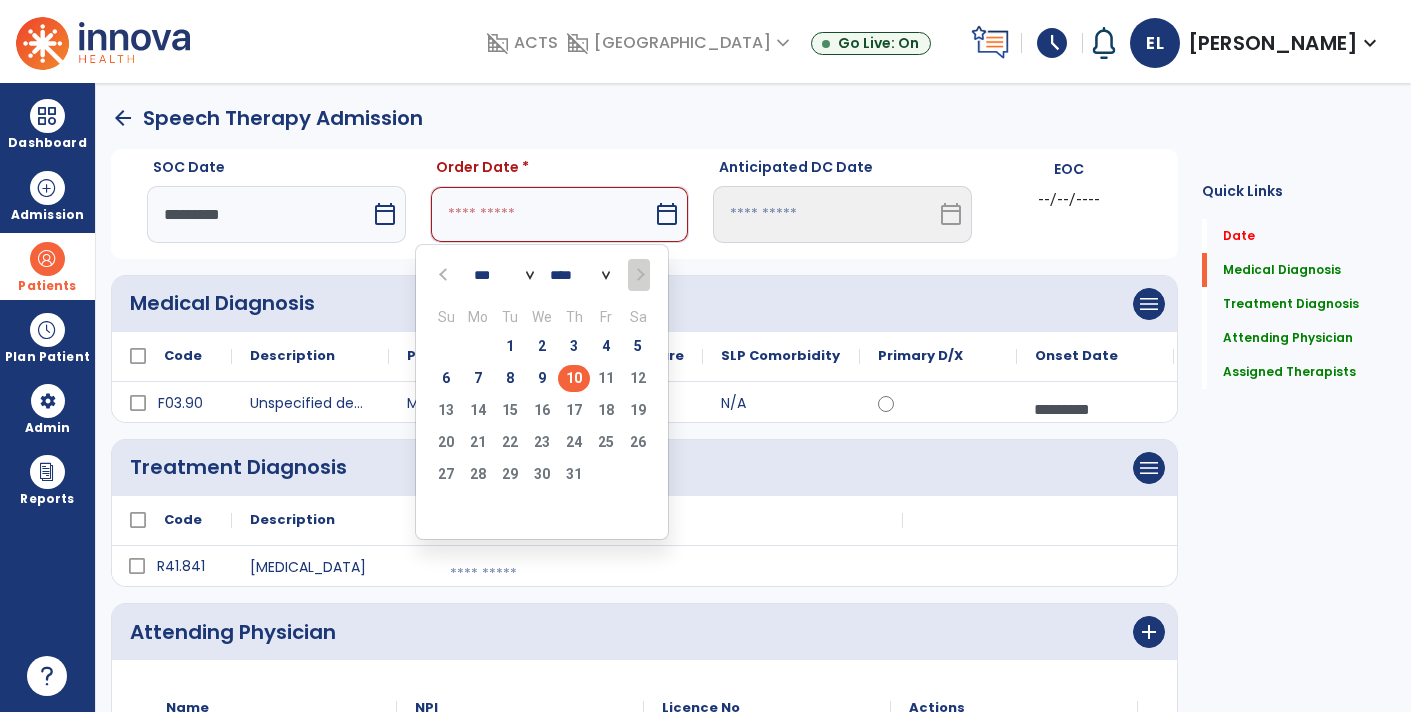 click on "*** *** *** *** *** *** ***" at bounding box center (504, 275) 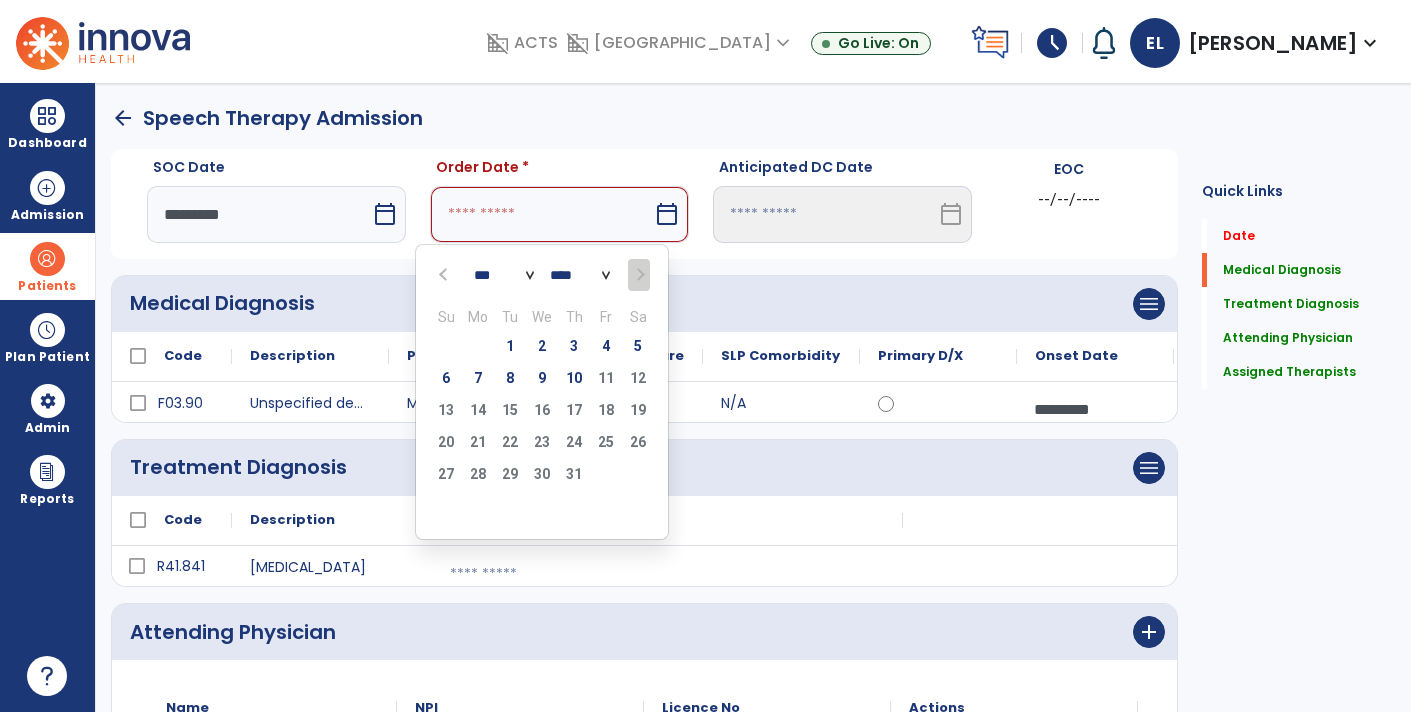 select on "*" 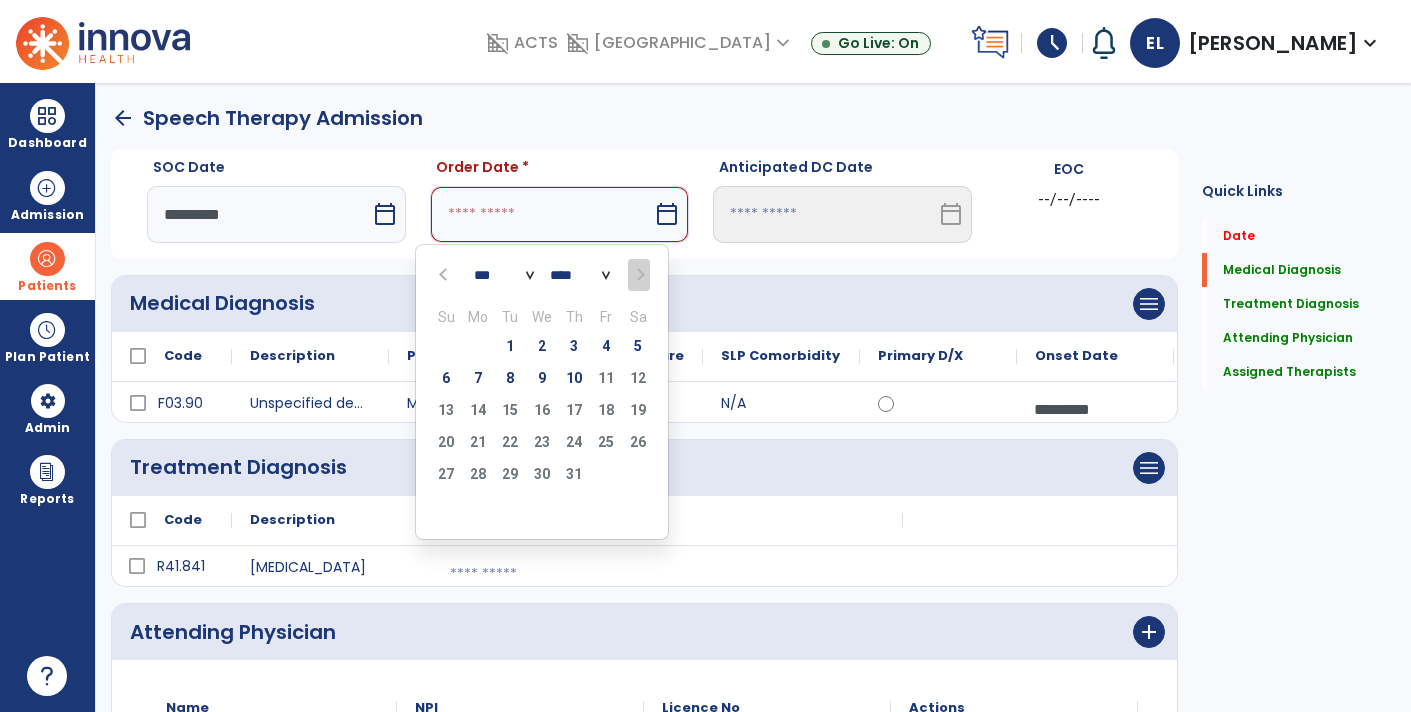 click on "*** *** *** *** *** *** ***" at bounding box center [504, 275] 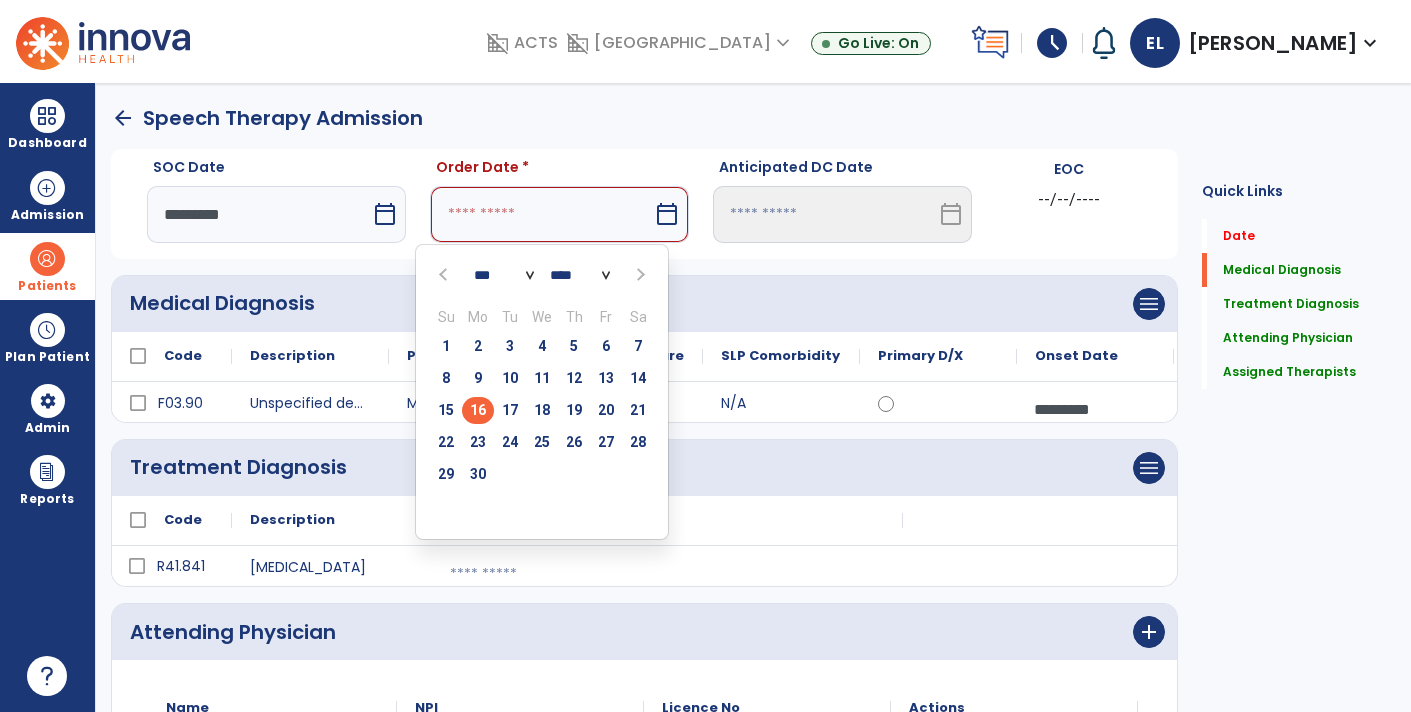 click on "16" at bounding box center (478, 410) 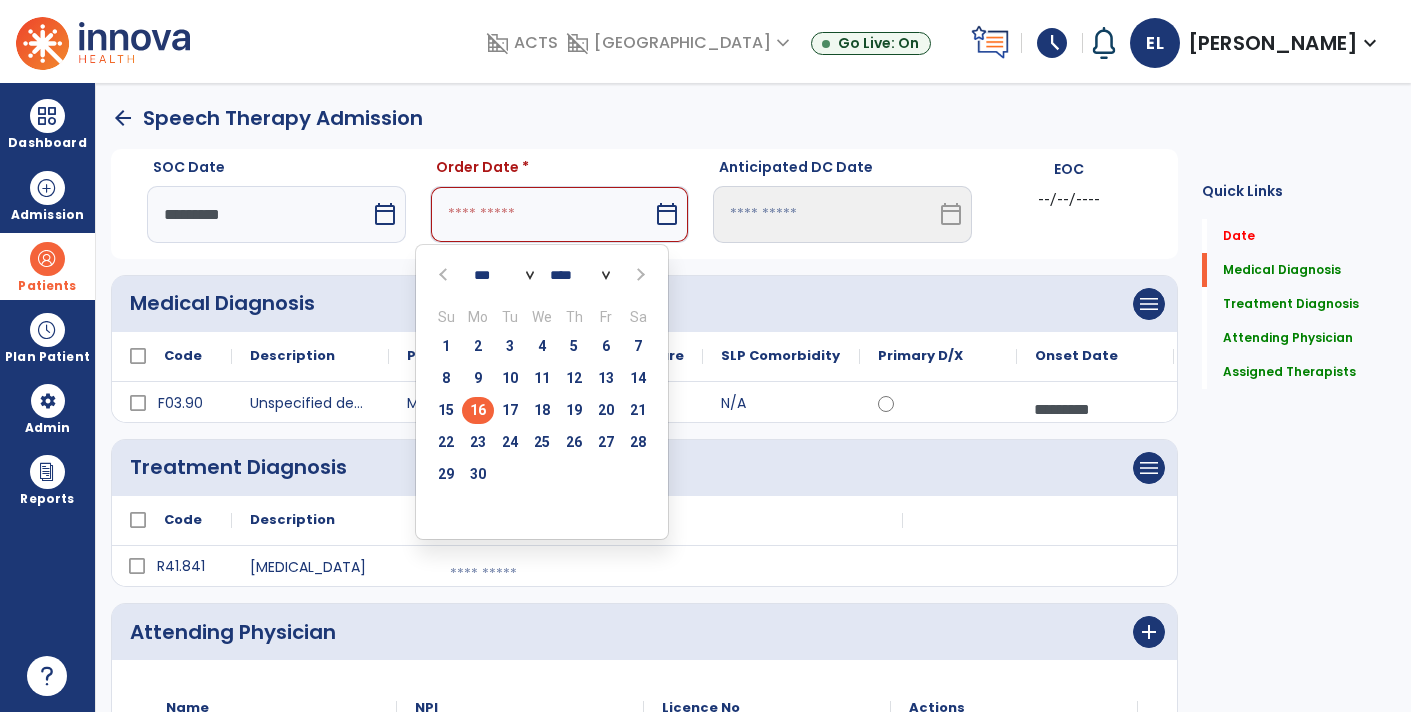 type on "*********" 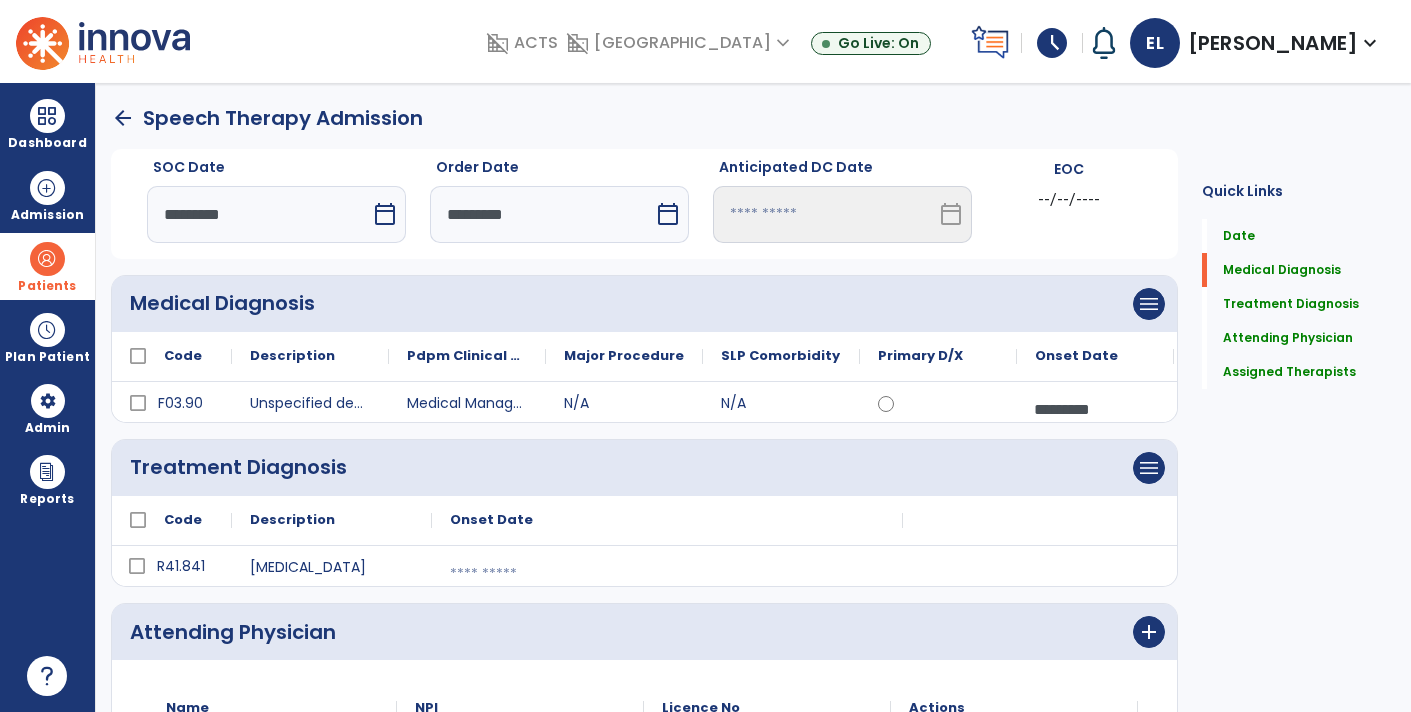 scroll, scrollTop: 457, scrollLeft: 0, axis: vertical 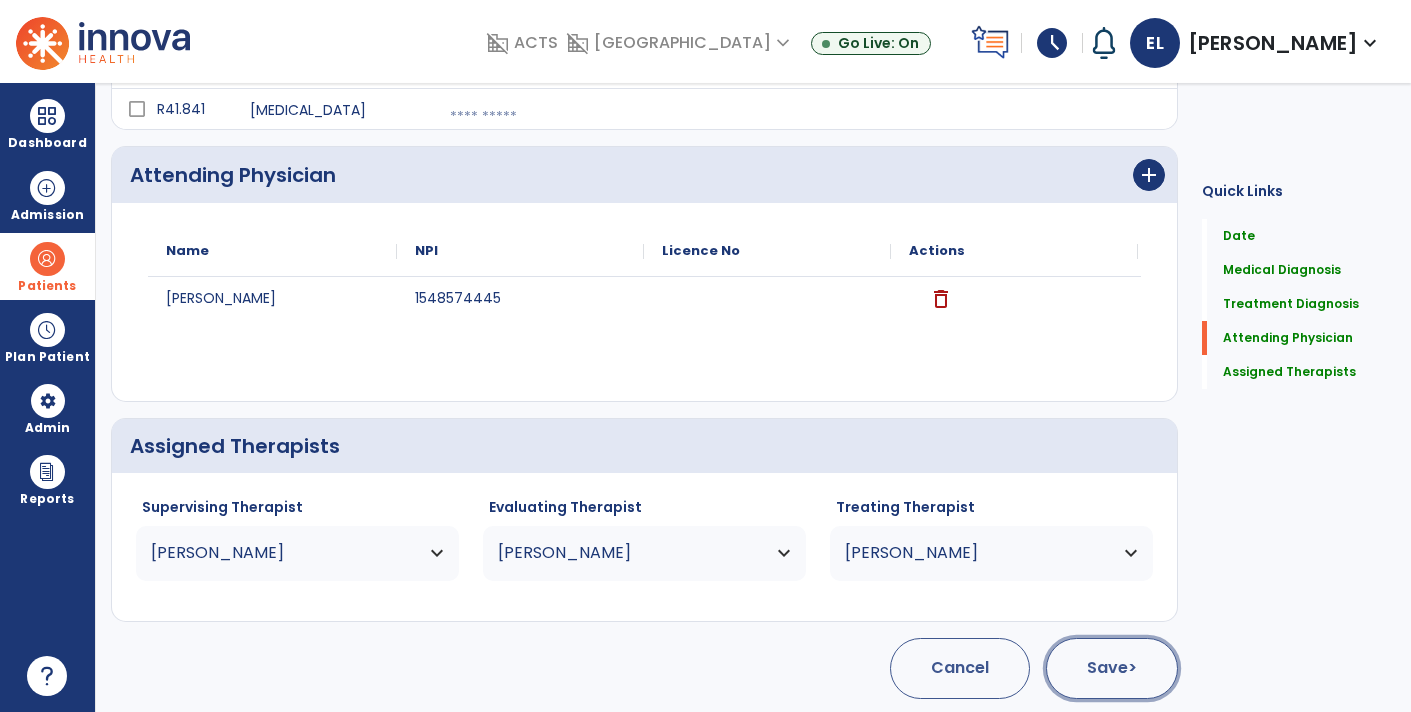 click on "Save  >" 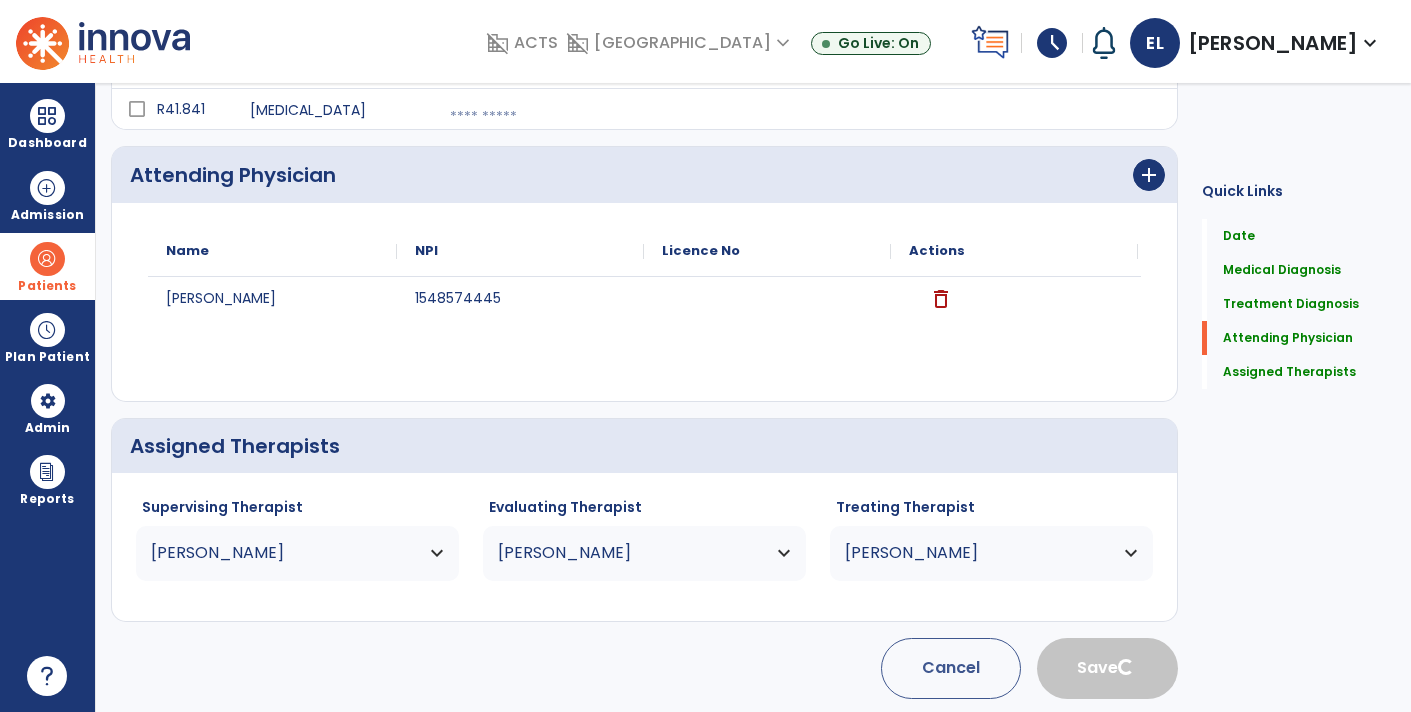 type 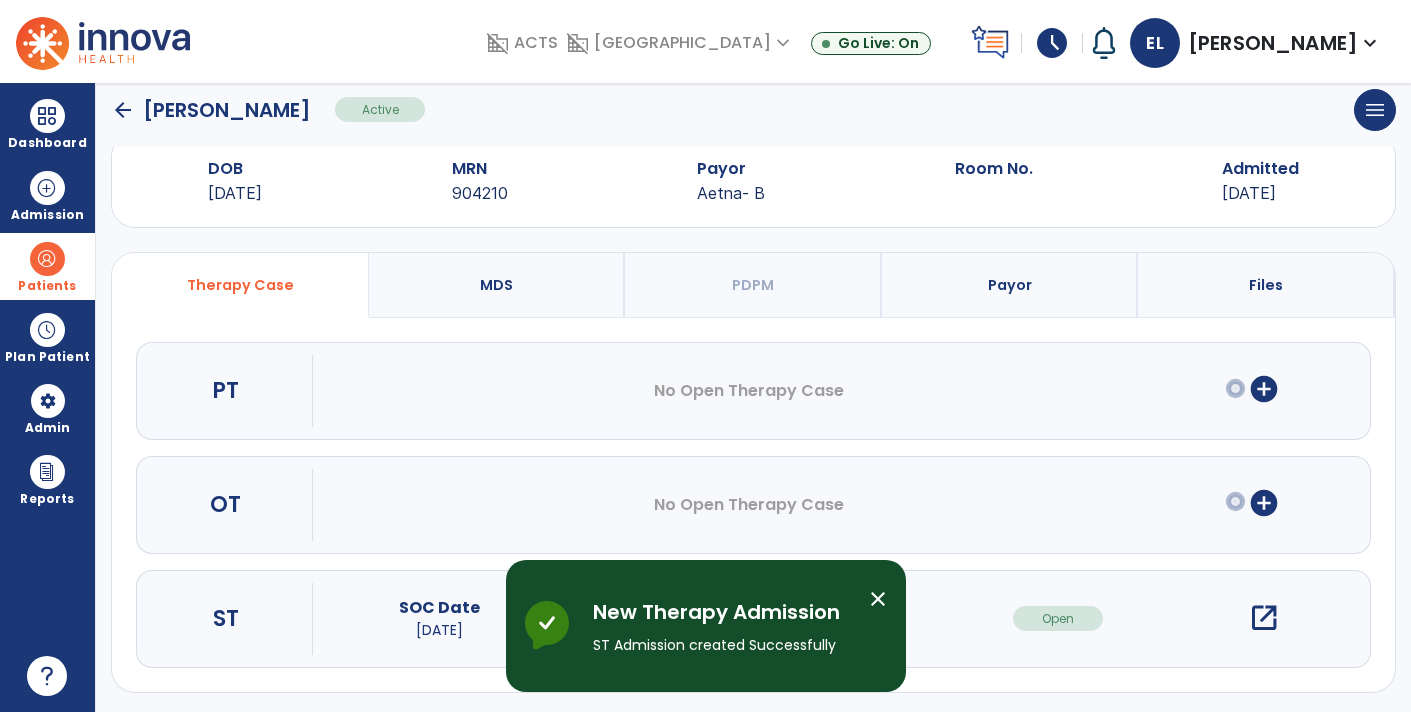 scroll, scrollTop: 44, scrollLeft: 0, axis: vertical 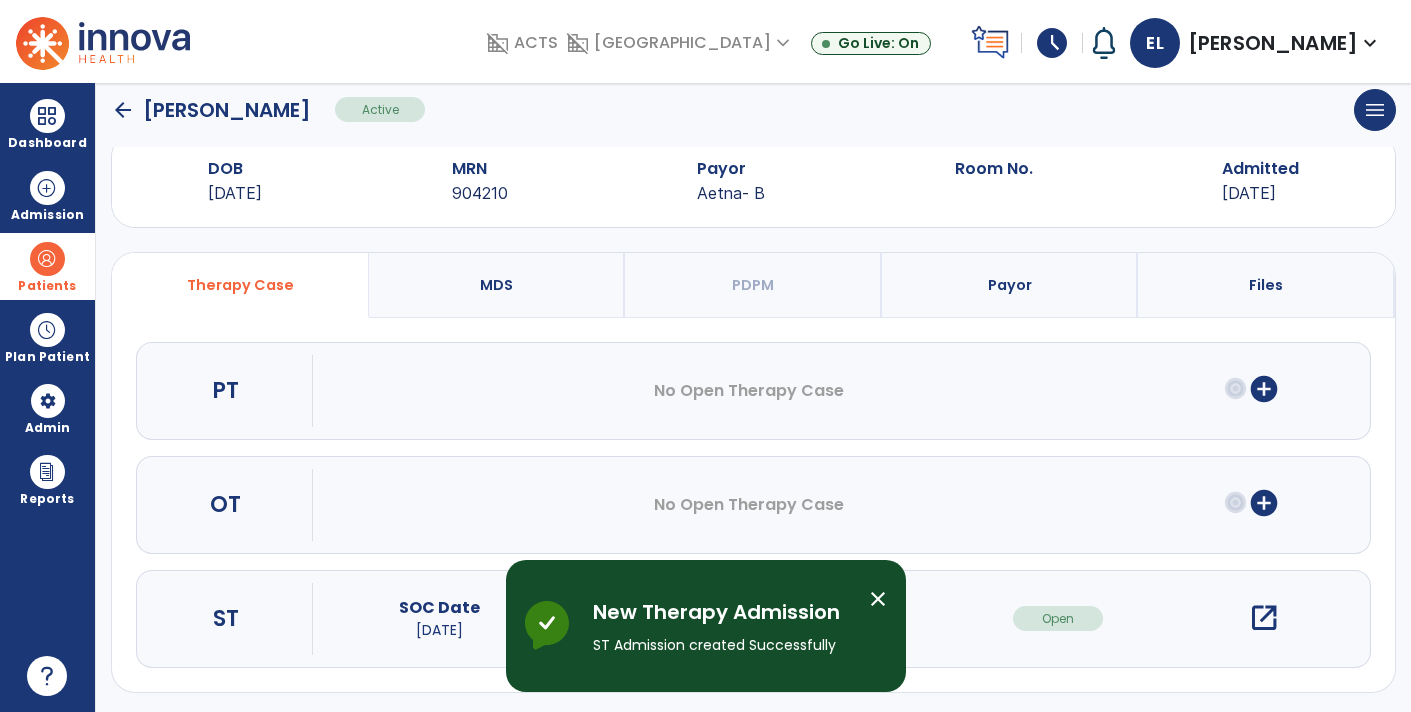 click on "open_in_new" at bounding box center (1264, 618) 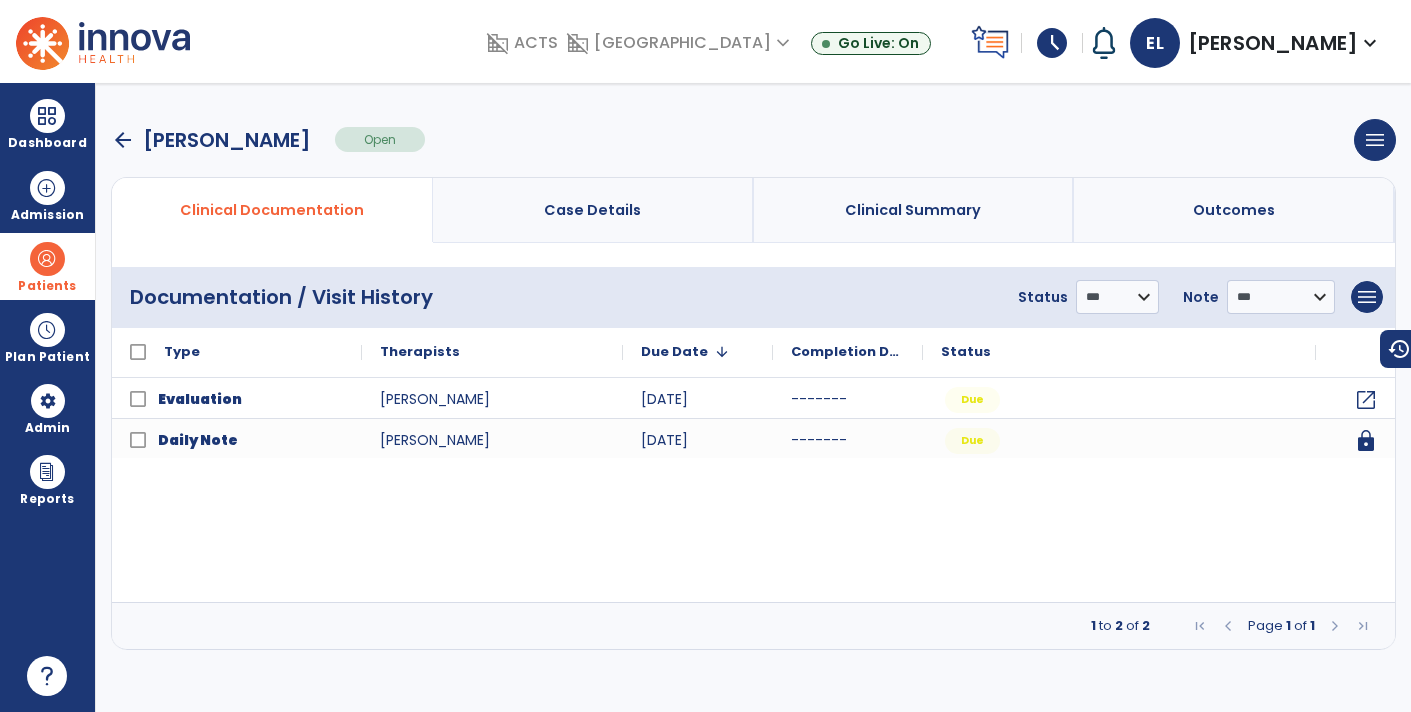 scroll, scrollTop: 0, scrollLeft: 0, axis: both 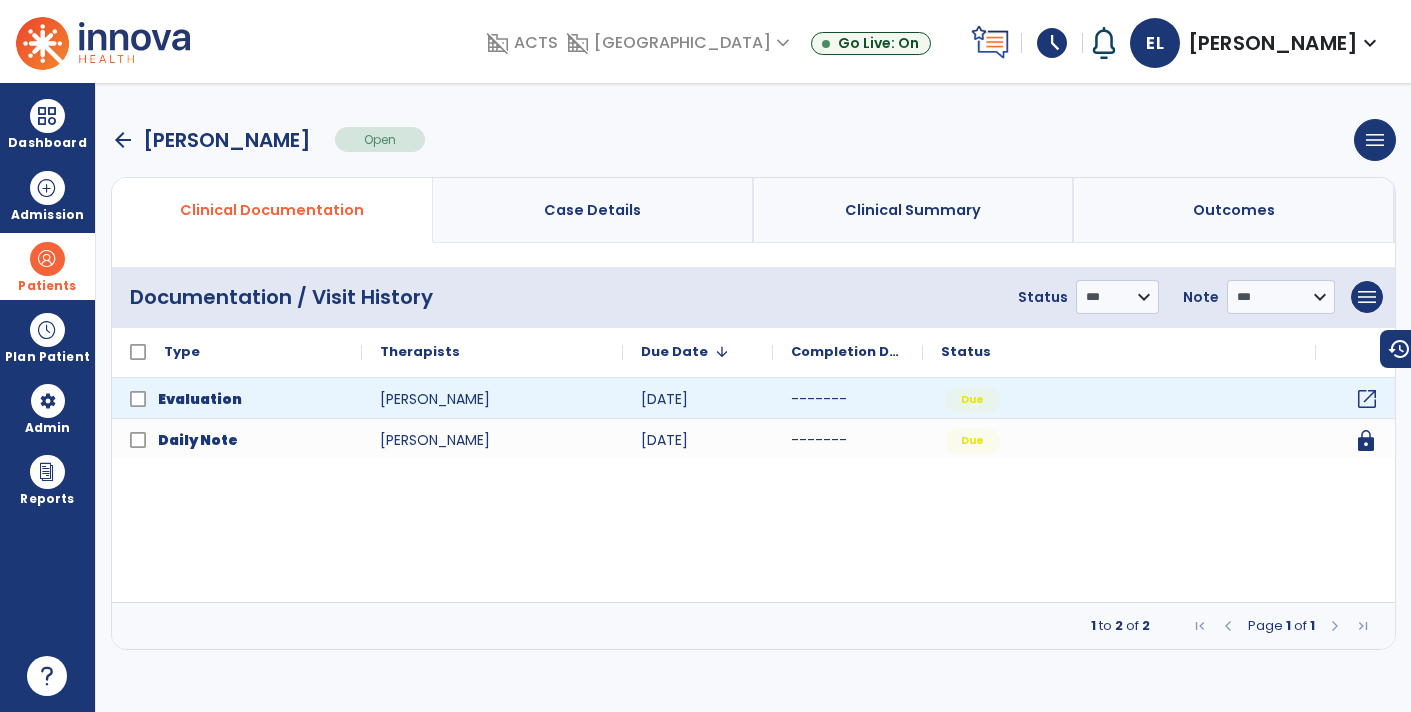 click on "open_in_new" 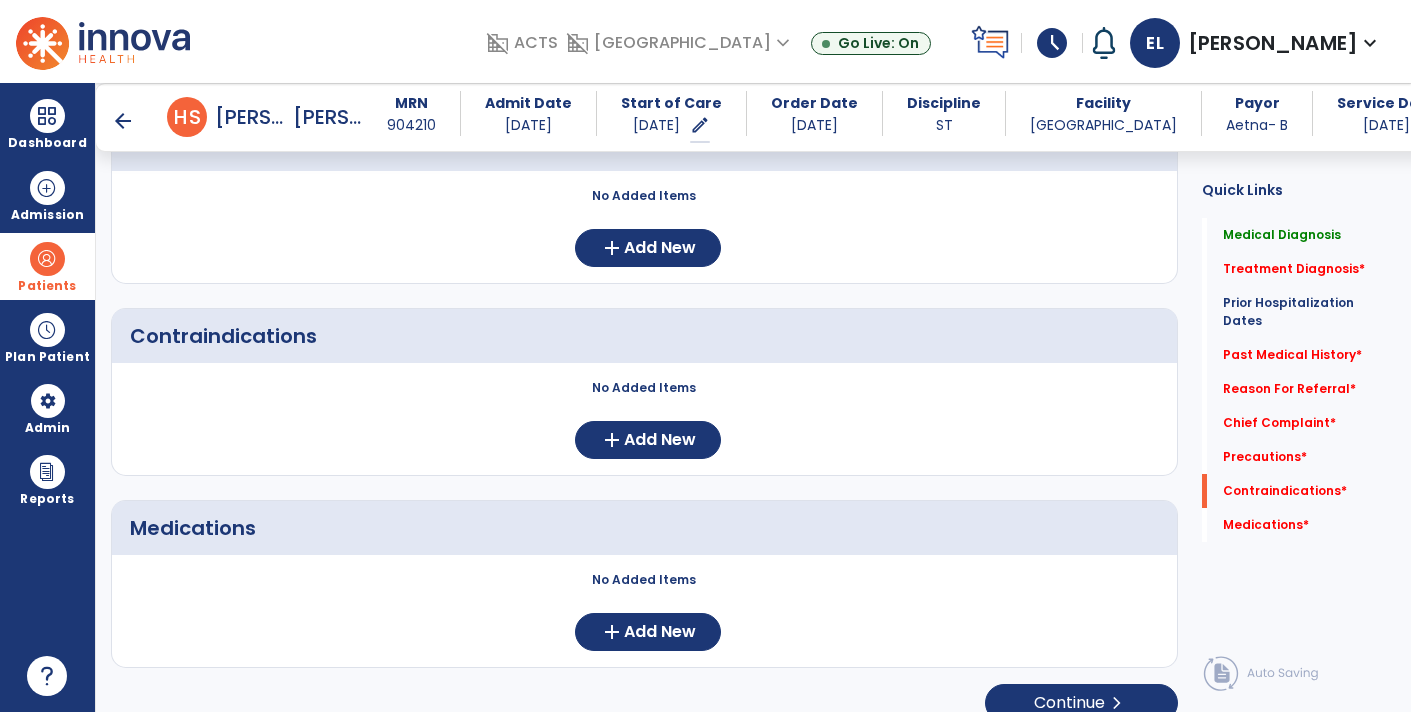 scroll, scrollTop: 1537, scrollLeft: 0, axis: vertical 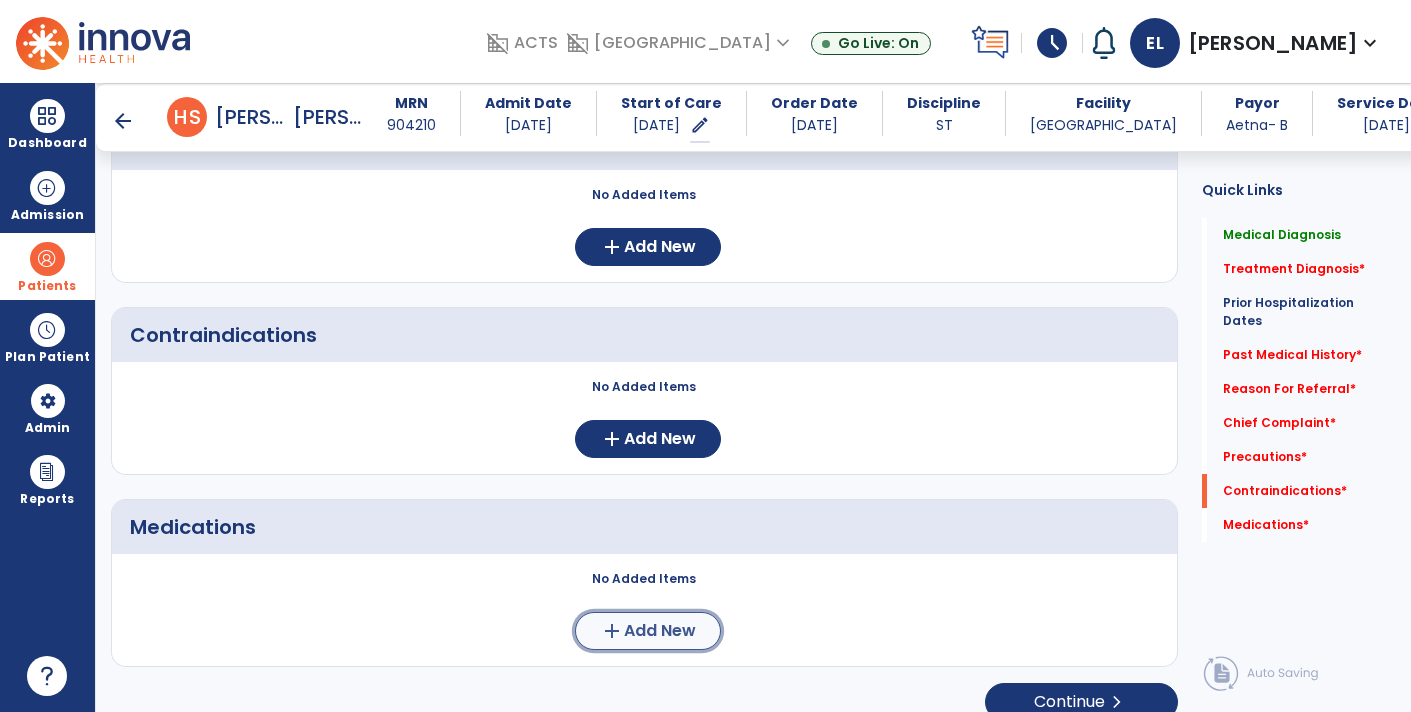 click on "Add New" 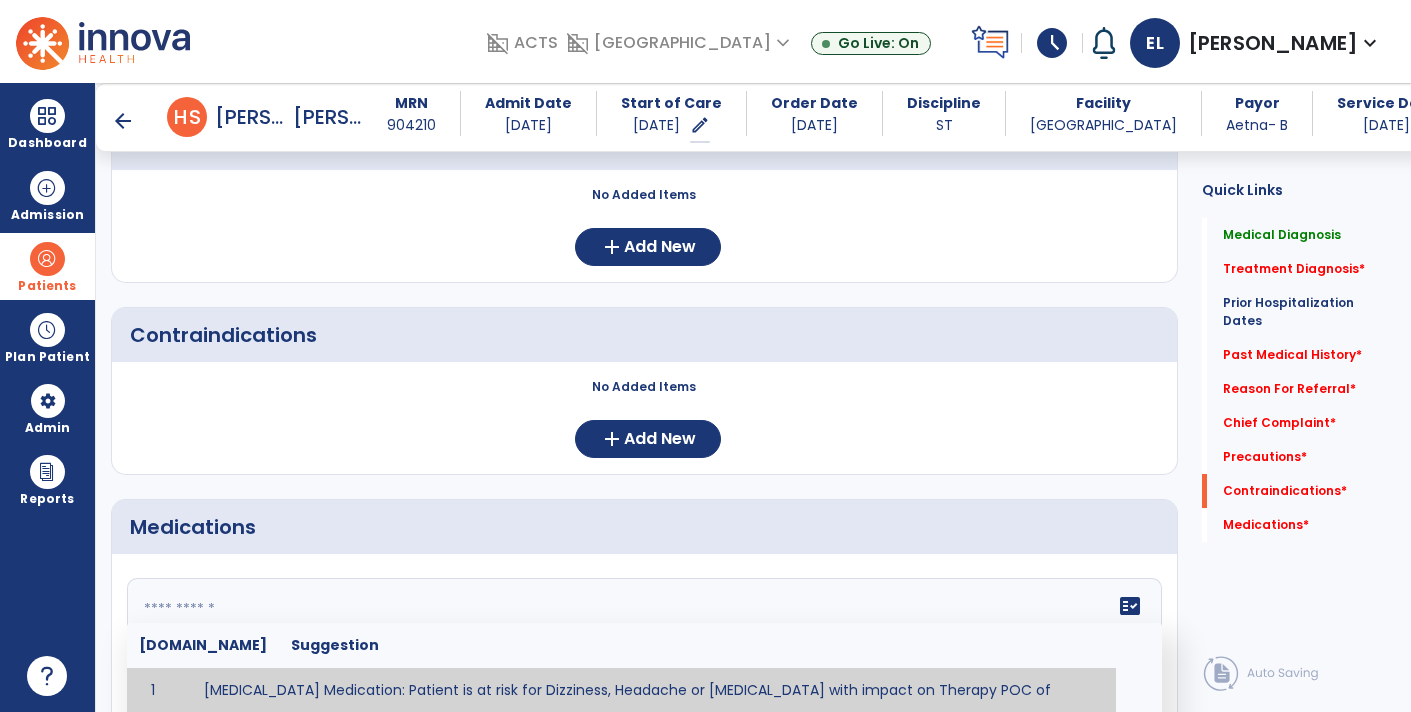 click on "fact_check  [DOMAIN_NAME] Suggestion 1 [MEDICAL_DATA] Medication: Patient is at risk for Dizziness, Headache or [MEDICAL_DATA] with impact on Therapy POC of _______________. 2 Anti-Arrhythmic Agents: at risk for Arrhythmias, Confusion, EKG changes, Hallucinations, [MEDICAL_DATA], Increased blood pressure, Increased heart rate, [MEDICAL_DATA] or Toxicity with impact on Therapy POC of 3 Anti-Coagulant medications: with potential risk for hemorrhage (including [MEDICAL_DATA] and coughing up blood), and [MEDICAL_DATA] syndrome). Potential impact on therapy progress includes _________. 4 Anti-[MEDICAL_DATA] medications: with potential risk for abnormal thinking, anxiety, dizziness, drowsiness, dry mouth, GI disturbance, increased appetite, loss of appetite, sedation, seizures, or weight gain. Possible impact on therapy progress includes ___________. 5 6 7 [MEDICAL_DATA] for ______________. 8 9 10 11 12 13 GERD Medications at risk for Headache, Nausea, Stomach pain or Vomiting with impact on Therapy POC of _____________. 14" 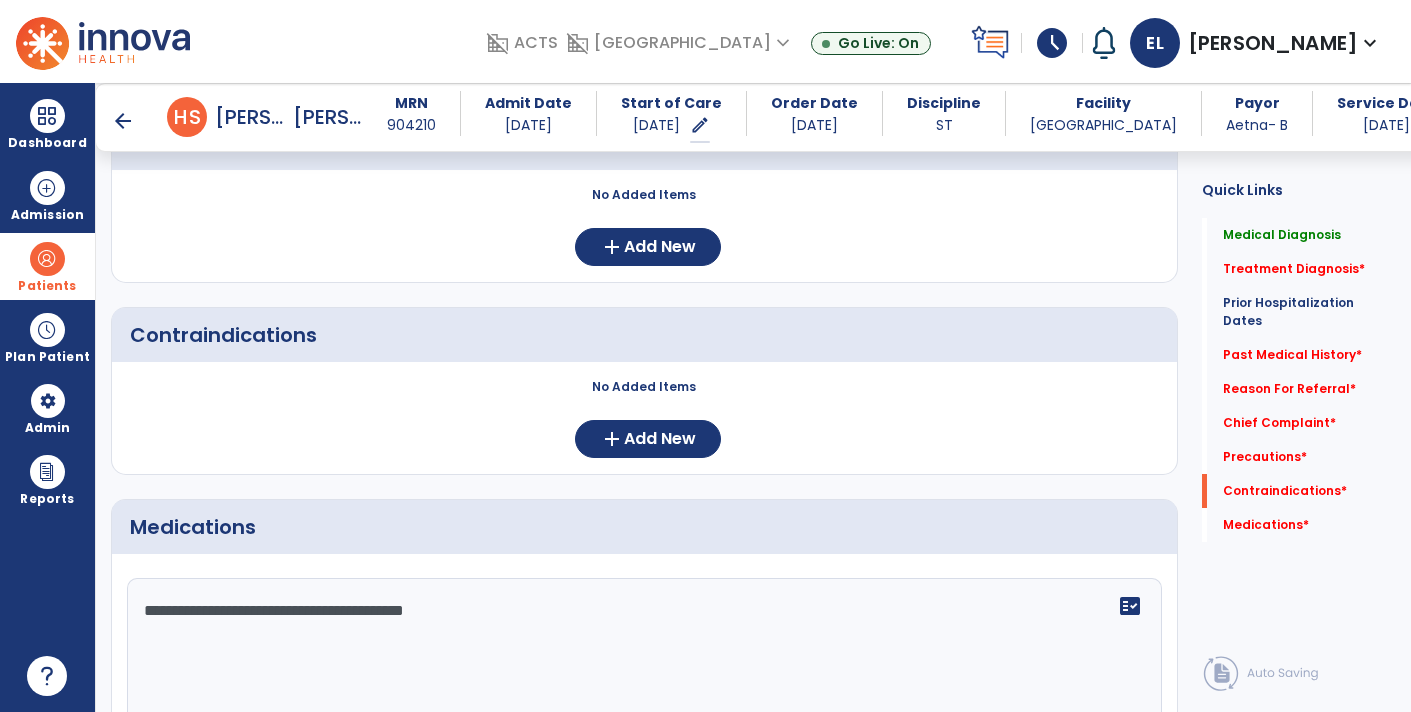 type on "**********" 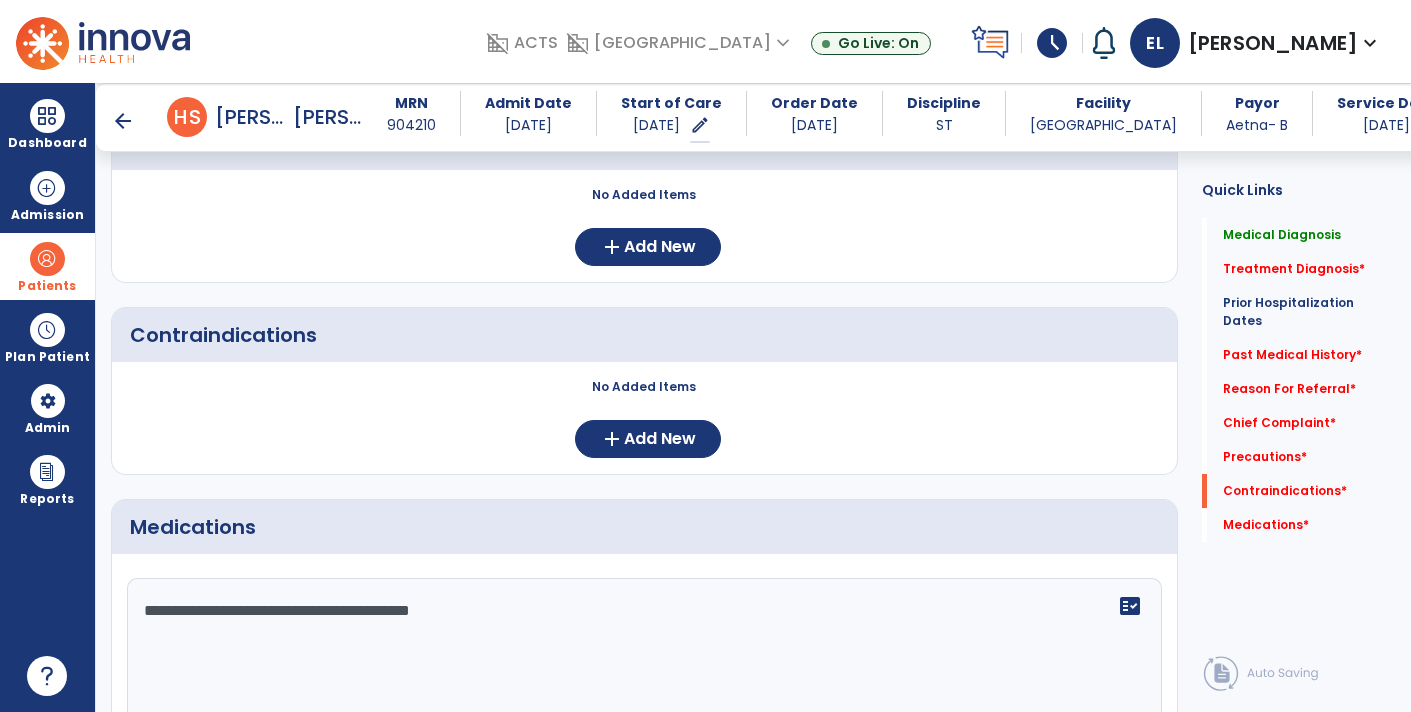 scroll, scrollTop: 1737, scrollLeft: 0, axis: vertical 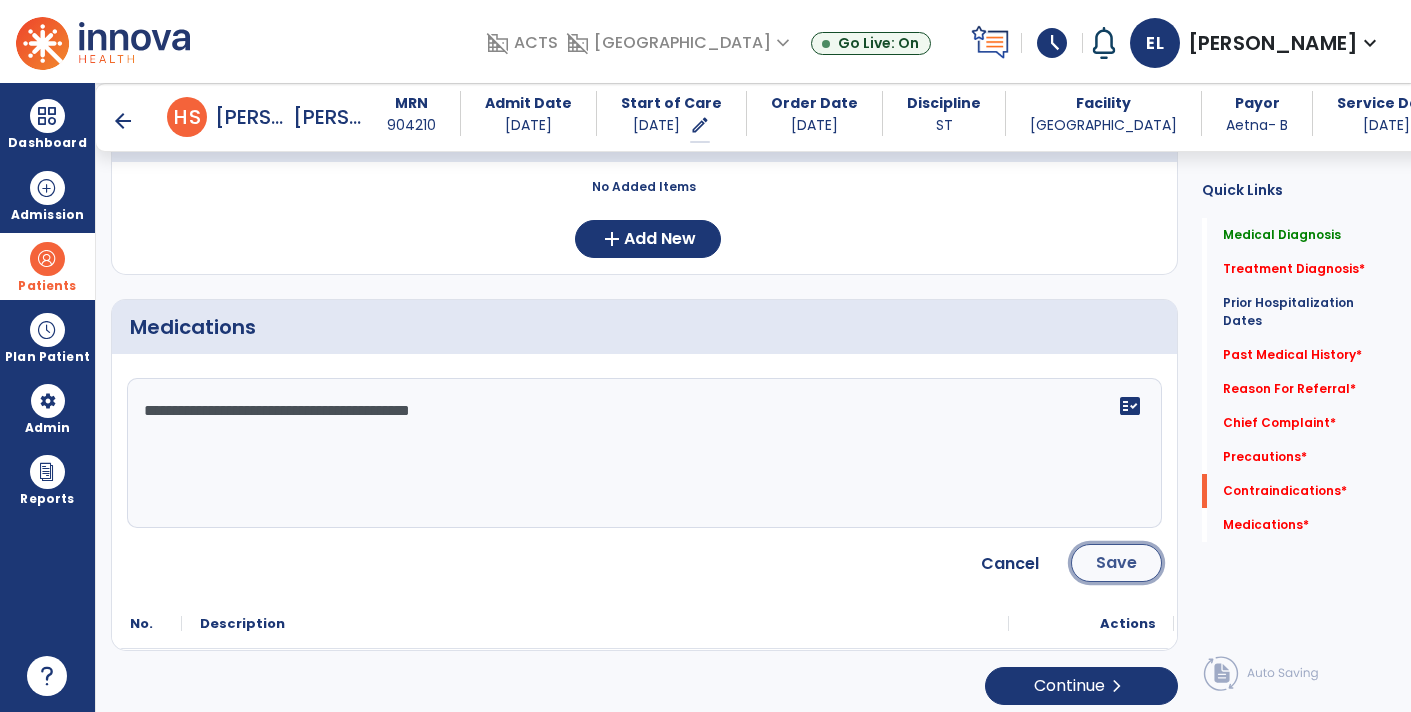 click on "Save" 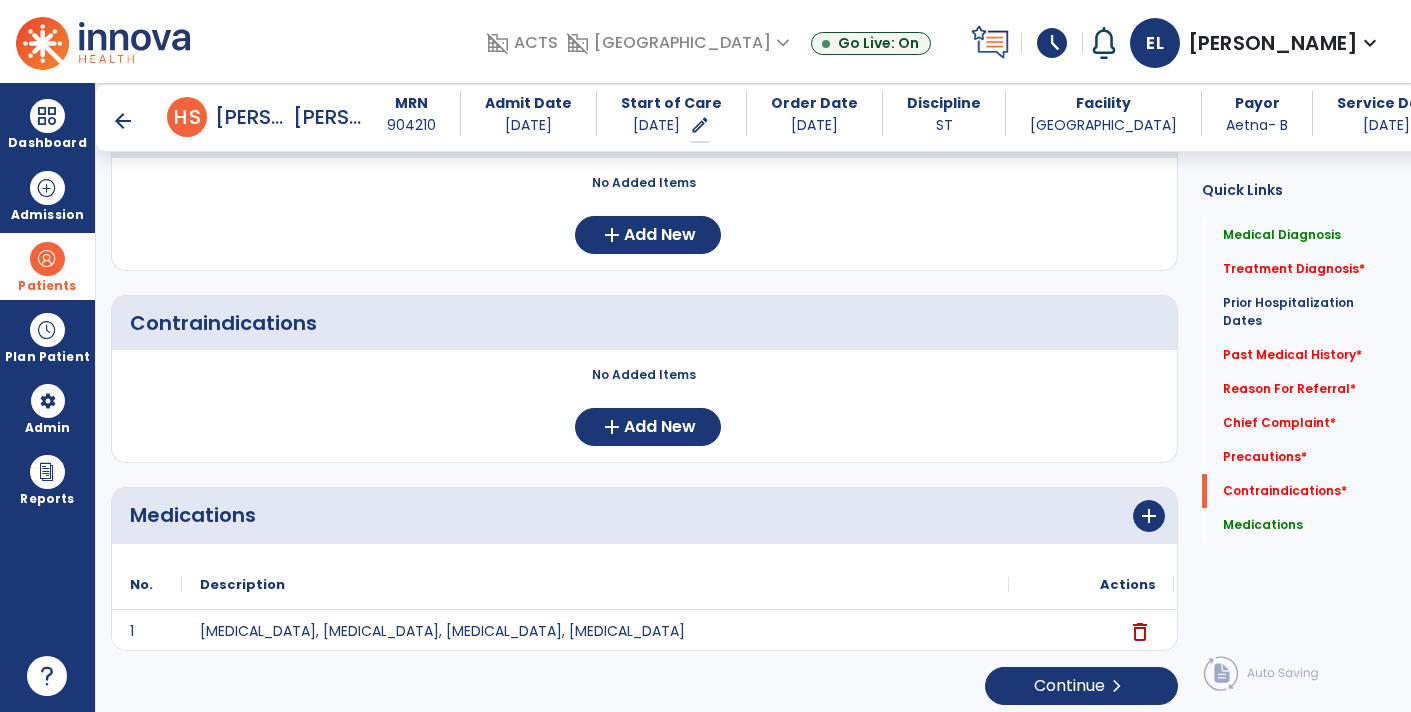 scroll, scrollTop: 1548, scrollLeft: 0, axis: vertical 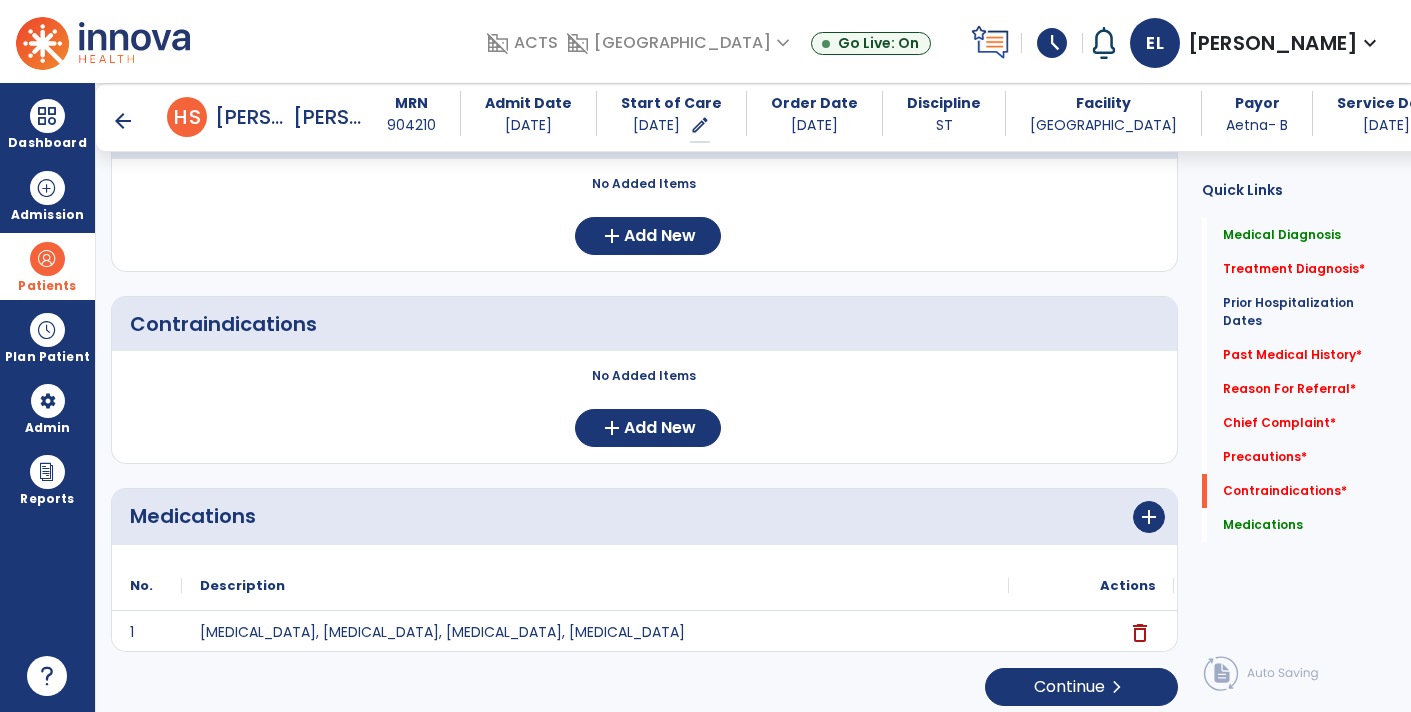 click on "No Added Items  add  Add New" 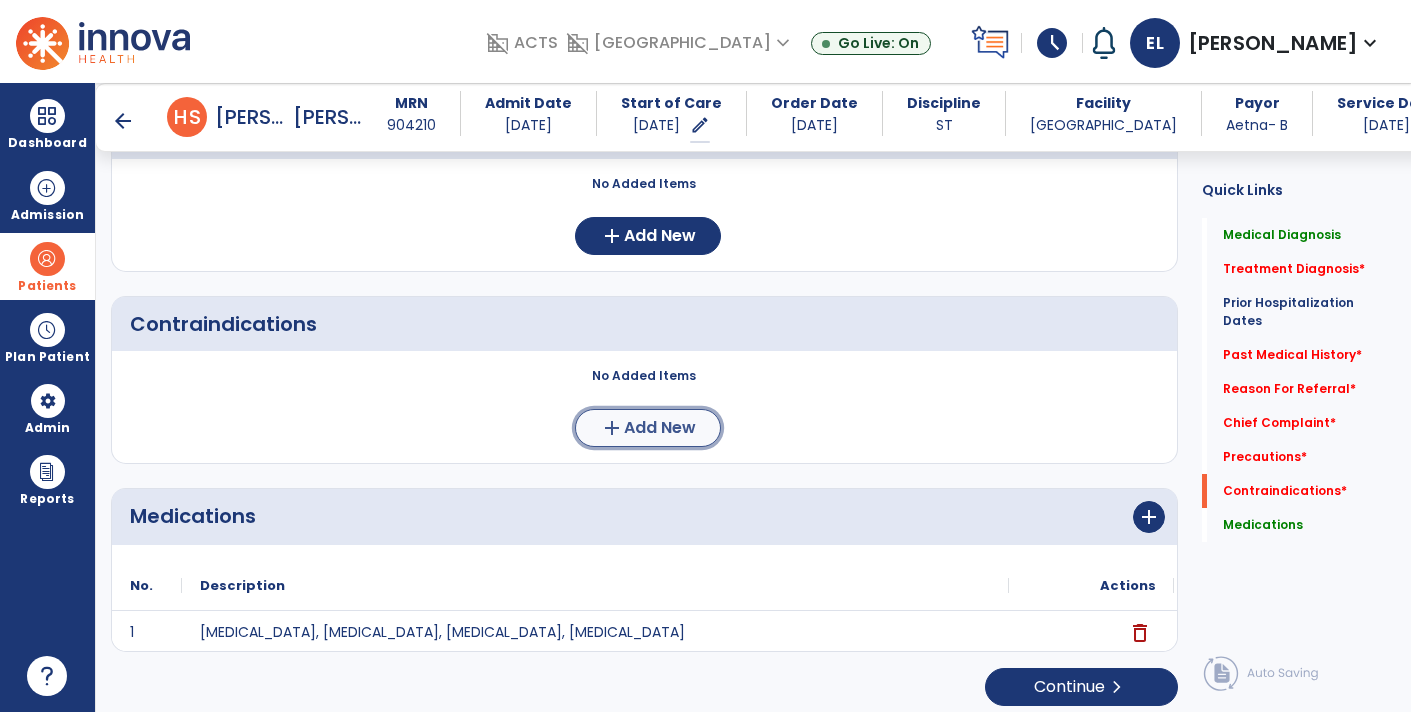 click on "add" 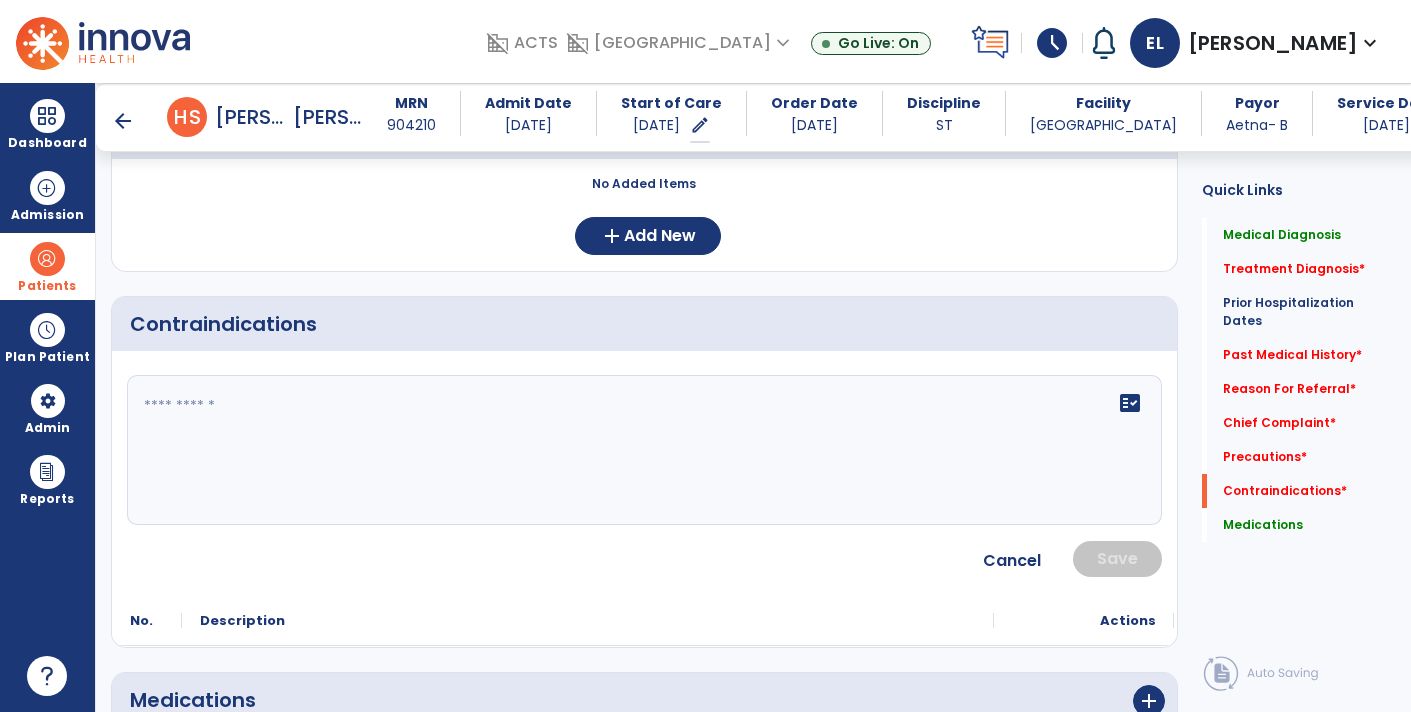 click on "fact_check" 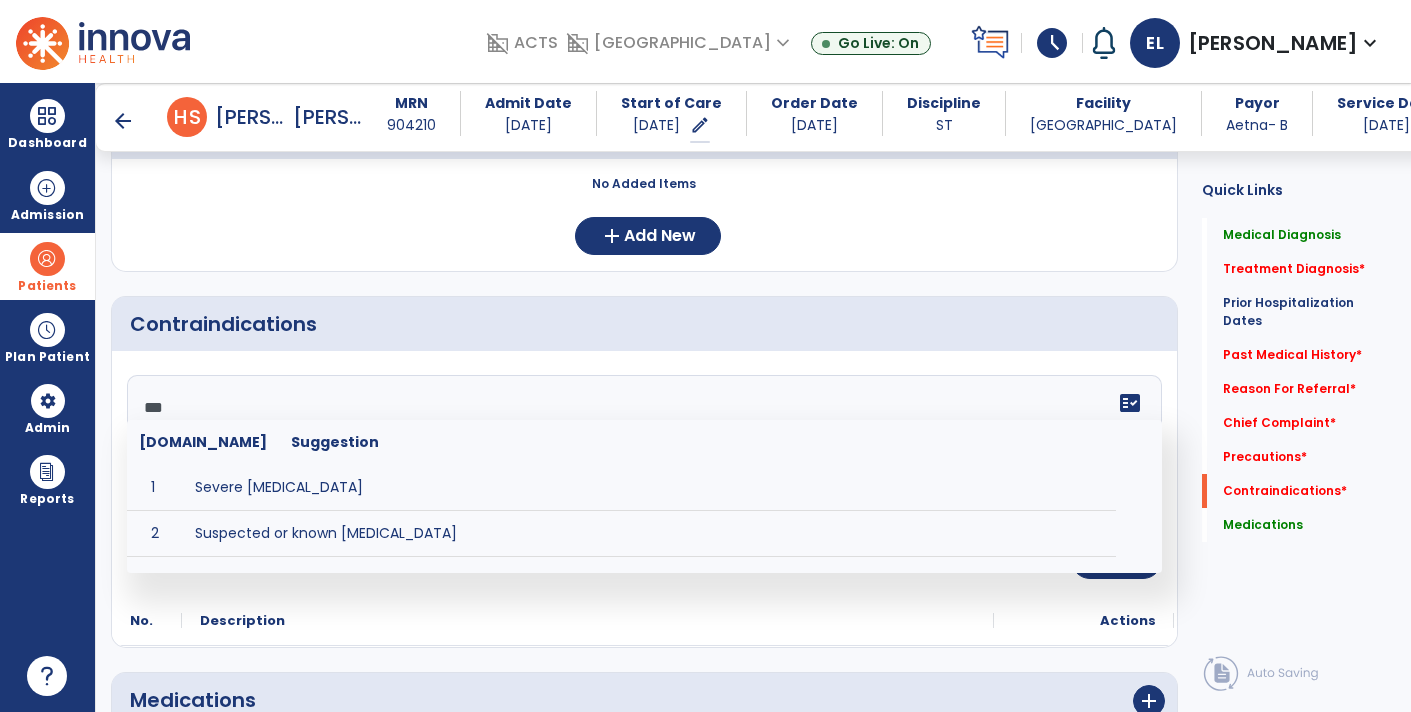 type on "****" 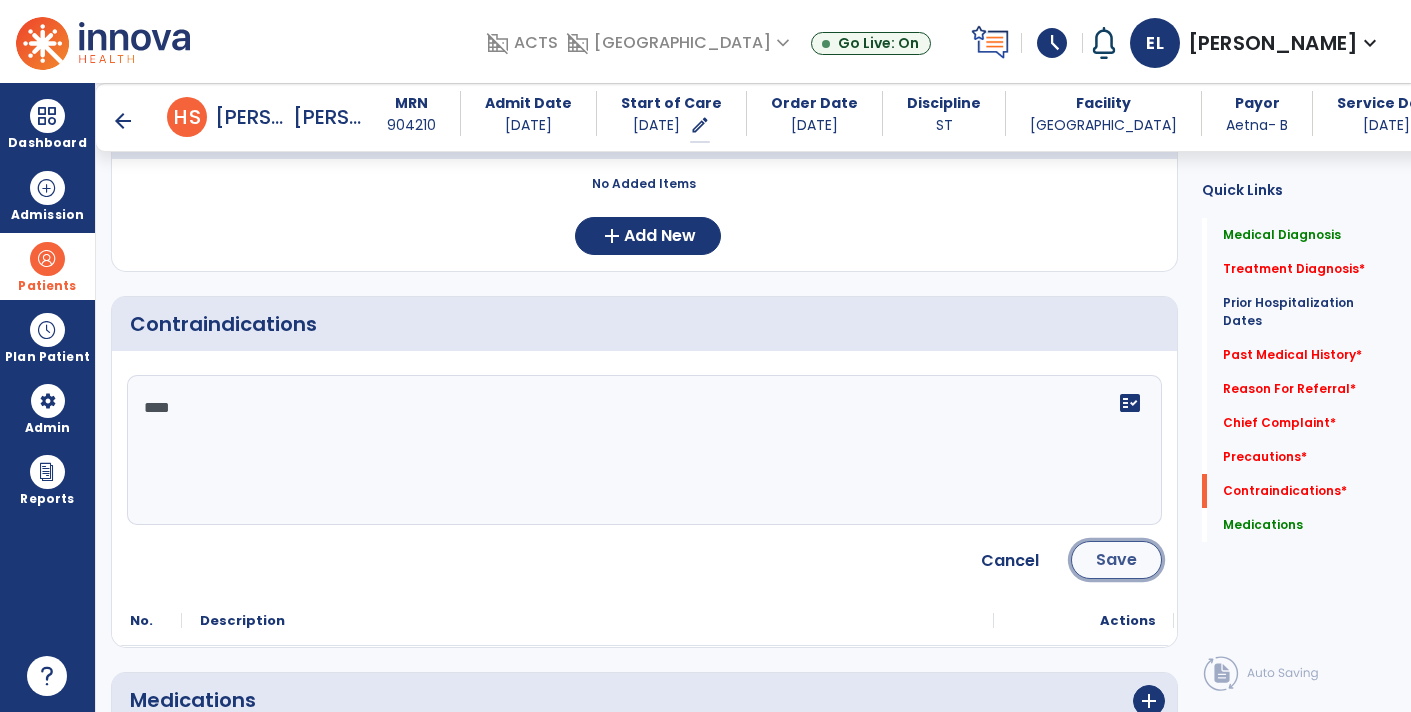 click on "Save" 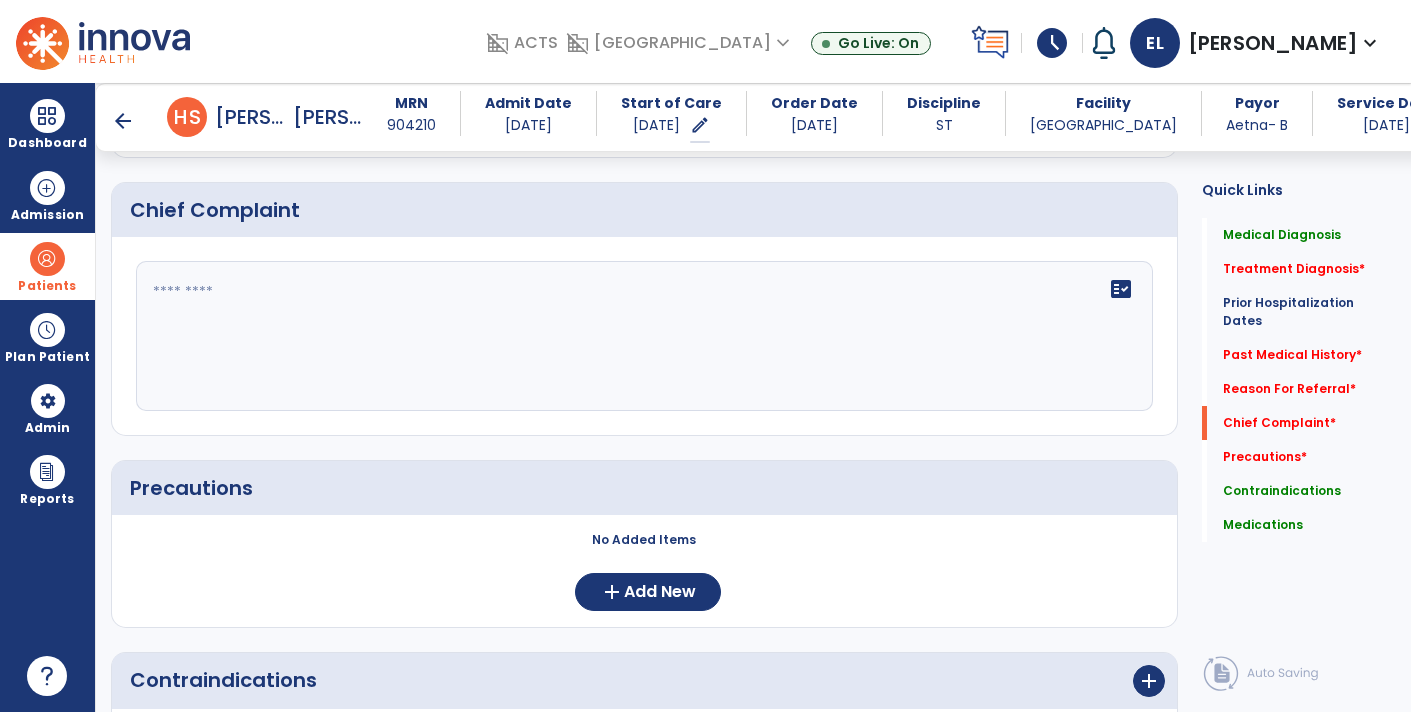 scroll, scrollTop: 1200, scrollLeft: 0, axis: vertical 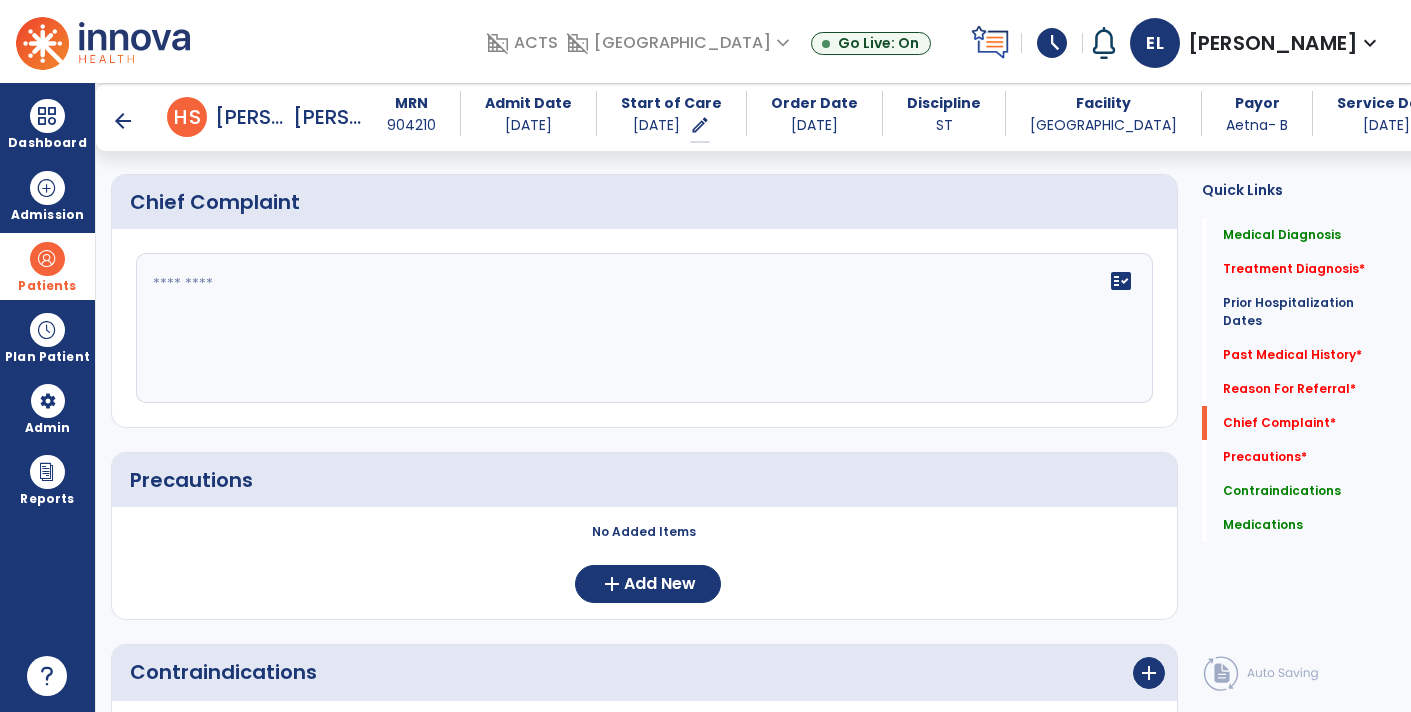 click on "fact_check" 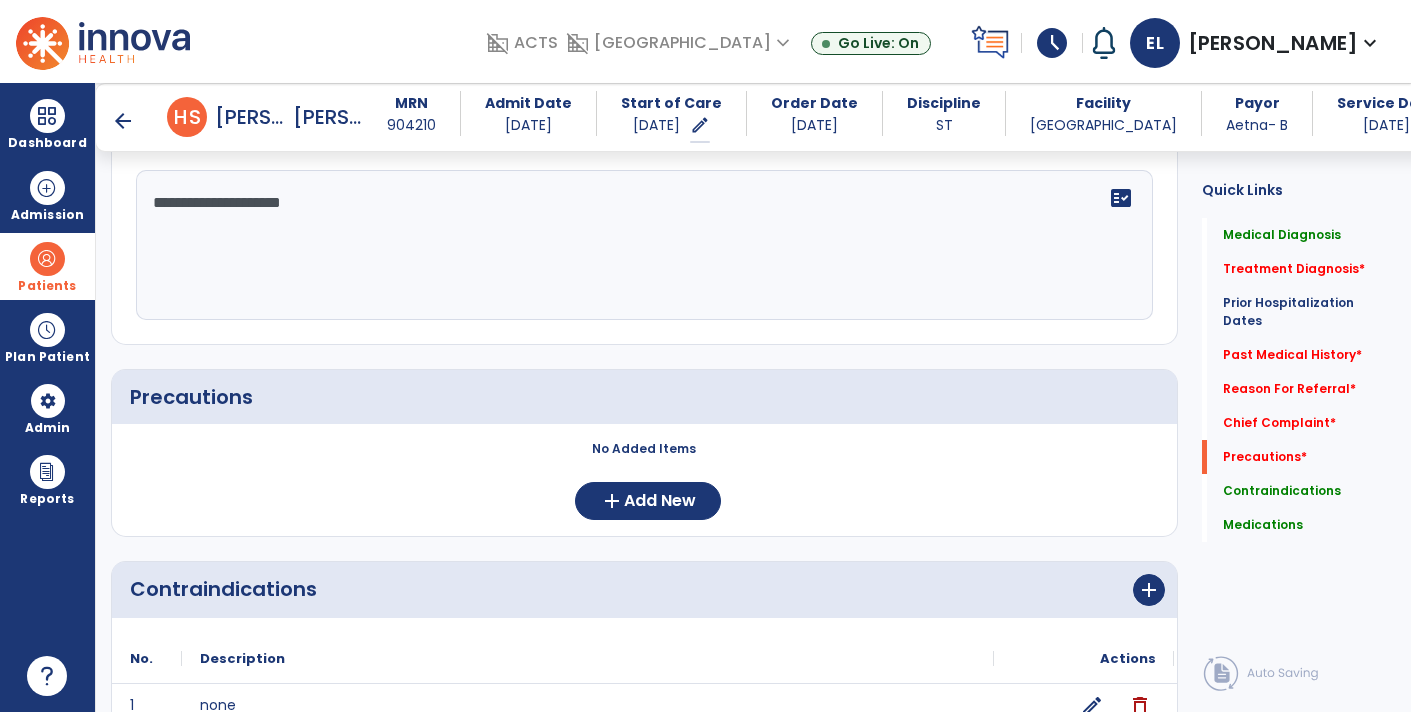 scroll, scrollTop: 1315, scrollLeft: 0, axis: vertical 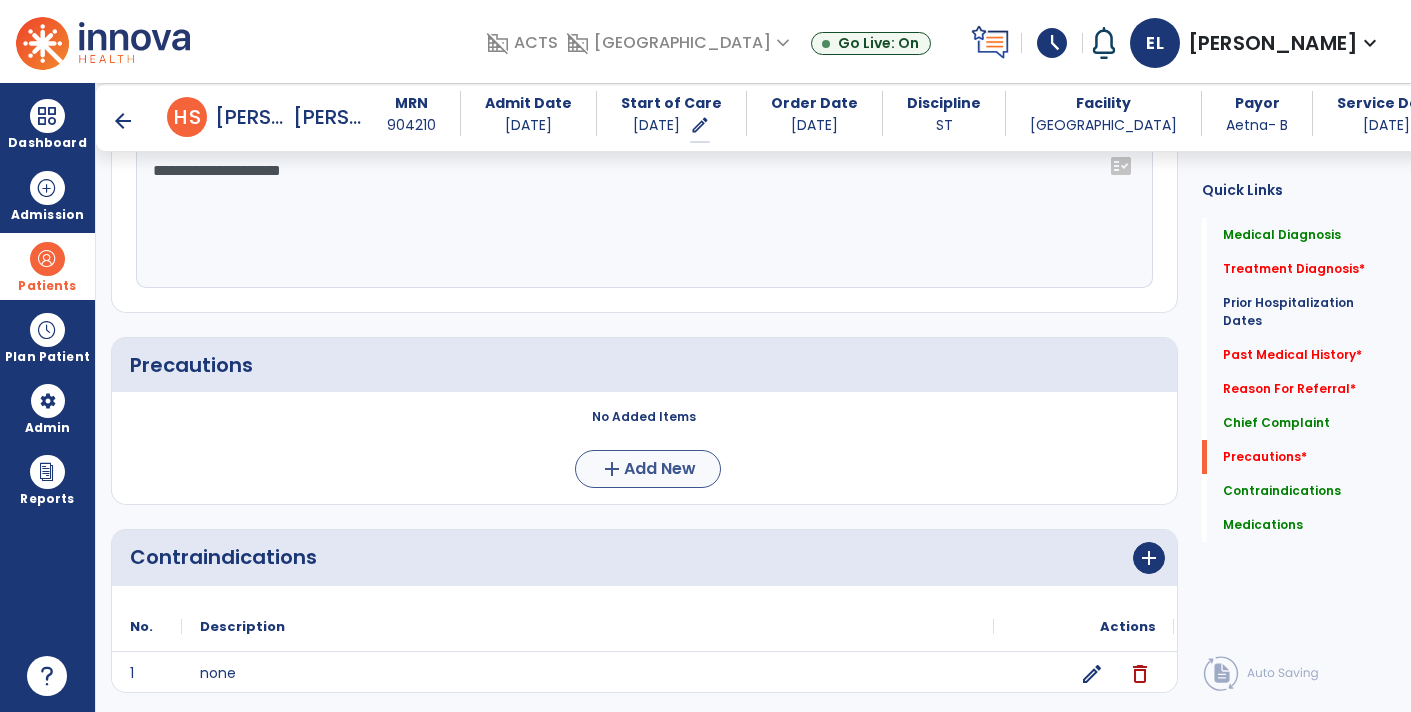 type on "**********" 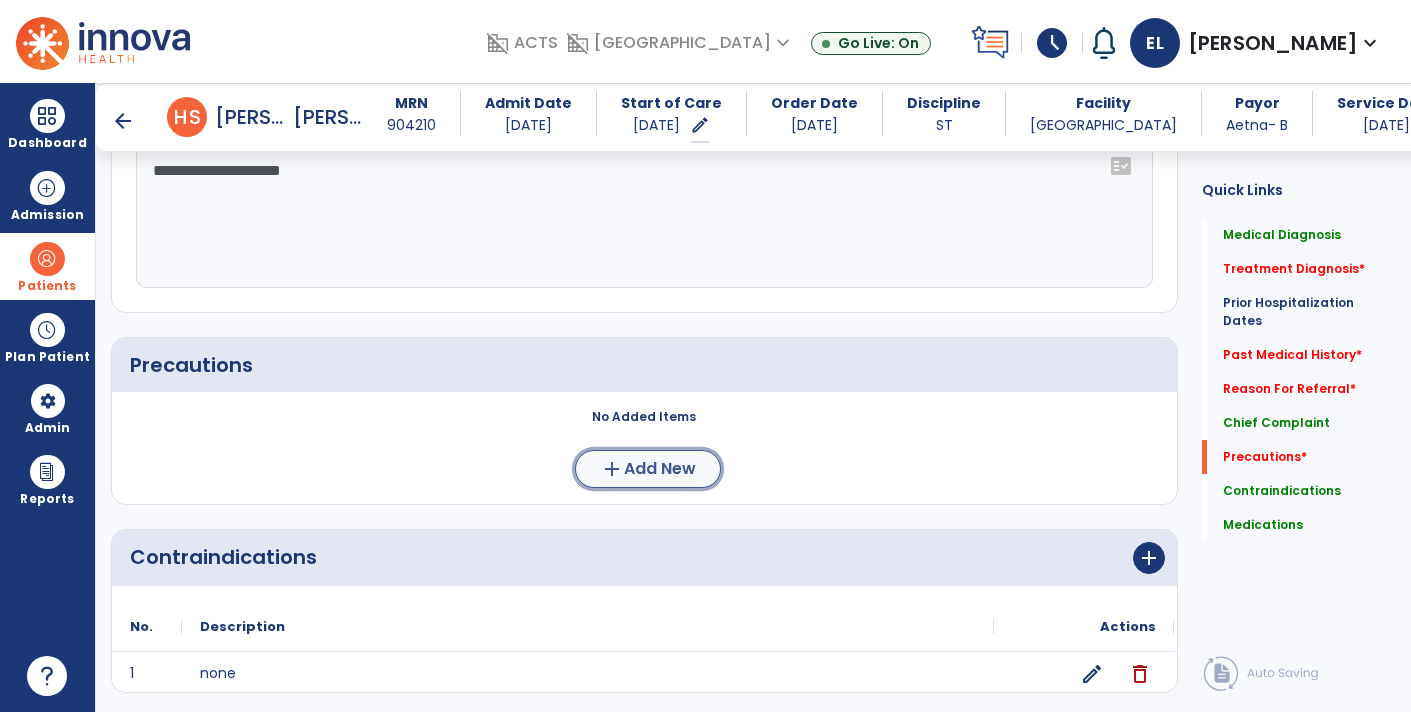 click on "Add New" 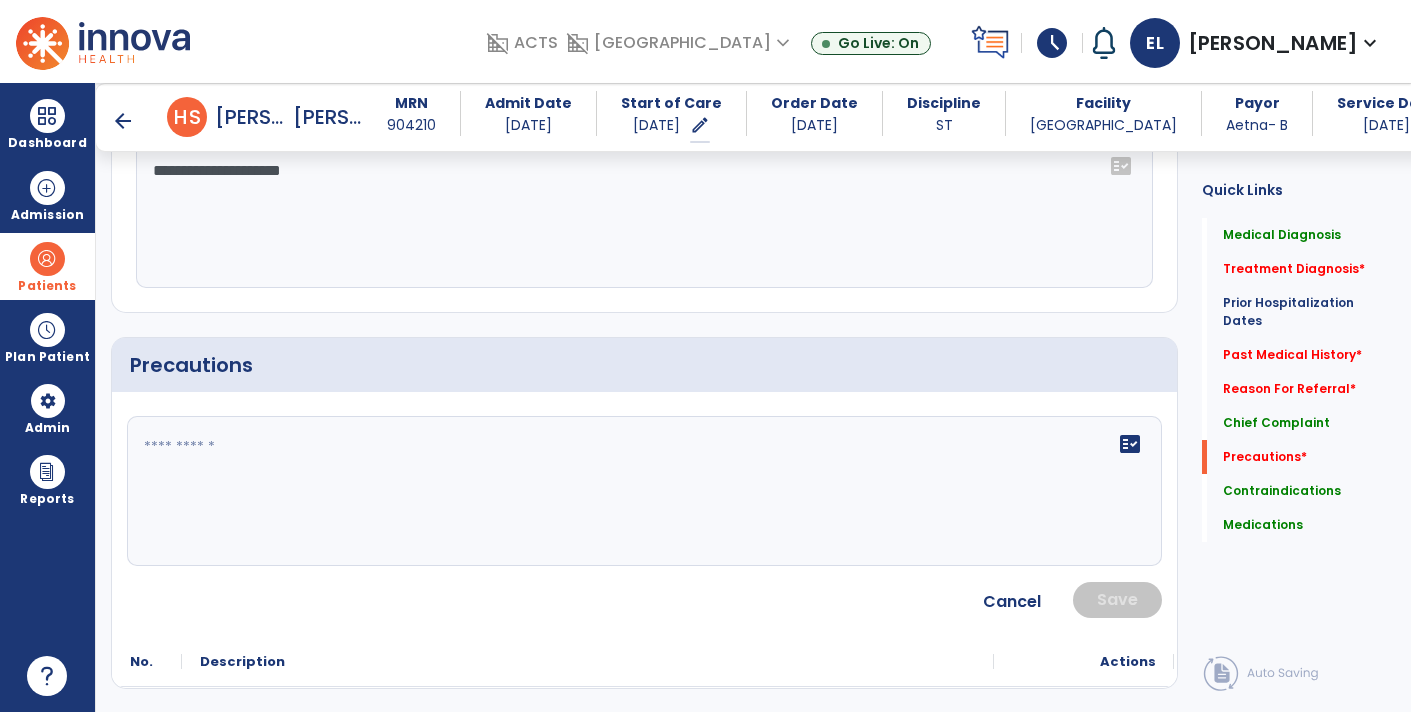 click on "fact_check" 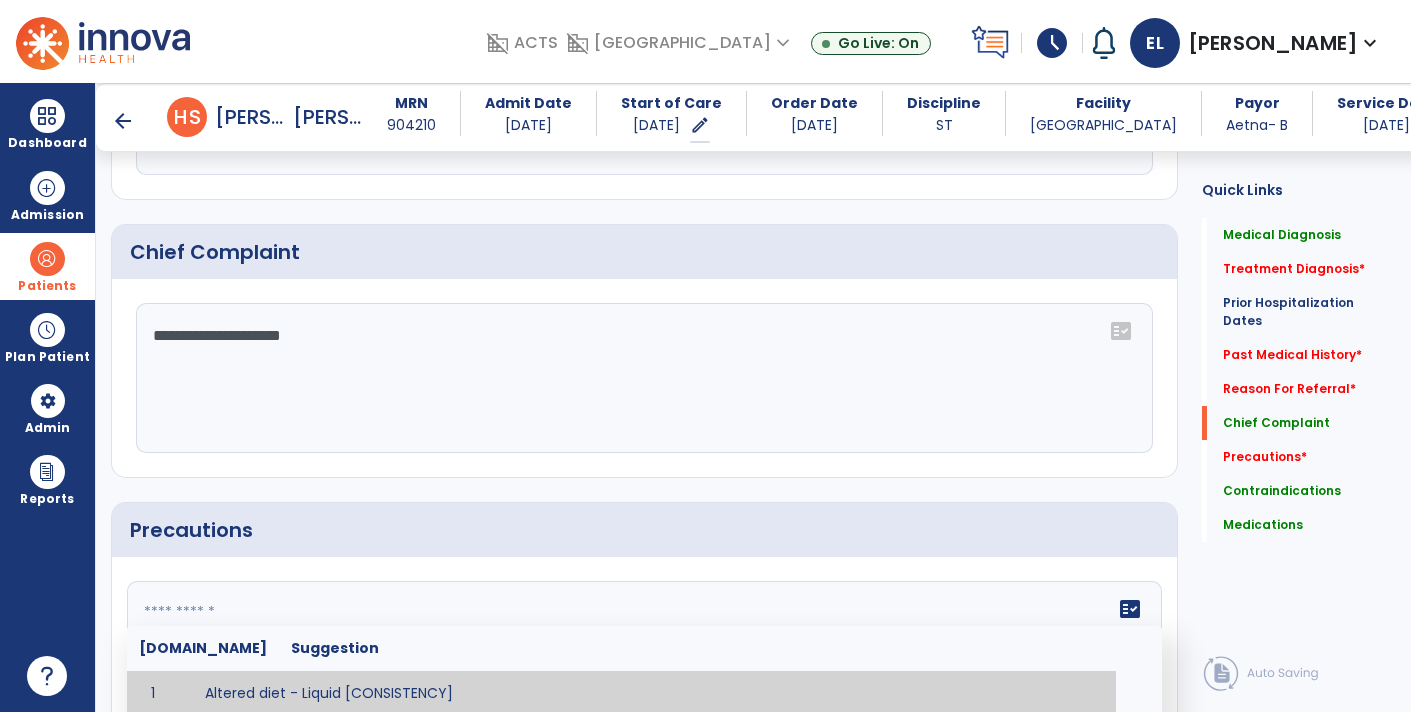 scroll, scrollTop: 1155, scrollLeft: 0, axis: vertical 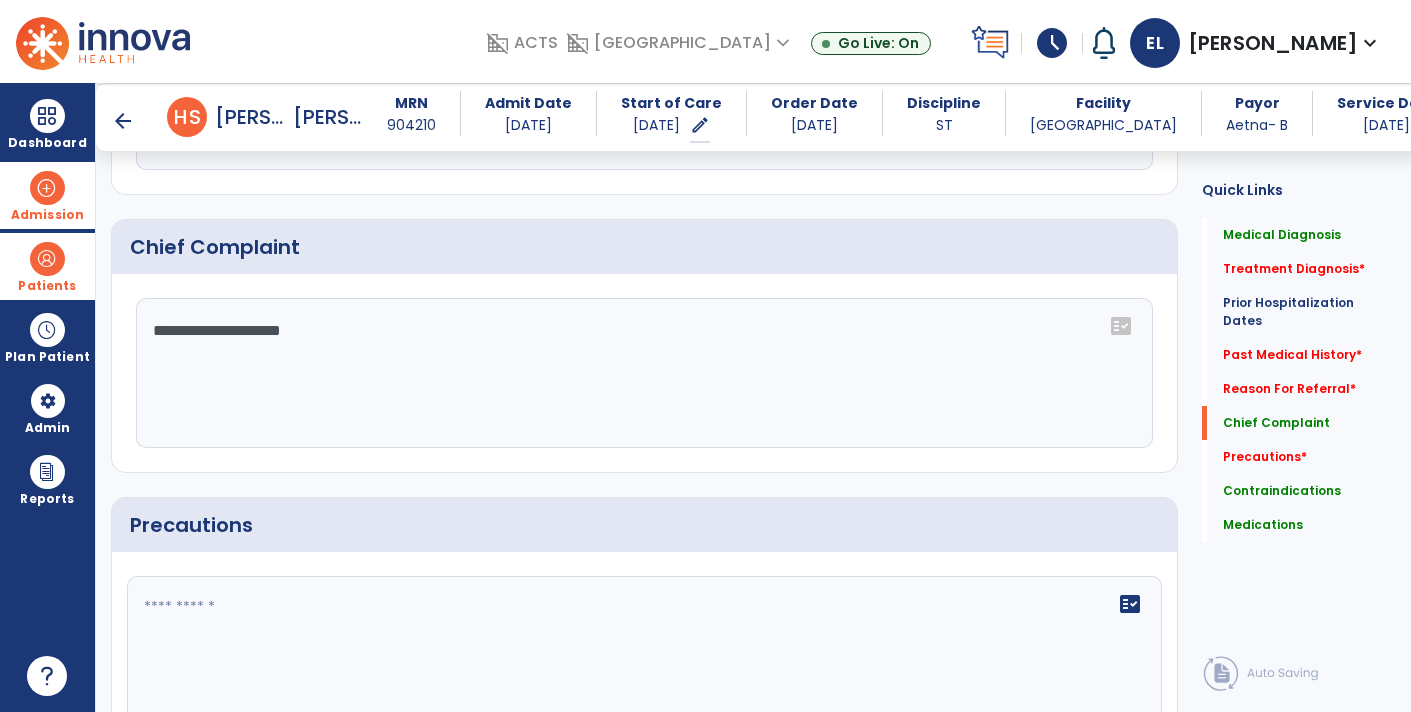 drag, startPoint x: 479, startPoint y: 364, endPoint x: 0, endPoint y: 178, distance: 513.84534 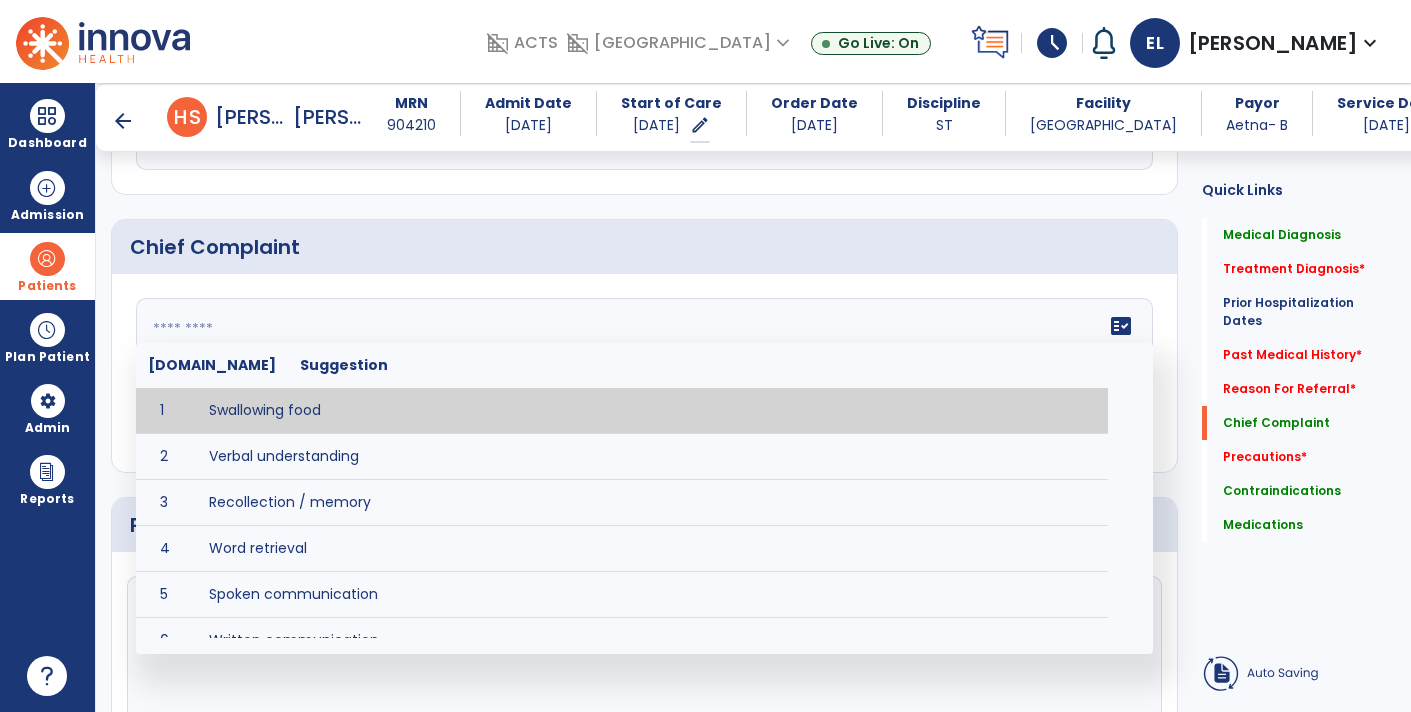 type 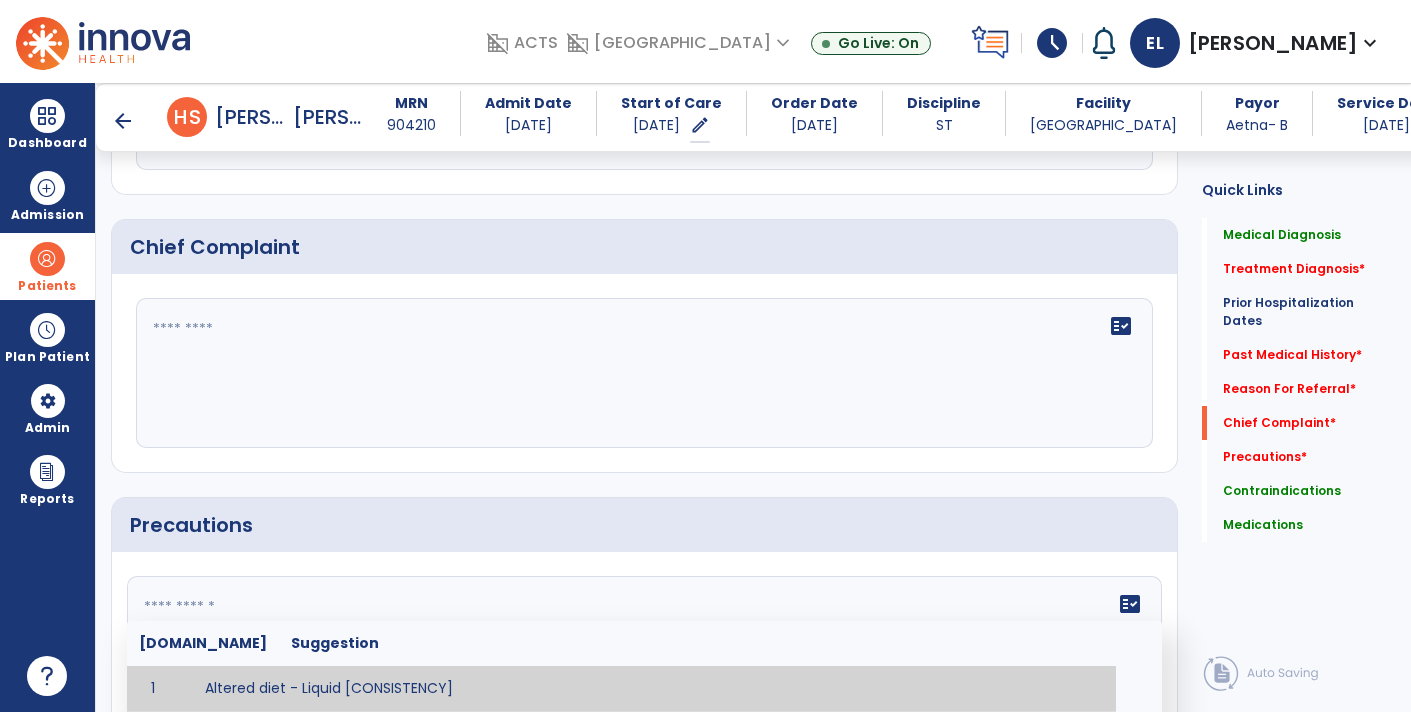paste on "**********" 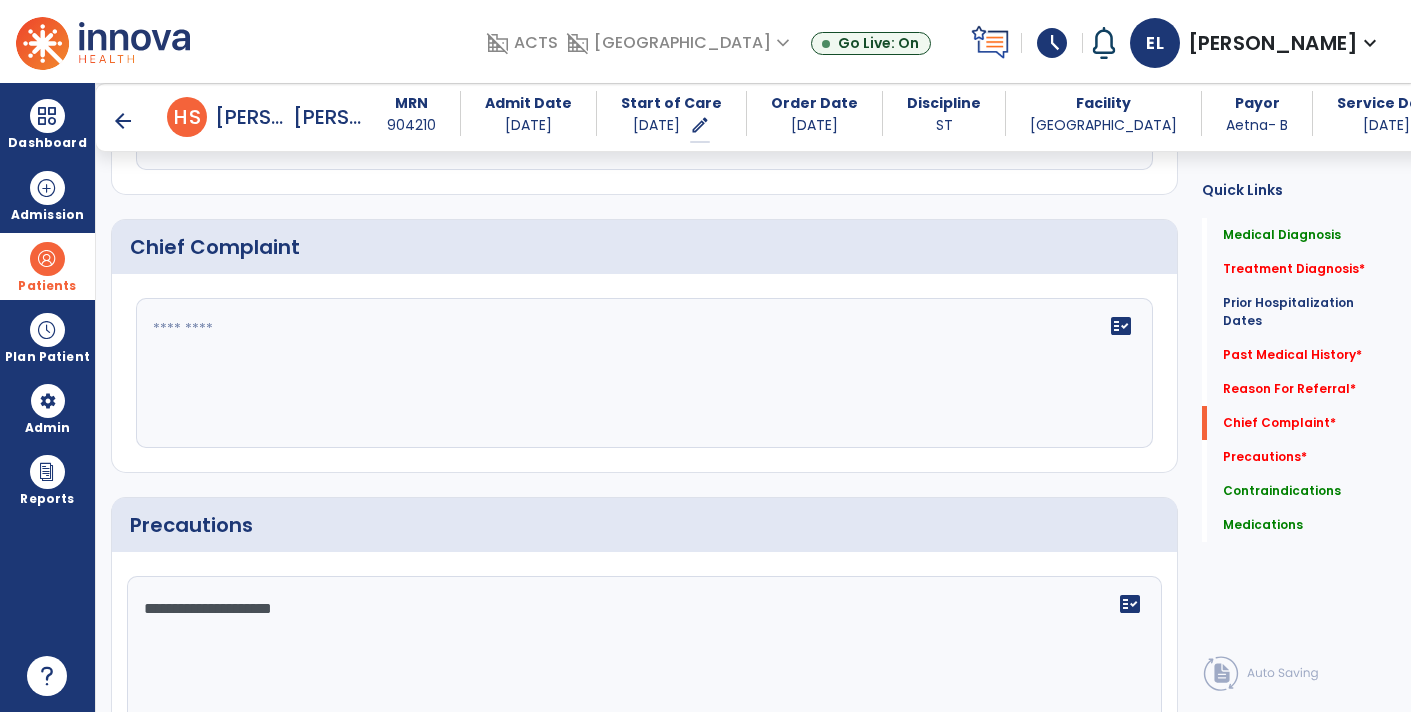 type on "**********" 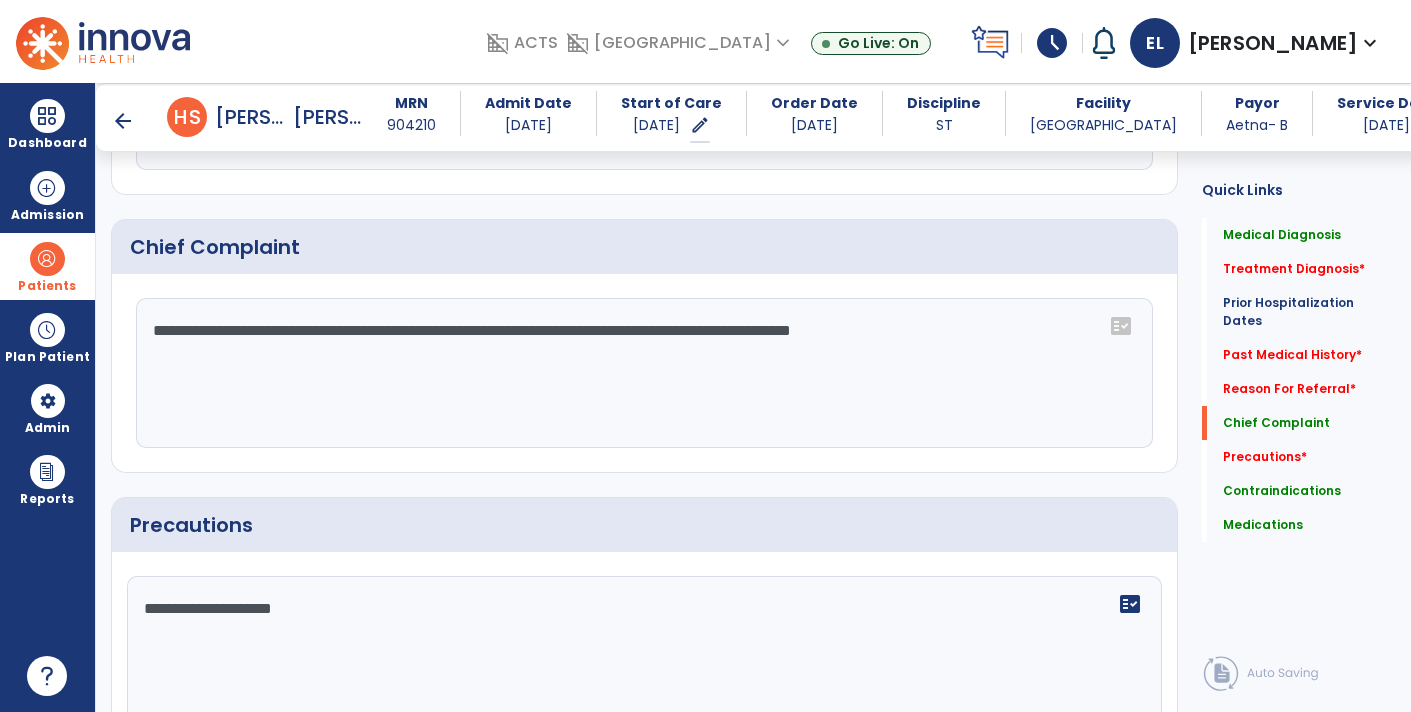type on "**********" 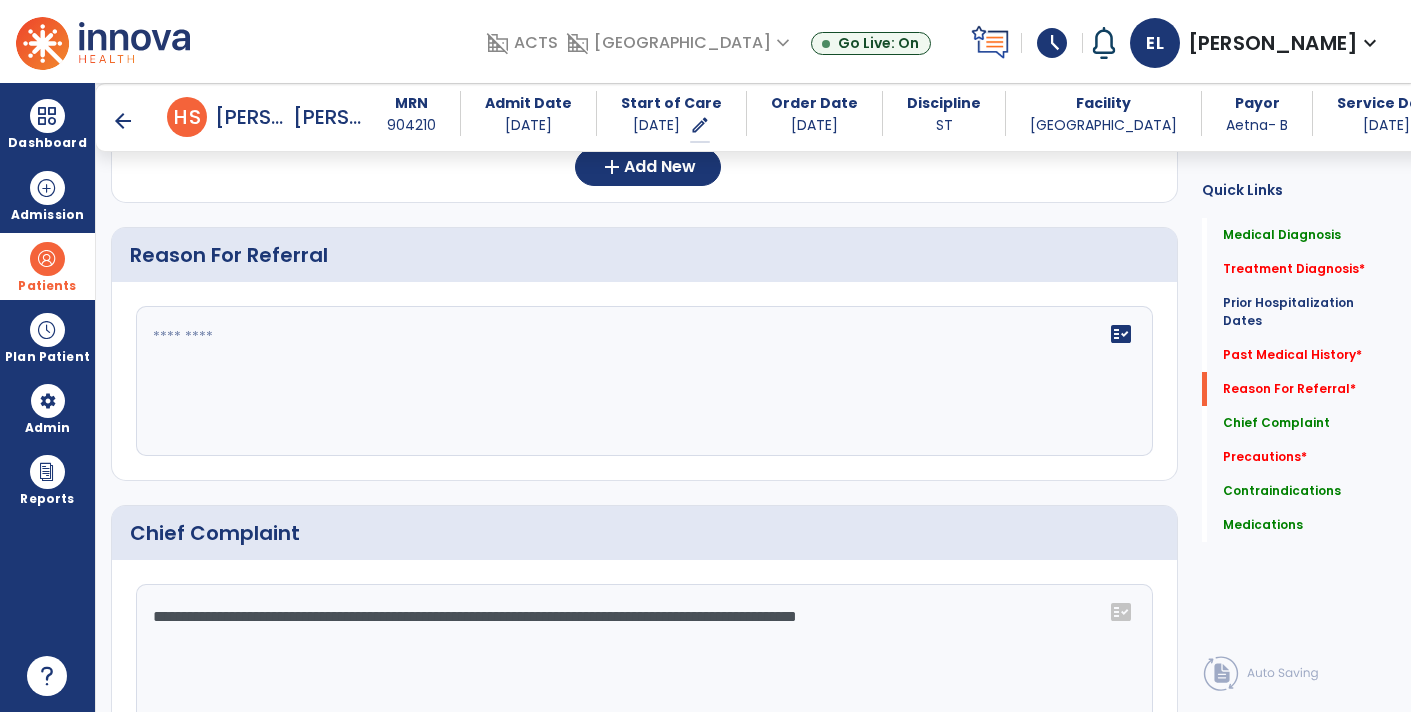 scroll, scrollTop: 873, scrollLeft: 0, axis: vertical 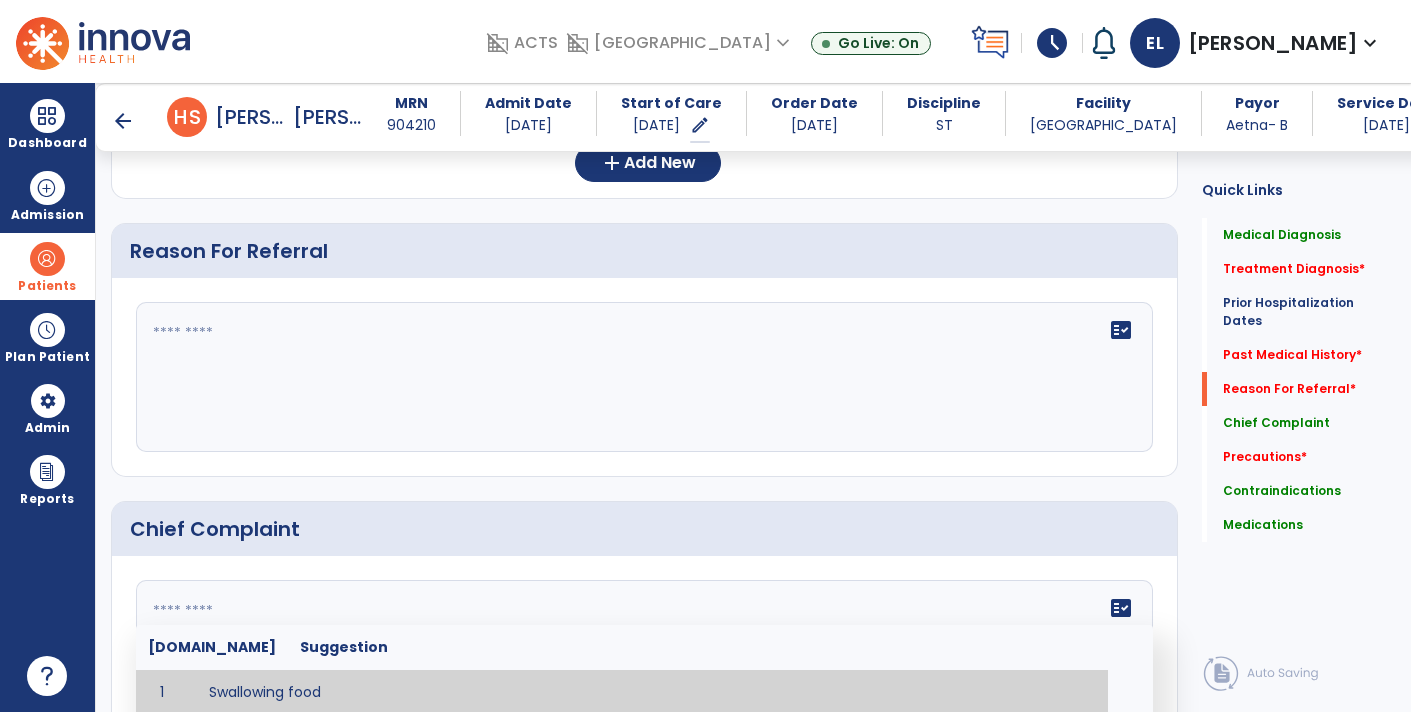 type 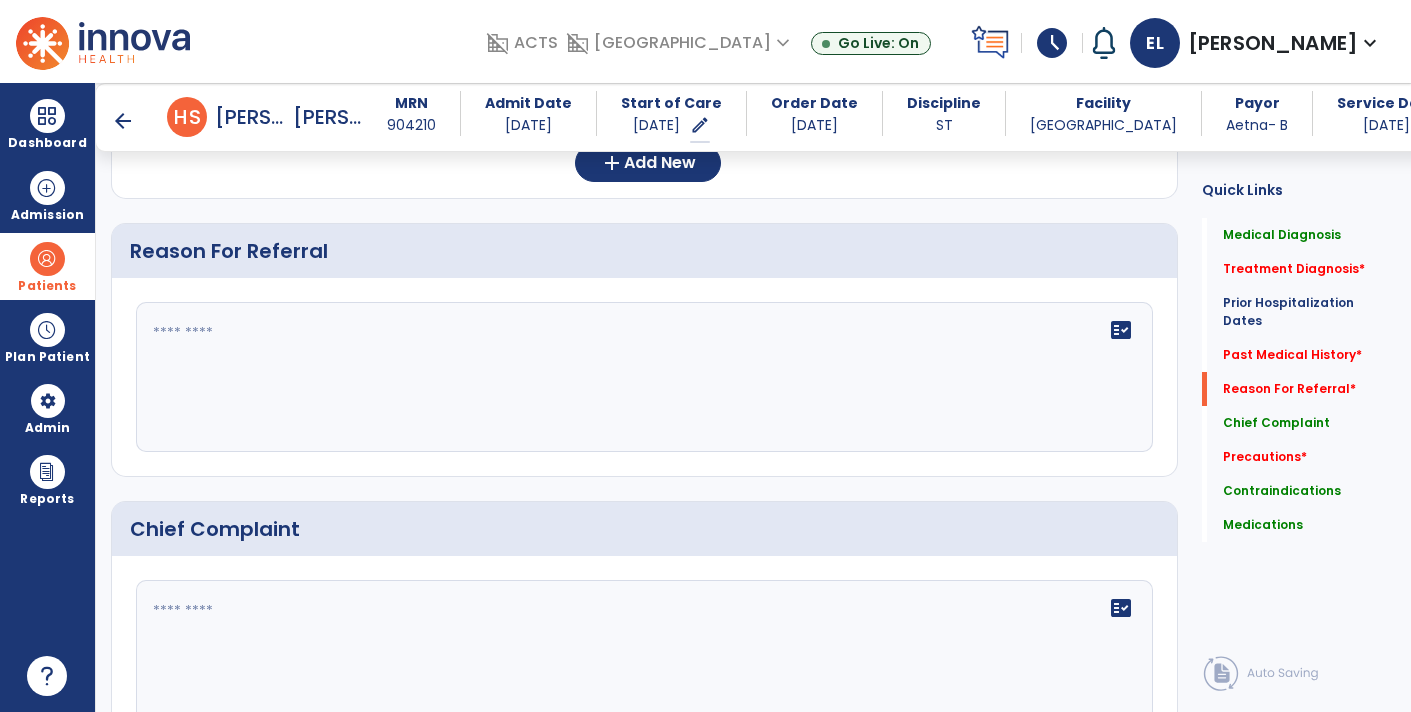 click on "fact_check" 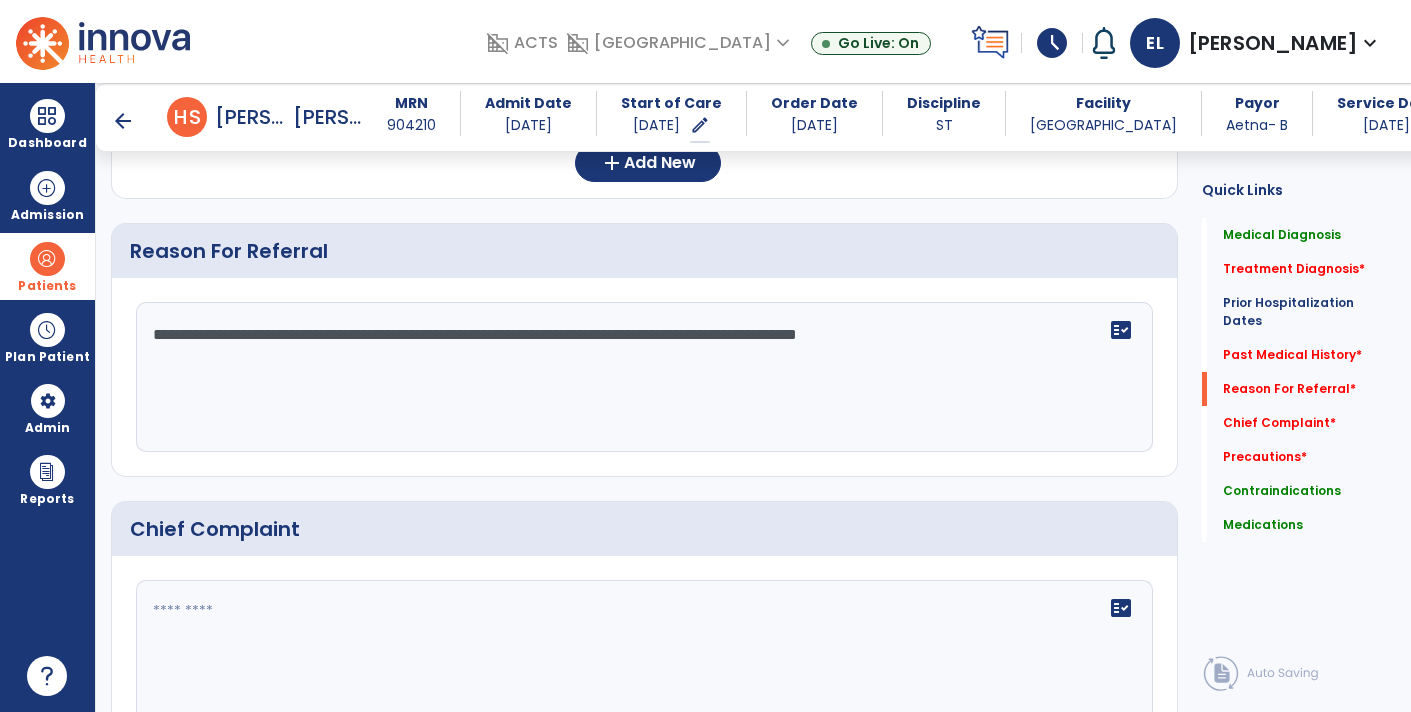 type on "**********" 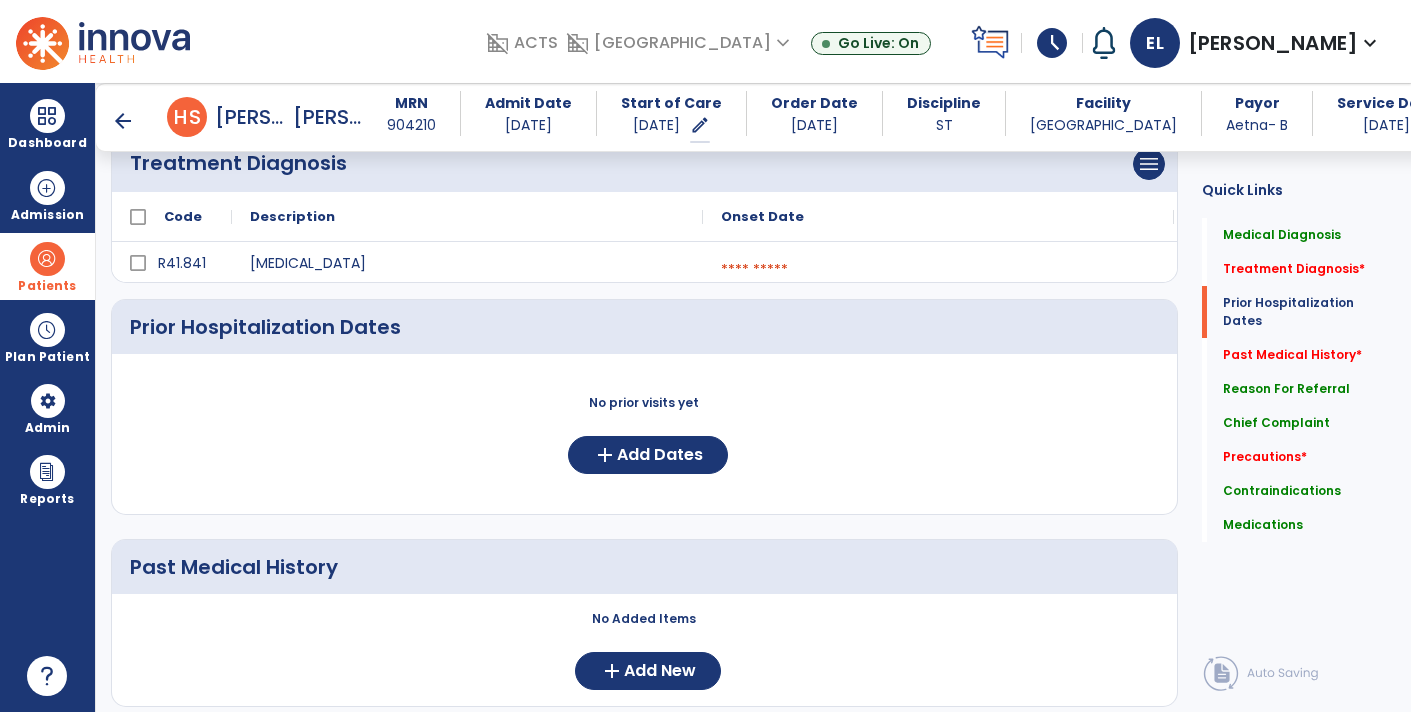 scroll, scrollTop: 298, scrollLeft: 0, axis: vertical 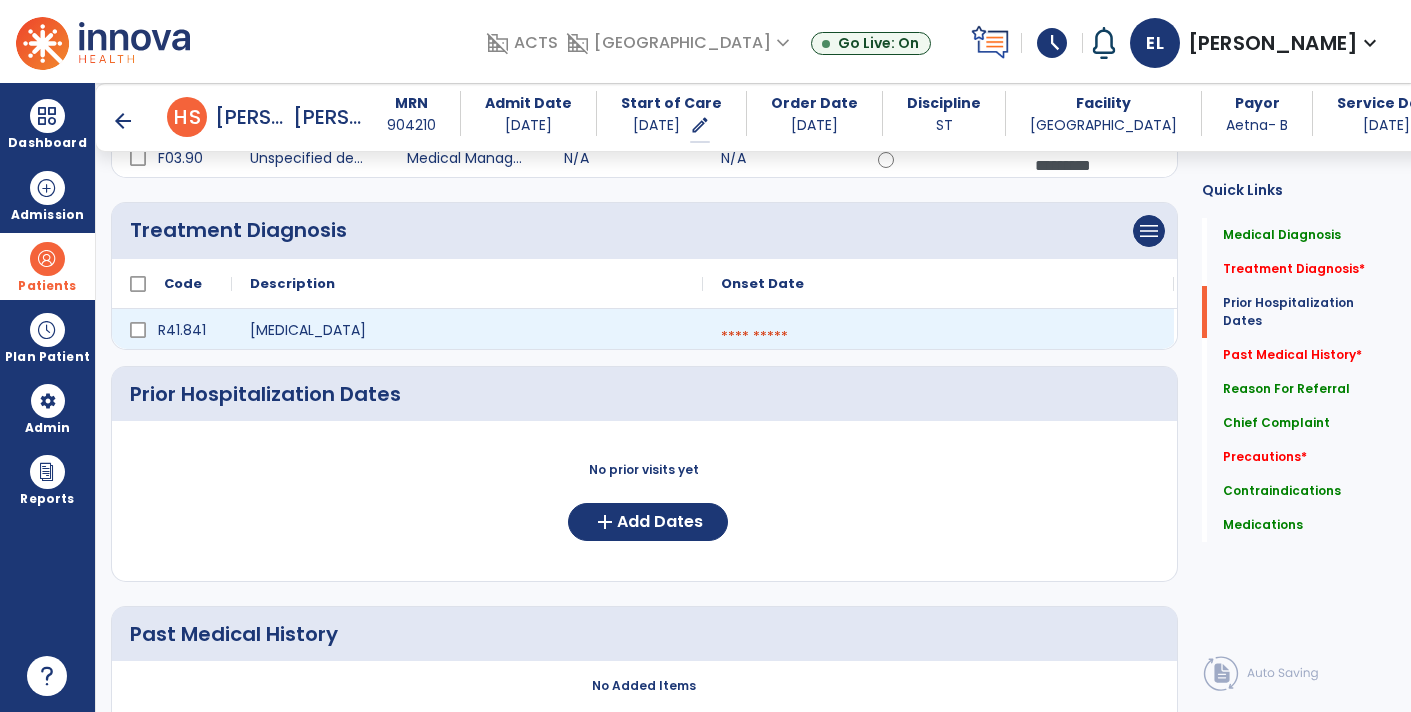 type on "**********" 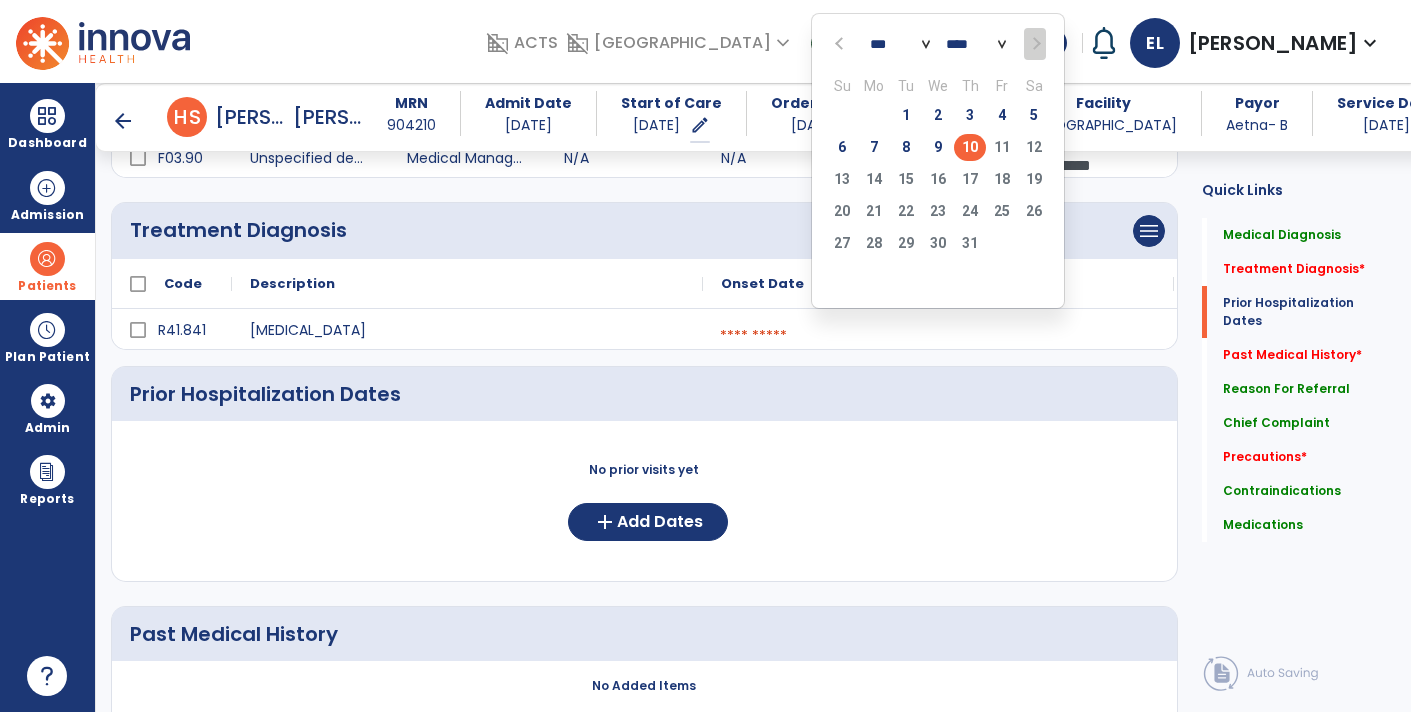 click on "10" 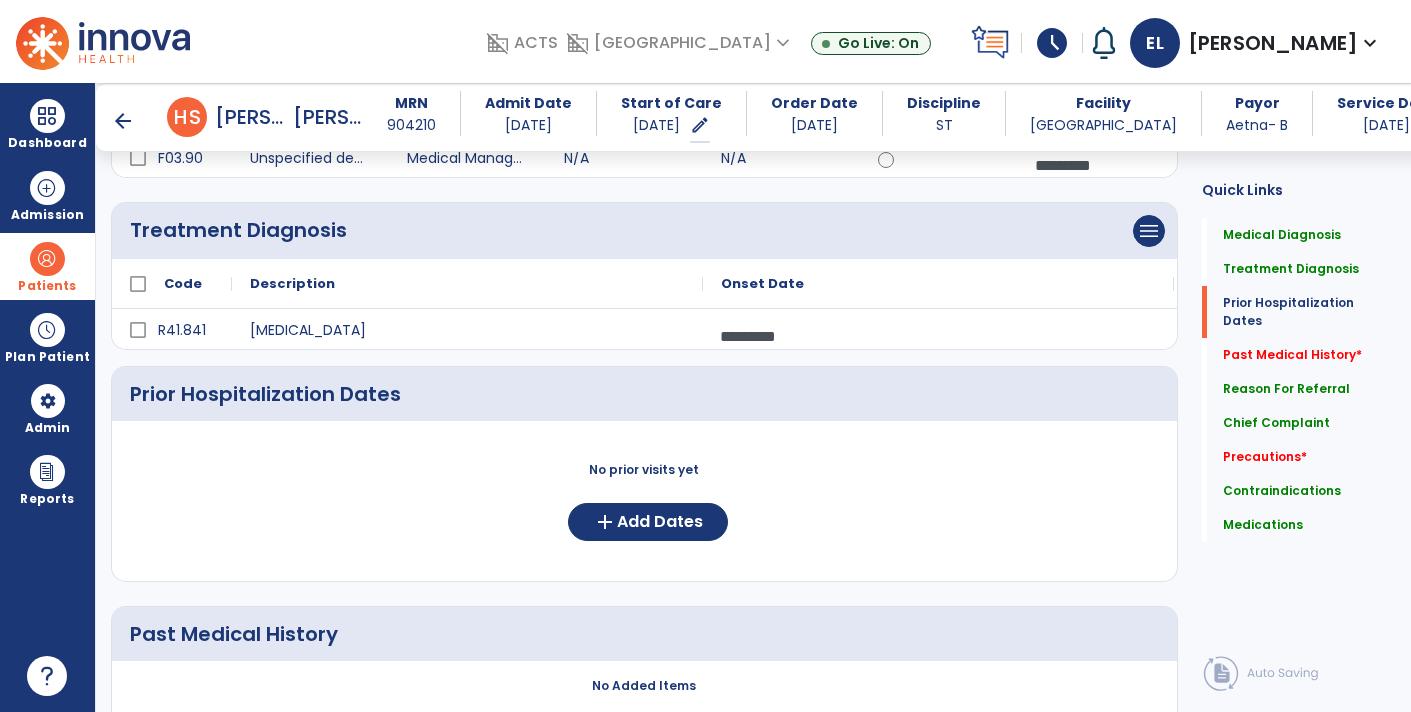 click 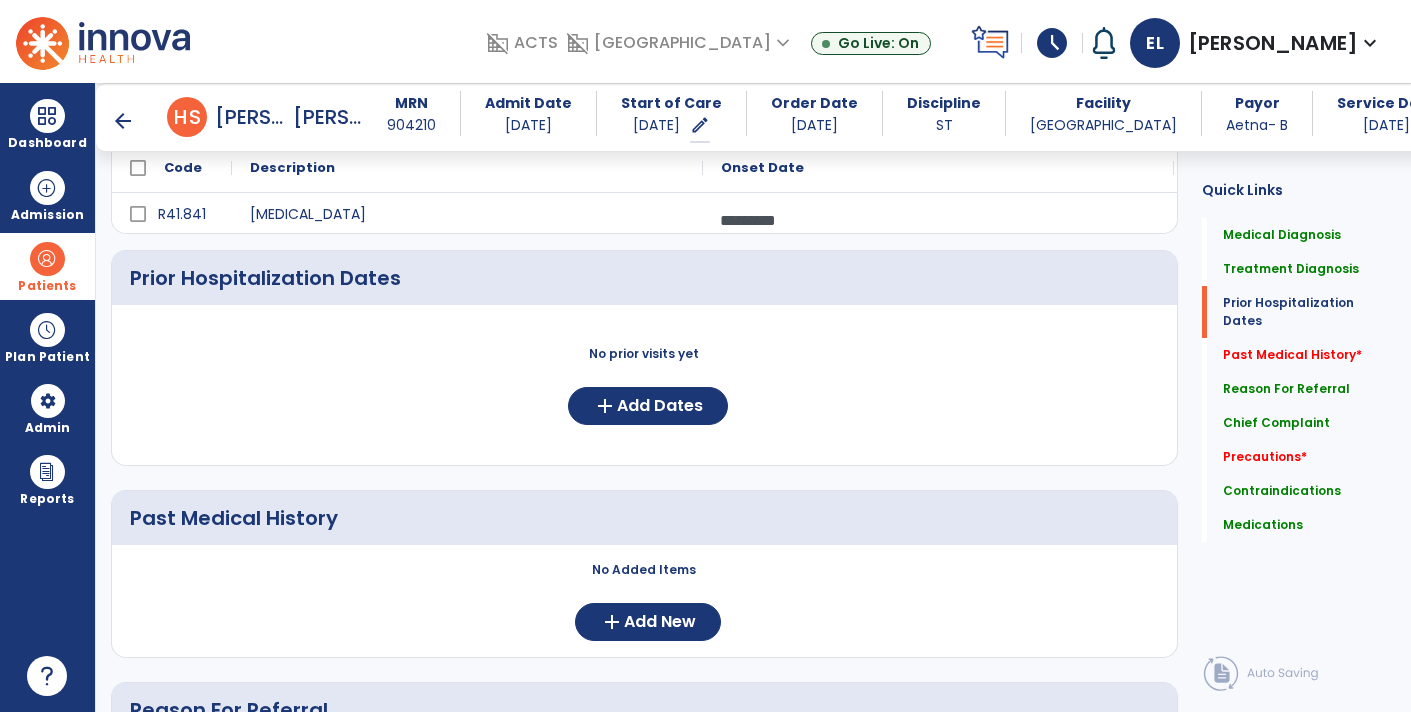 scroll, scrollTop: 446, scrollLeft: 0, axis: vertical 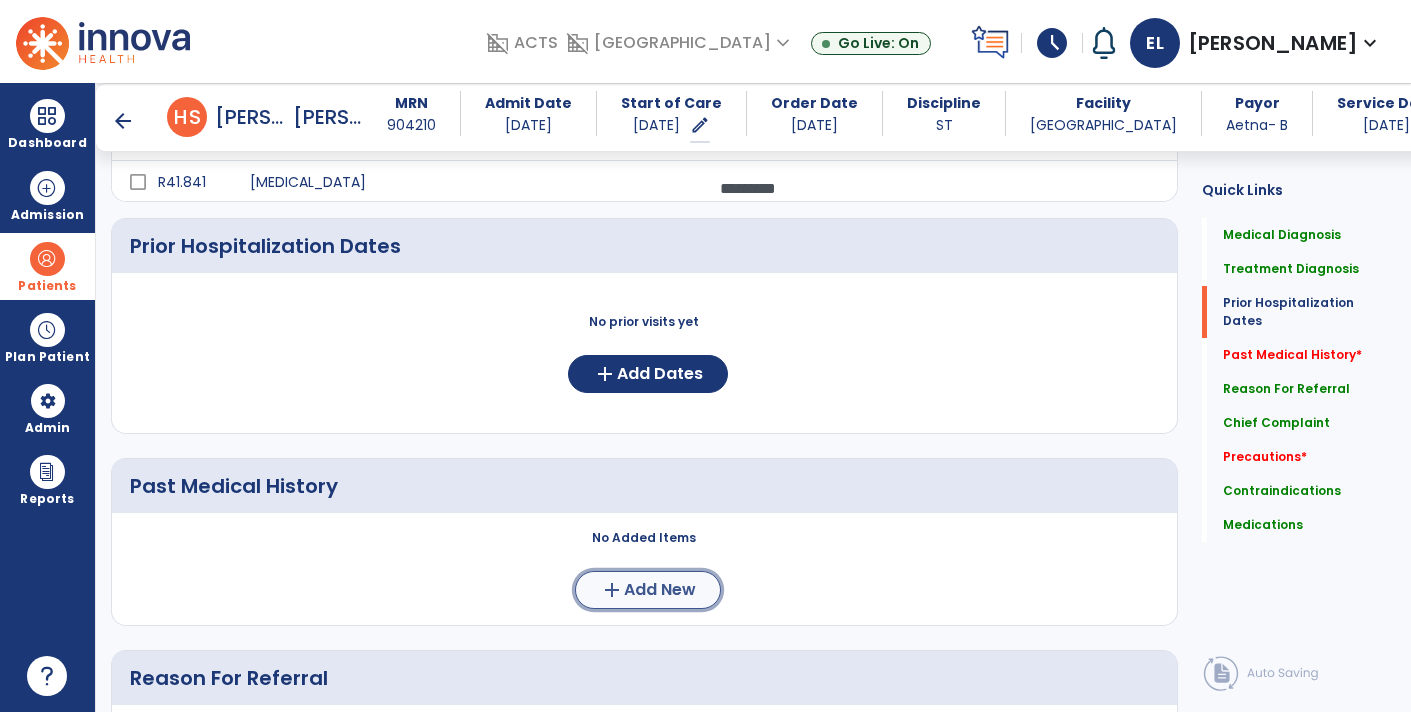 click on "Add New" 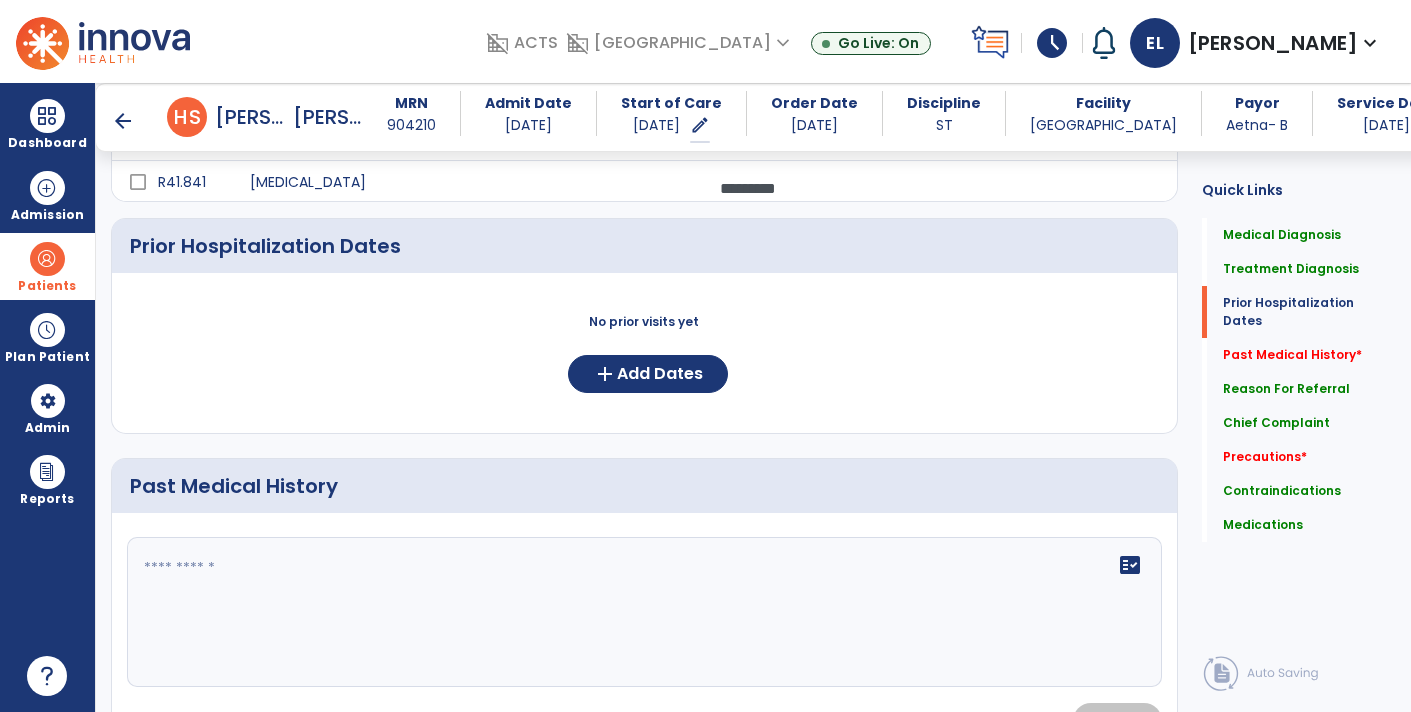 click on "fact_check" 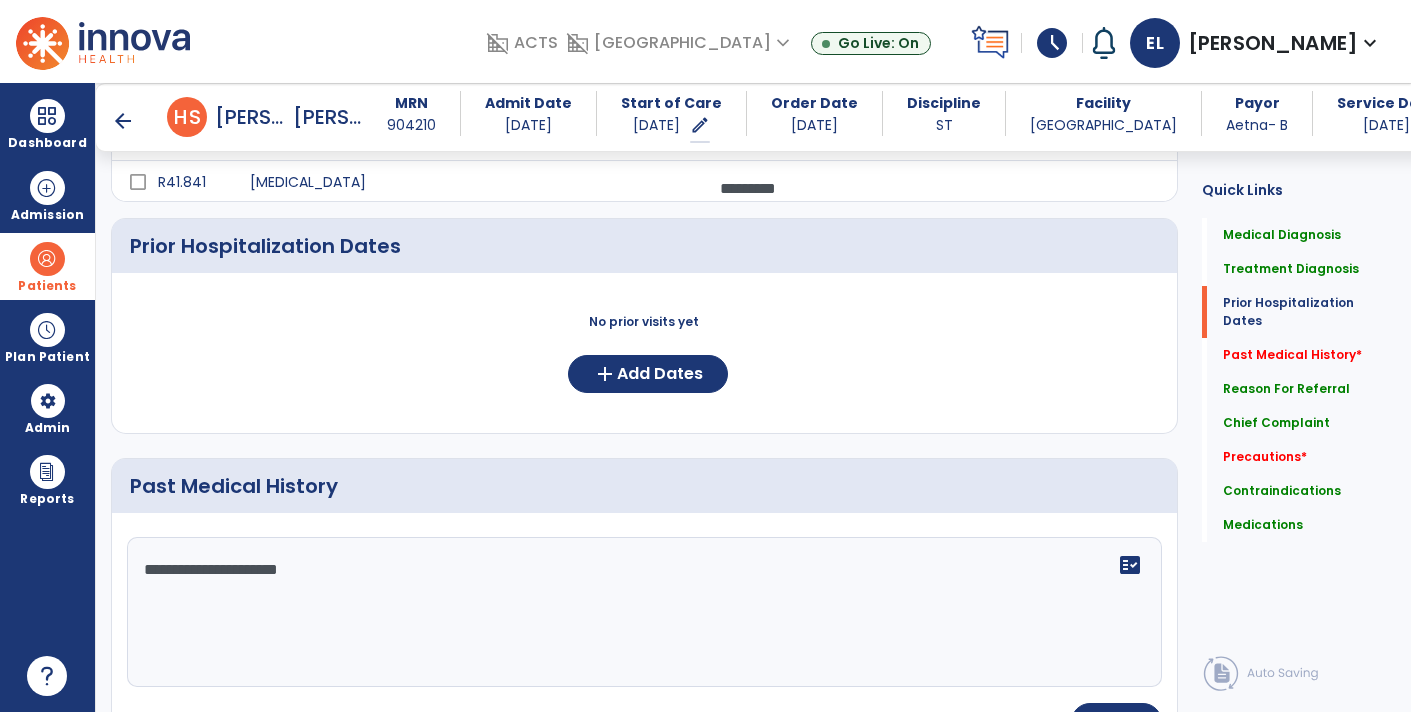 type on "**********" 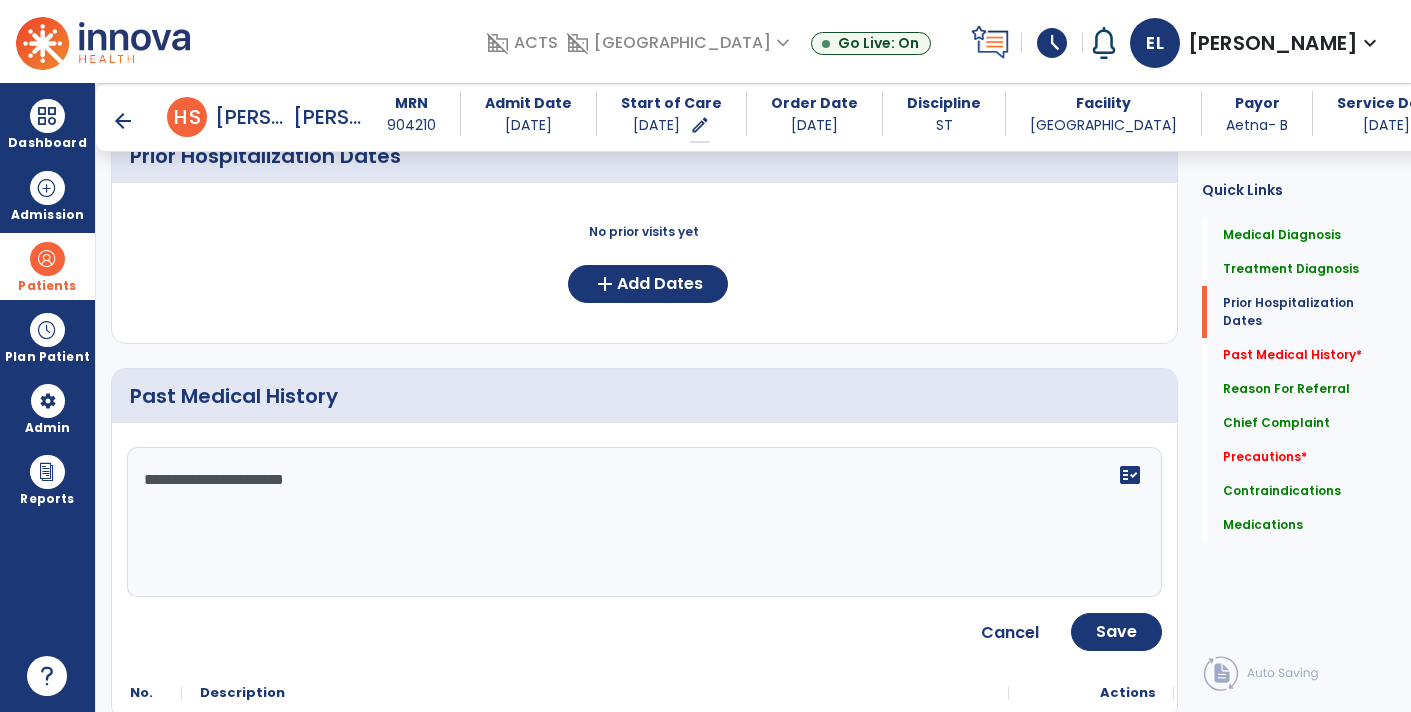 scroll, scrollTop: 536, scrollLeft: 0, axis: vertical 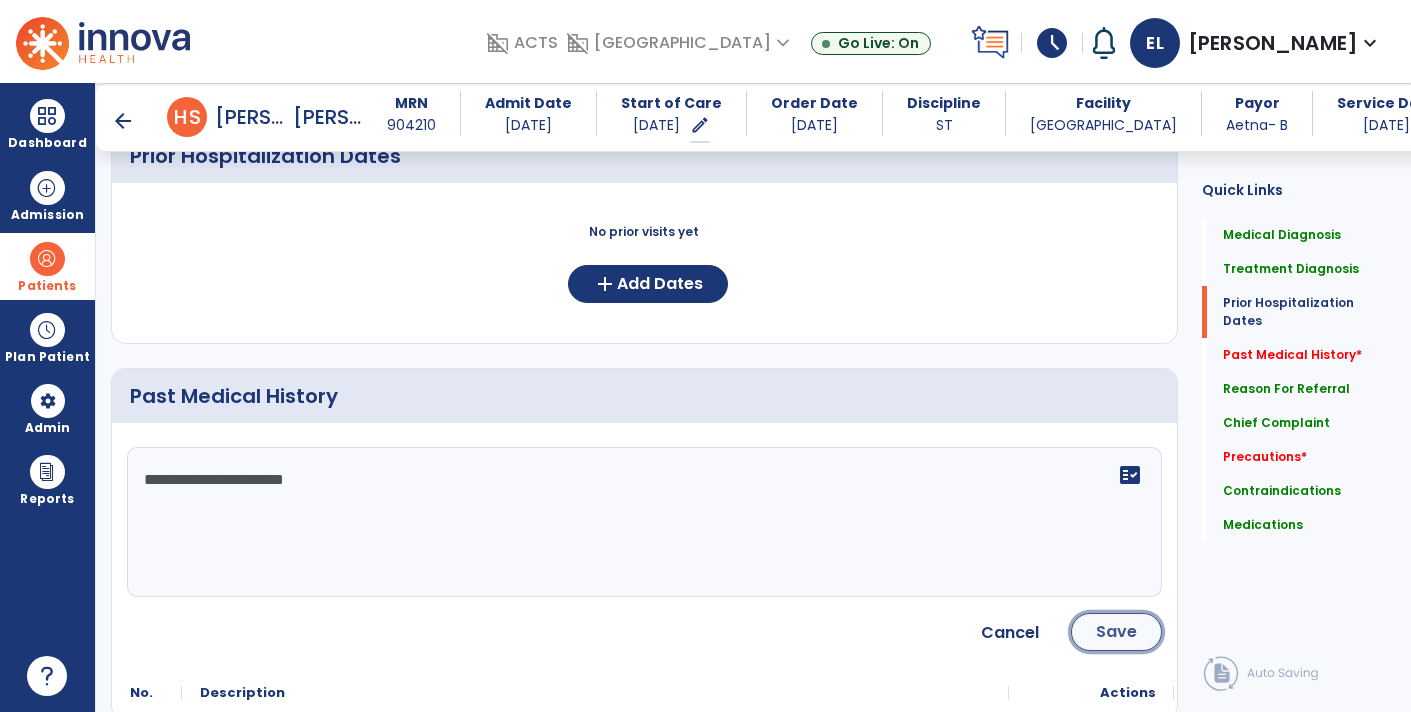 click on "Save" 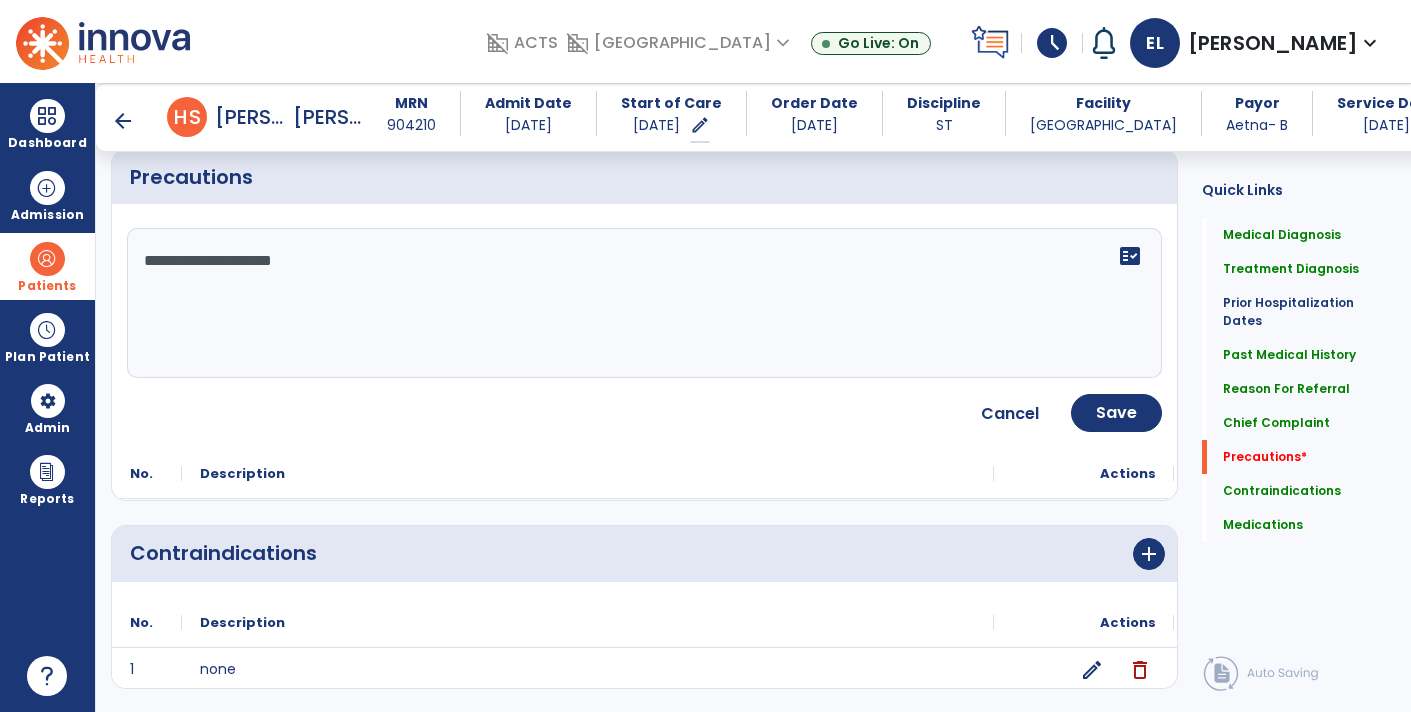scroll, scrollTop: 1510, scrollLeft: 0, axis: vertical 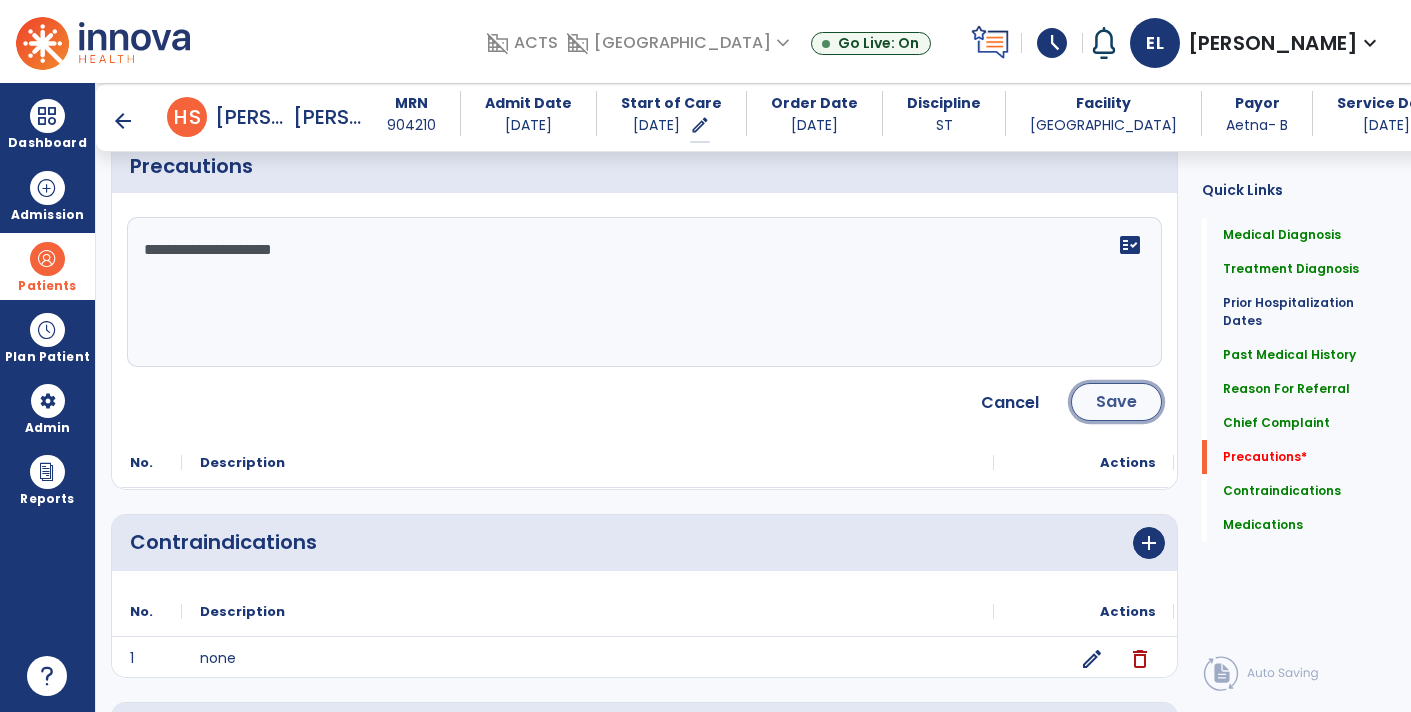 click on "Save" 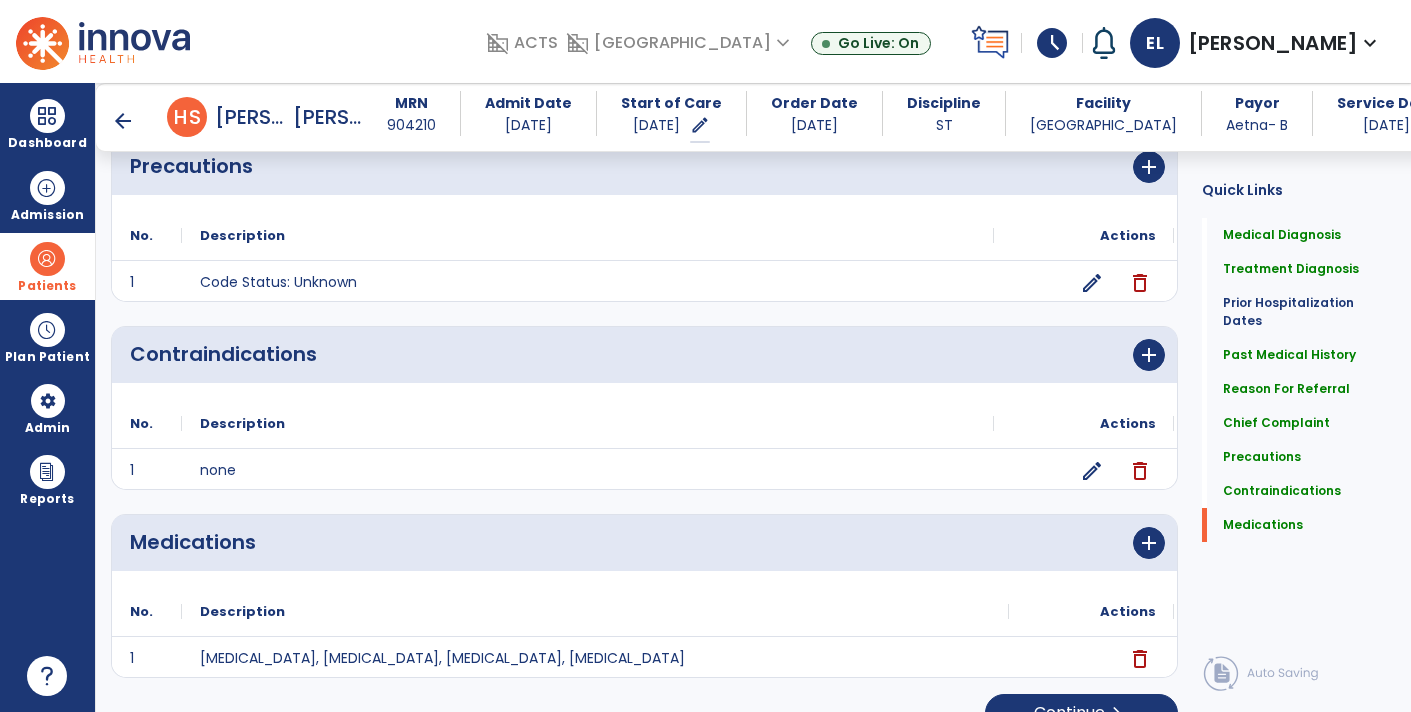 scroll, scrollTop: 1538, scrollLeft: 0, axis: vertical 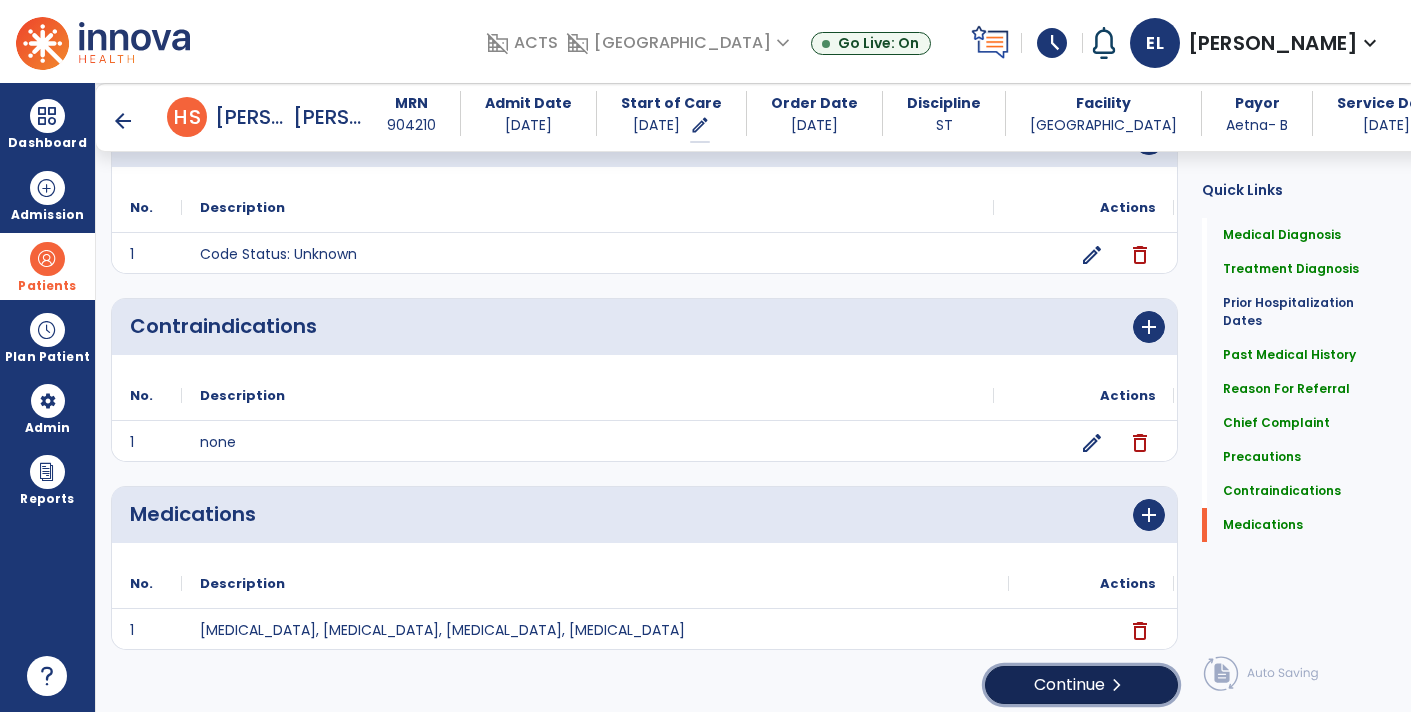 click on "Continue  chevron_right" 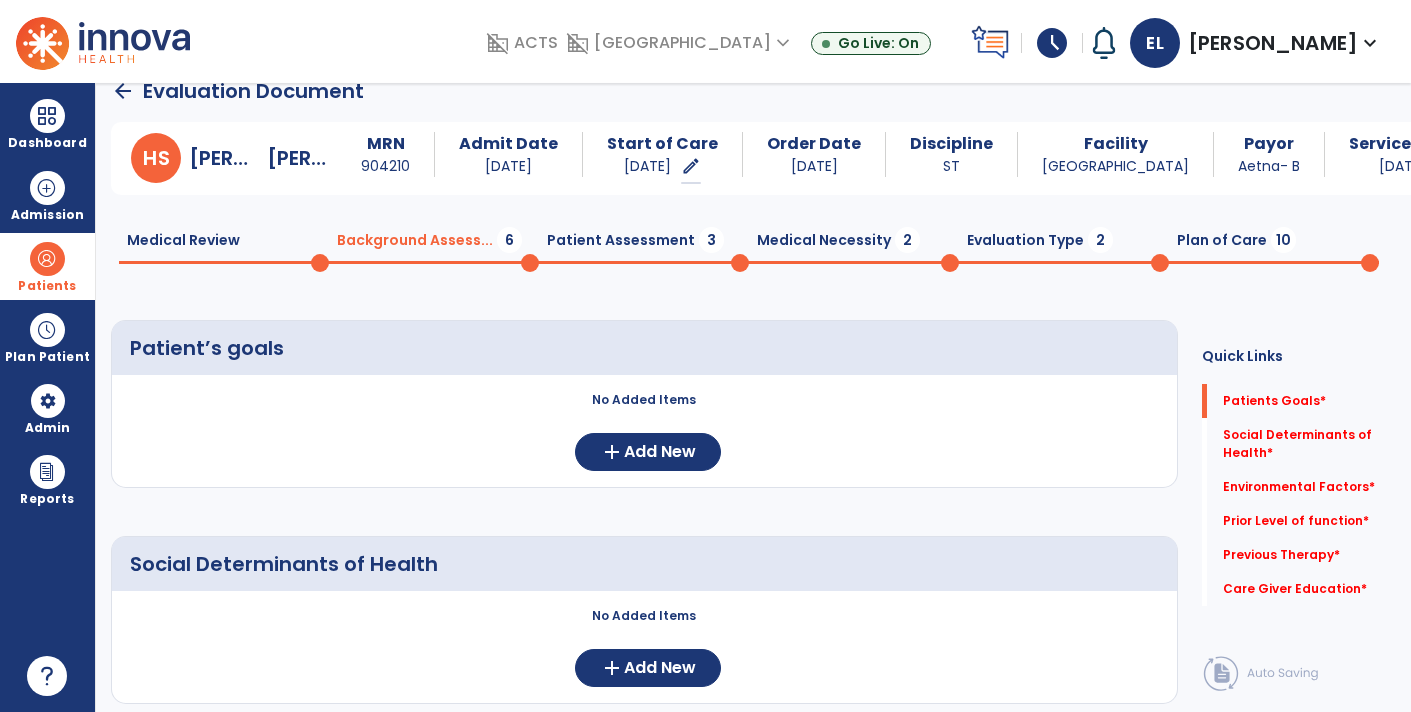 scroll, scrollTop: 27, scrollLeft: 0, axis: vertical 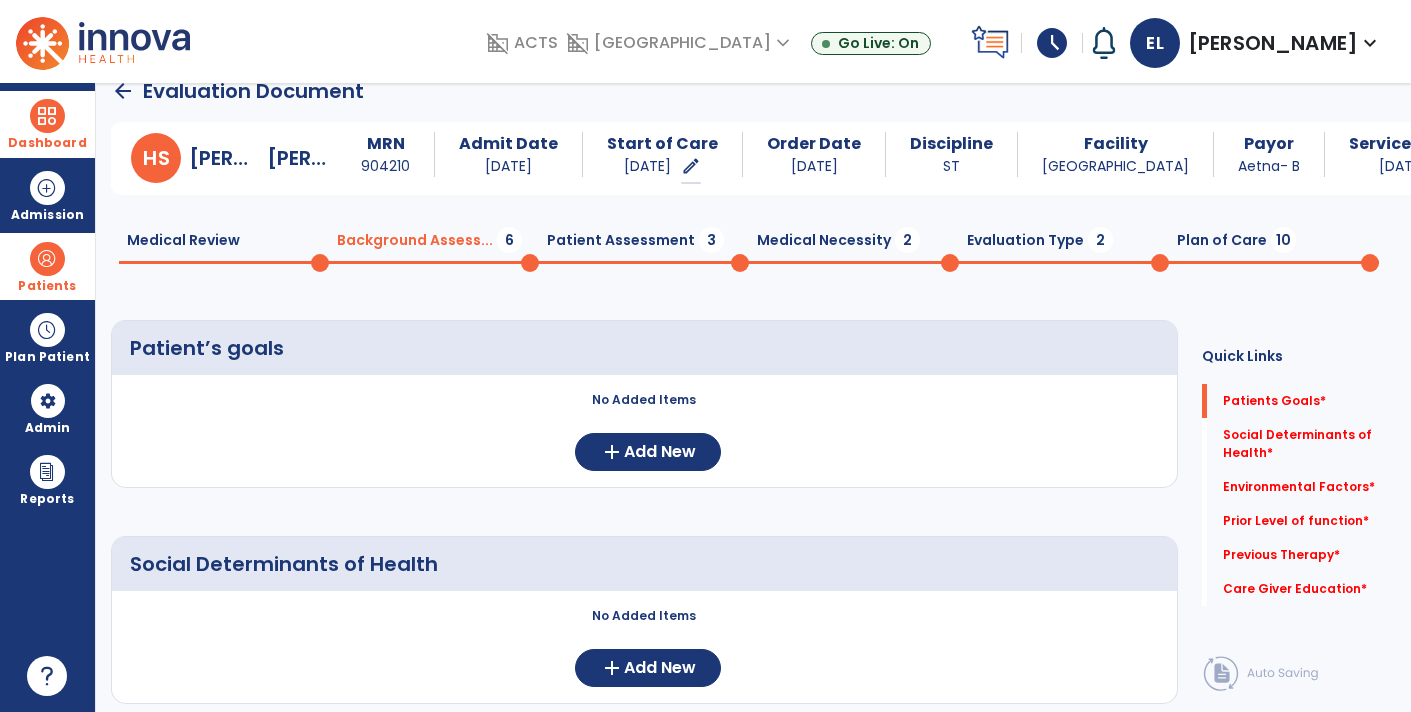 click on "Dashboard" at bounding box center (47, 124) 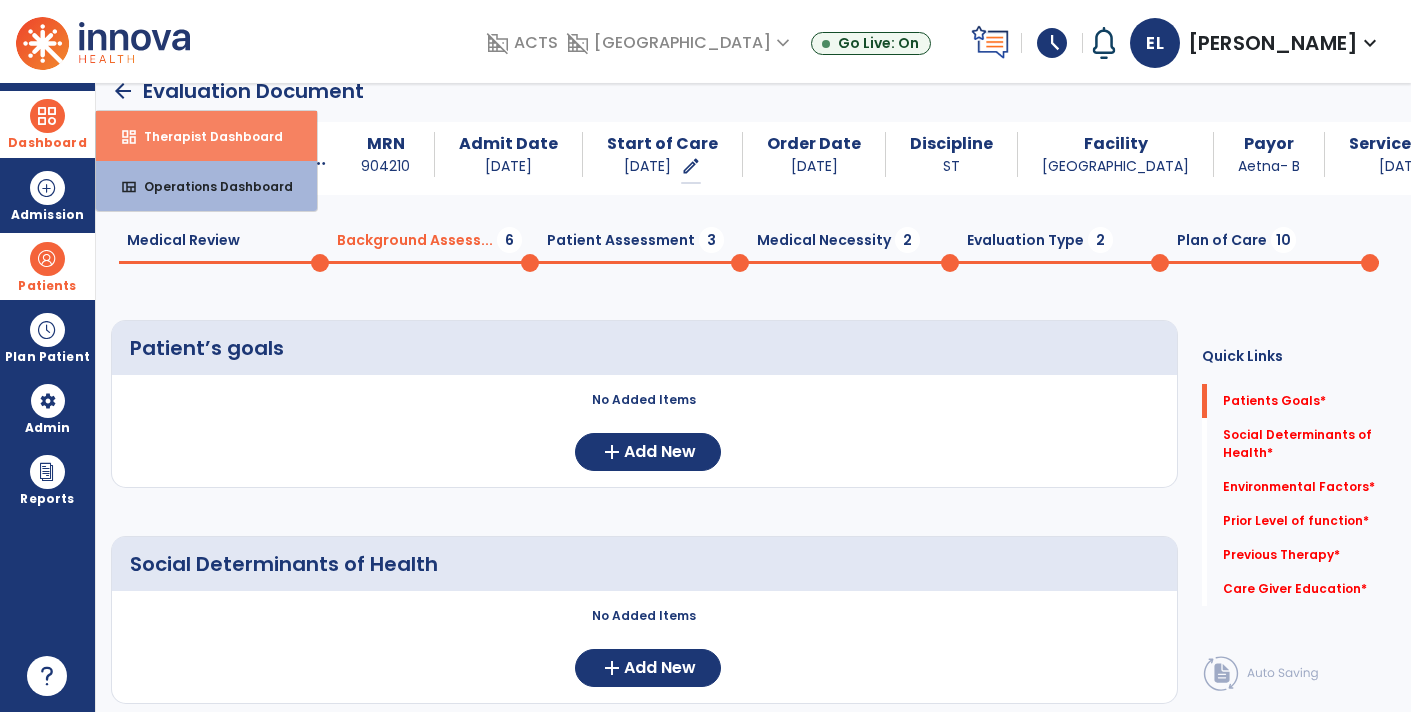 click on "dashboard  Therapist Dashboard" at bounding box center [206, 136] 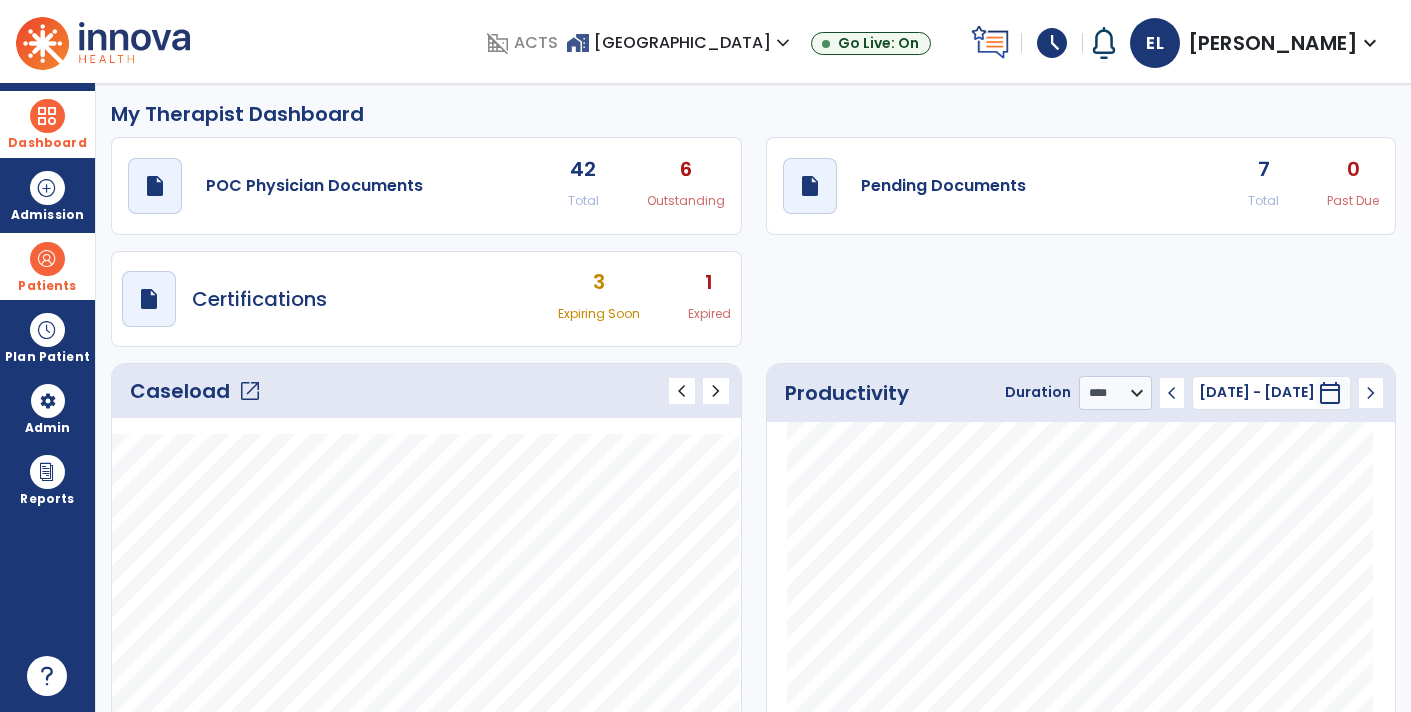 scroll, scrollTop: 7, scrollLeft: 0, axis: vertical 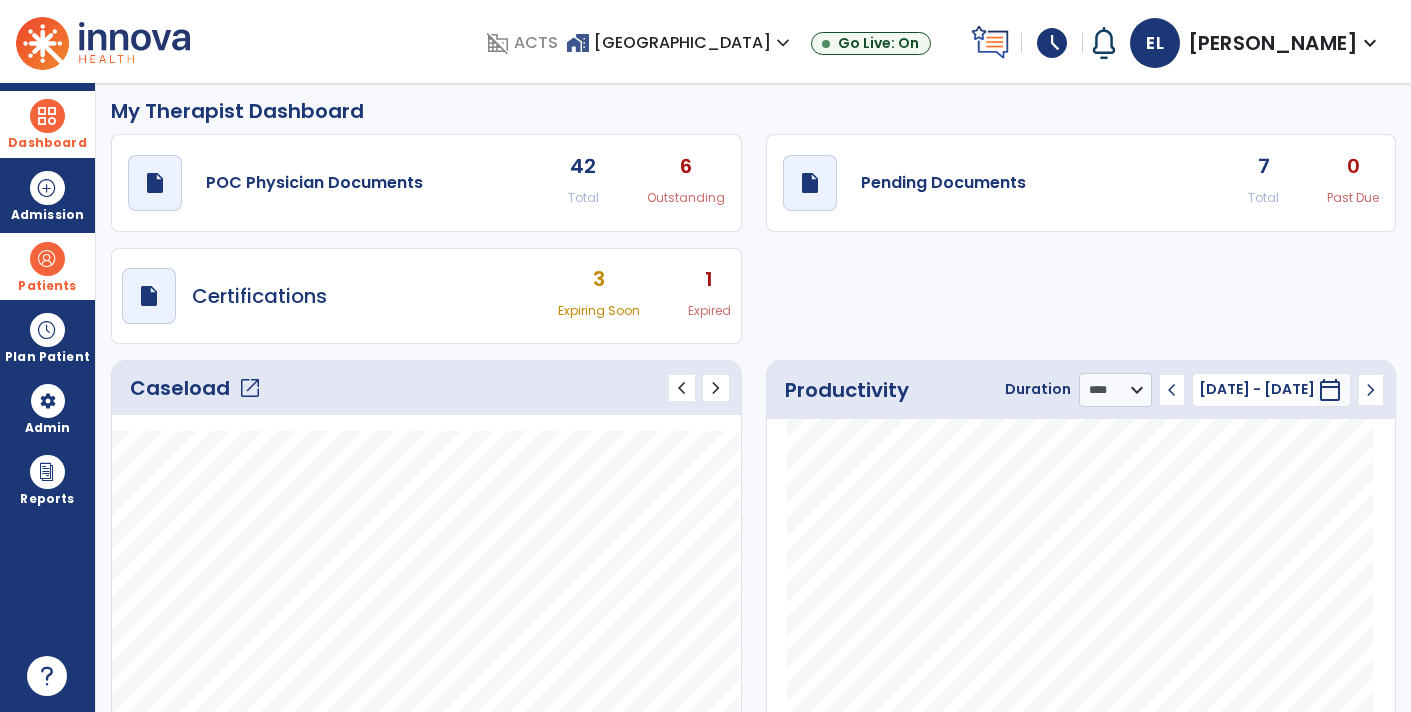 click on "Patients" at bounding box center (47, 286) 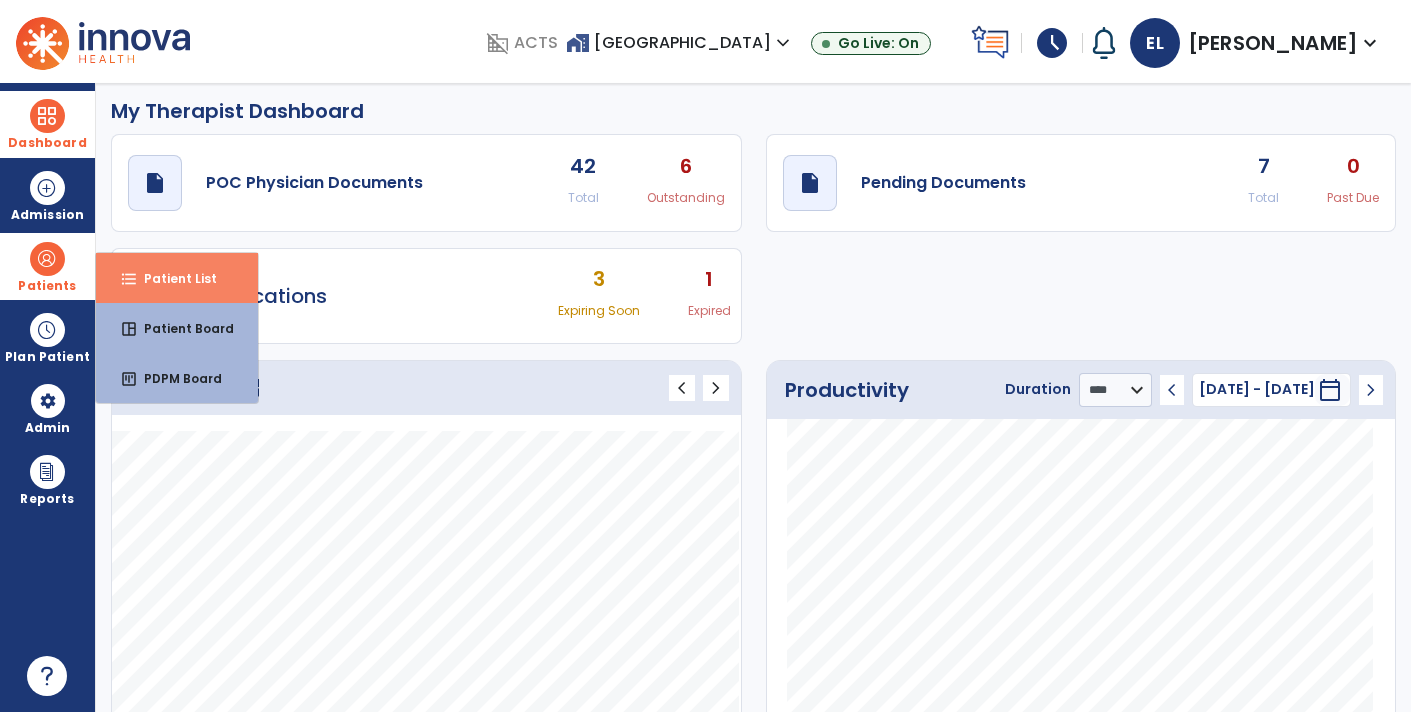 click on "format_list_bulleted  Patient List" at bounding box center (177, 278) 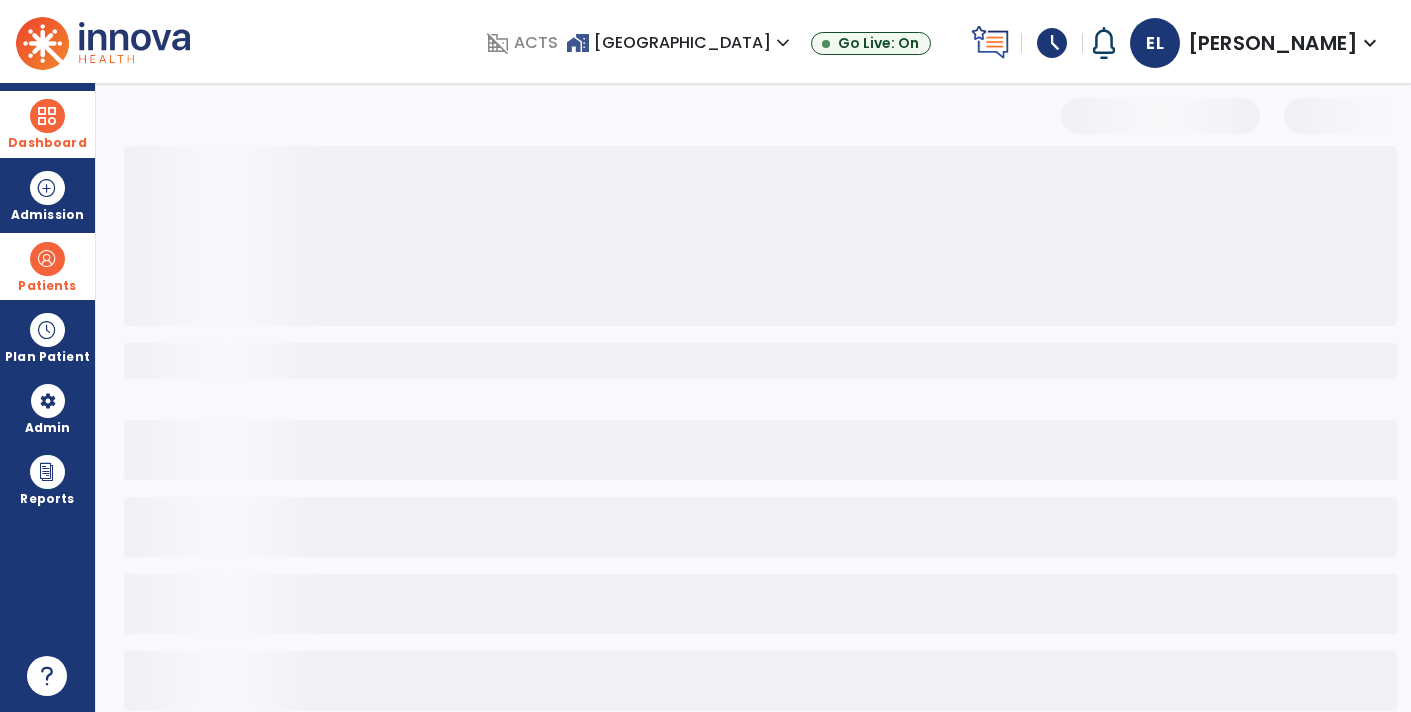 select on "***" 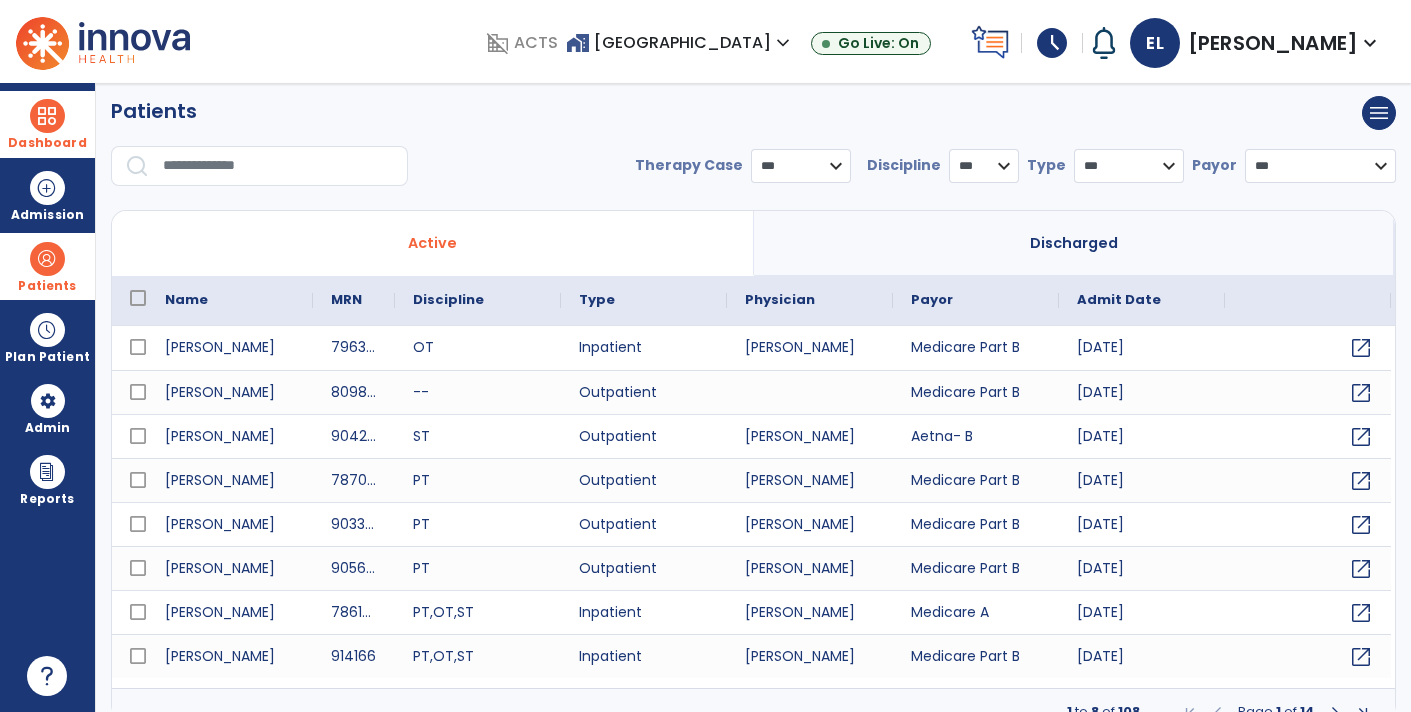 click at bounding box center [278, 166] 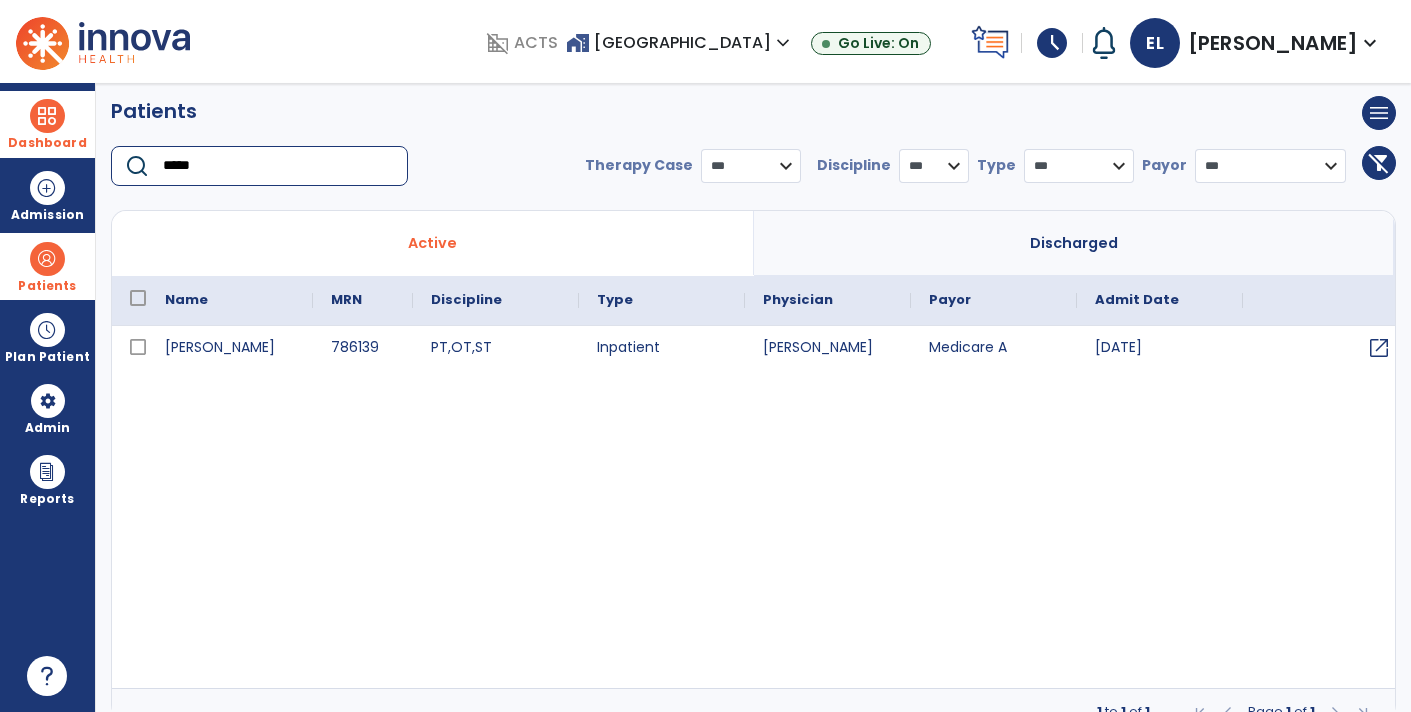 type on "*****" 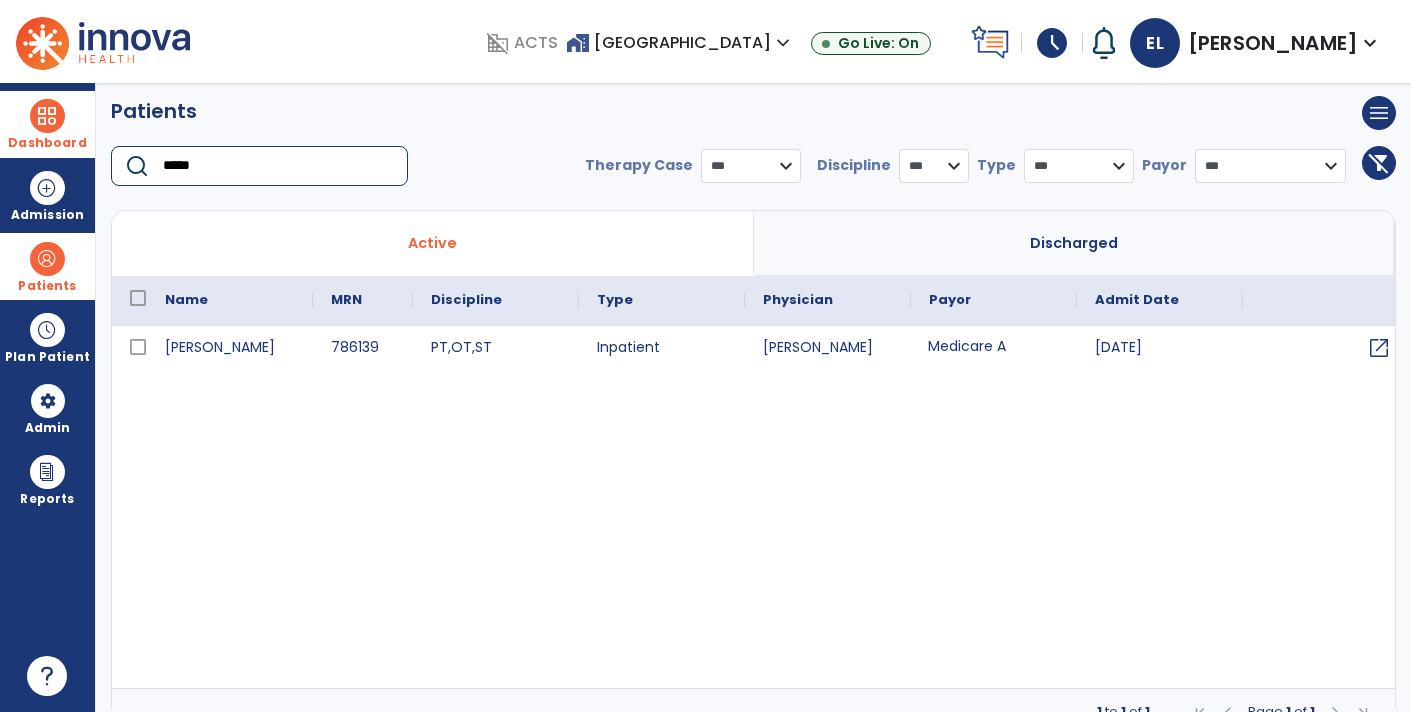 click on "Medicare A" at bounding box center [994, 348] 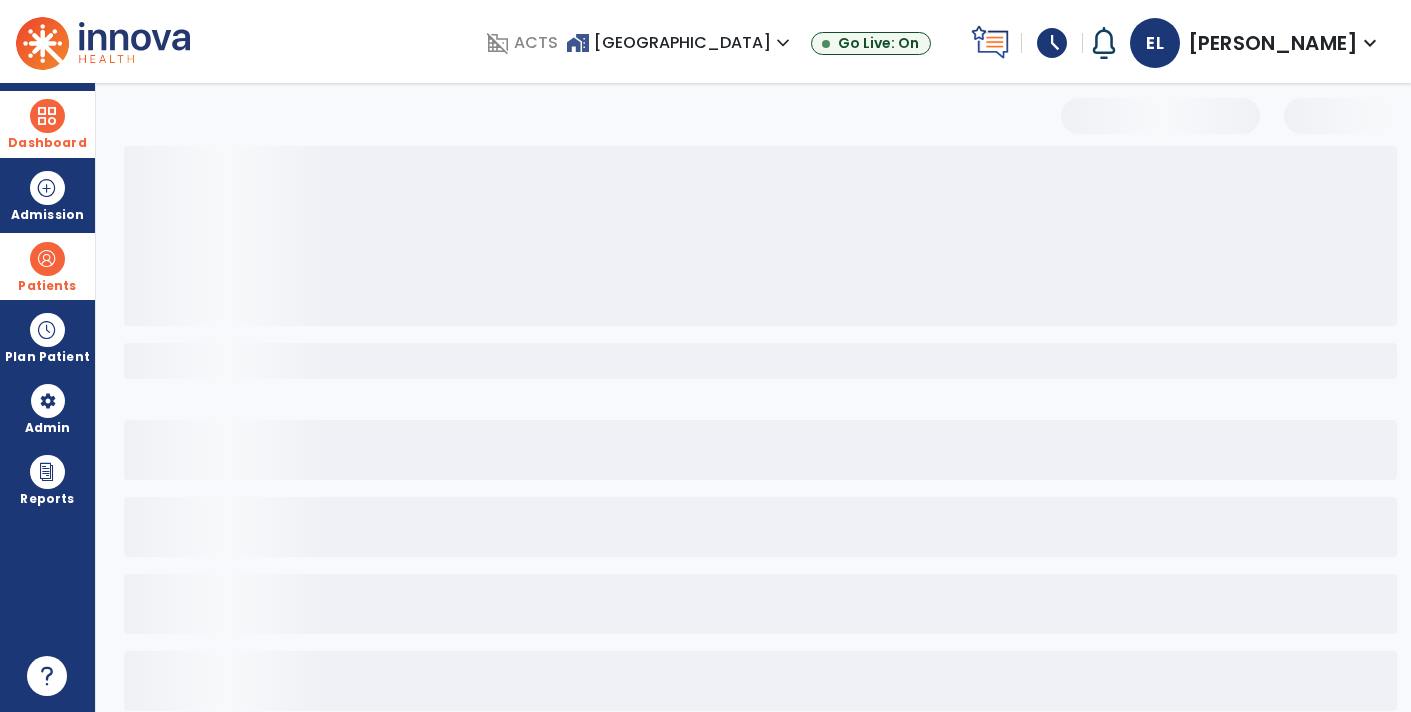 click at bounding box center [760, 361] 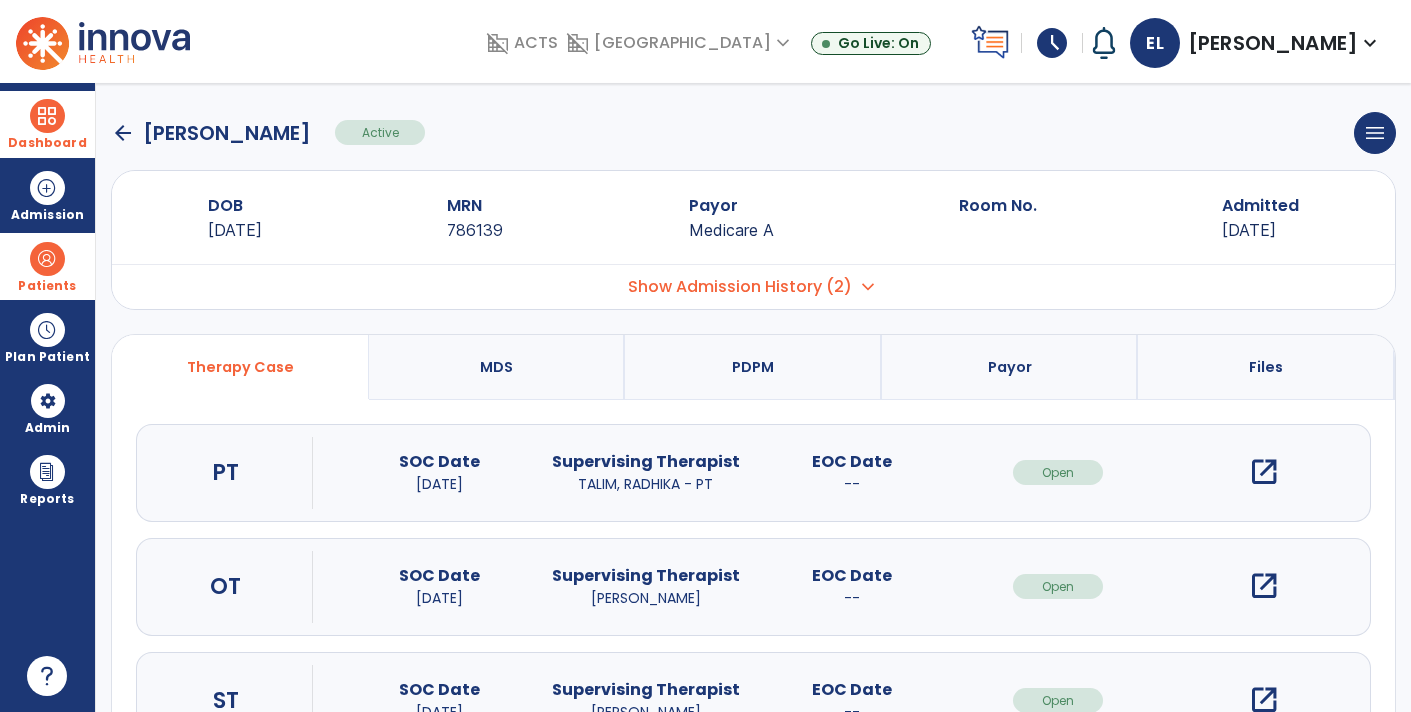 click on "open_in_new" at bounding box center [1264, 472] 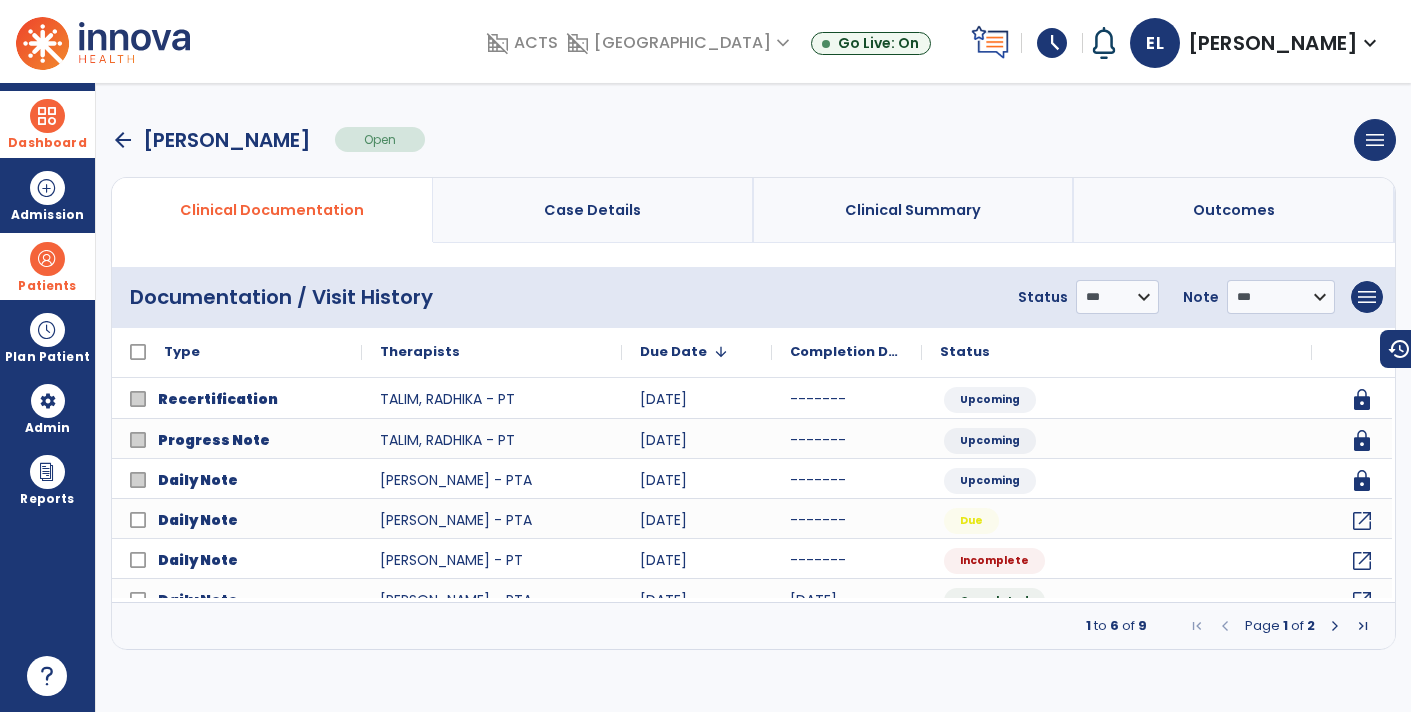 scroll, scrollTop: 0, scrollLeft: 0, axis: both 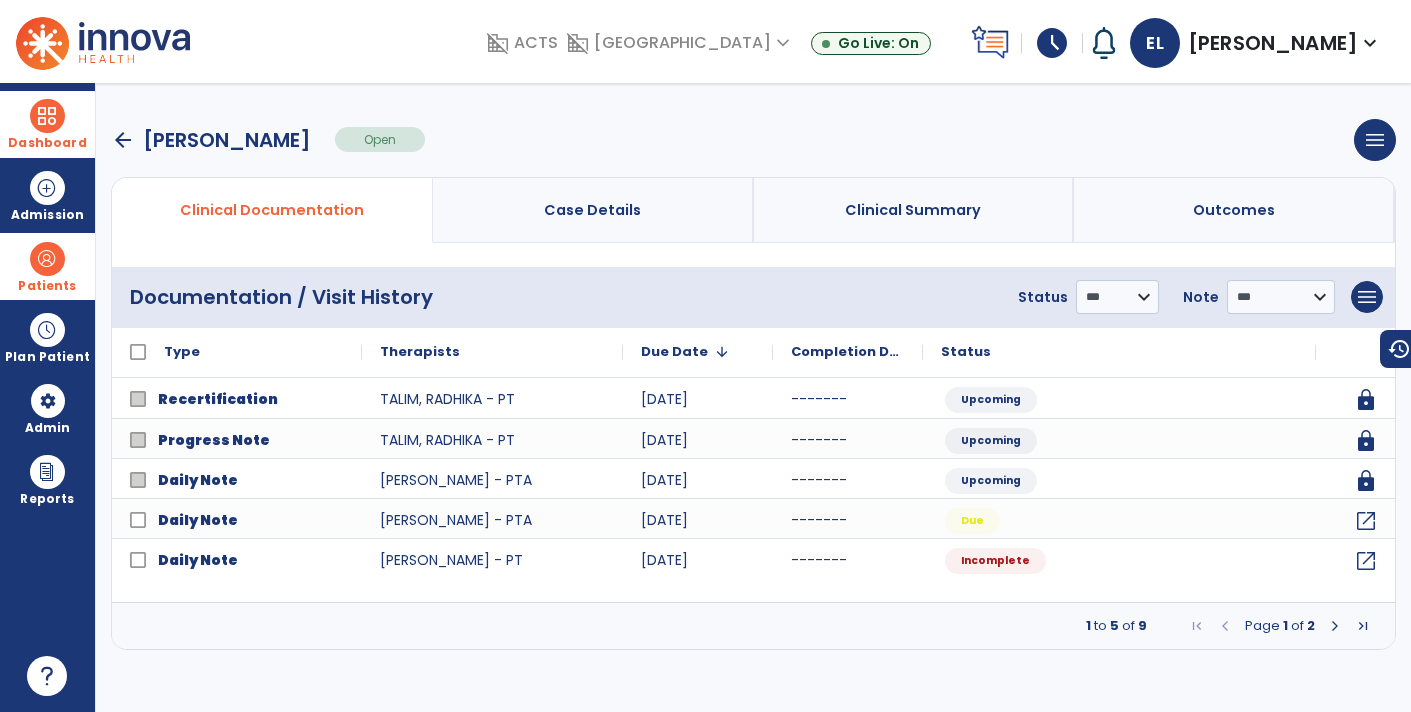 click at bounding box center [1363, 626] 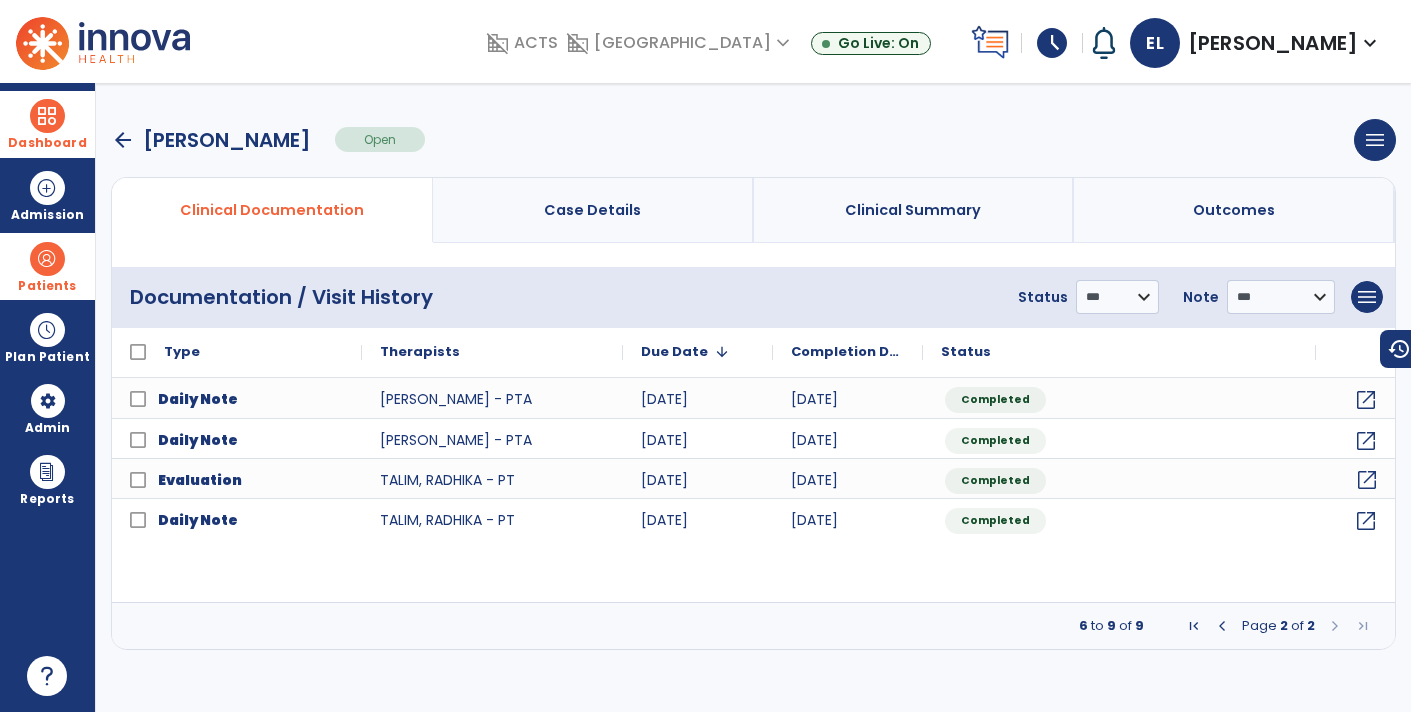 click on "open_in_new" 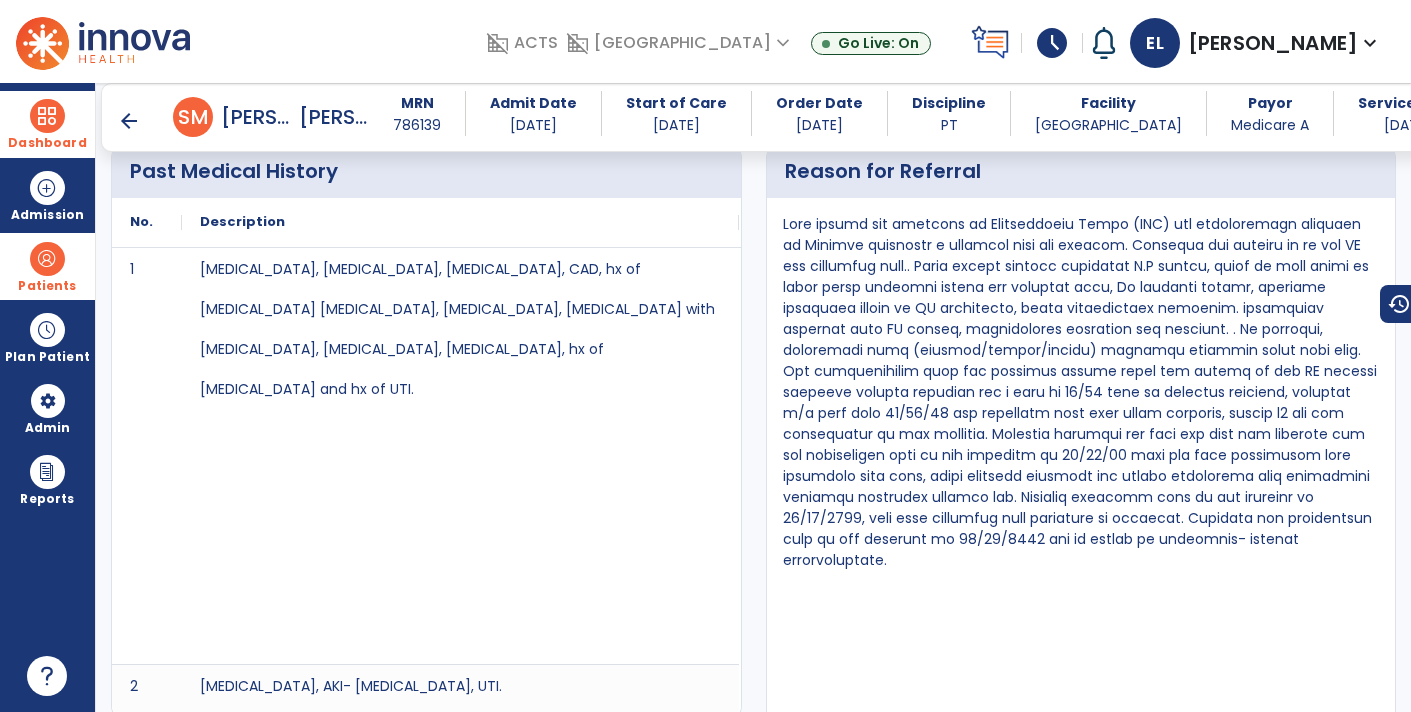 scroll, scrollTop: 709, scrollLeft: 0, axis: vertical 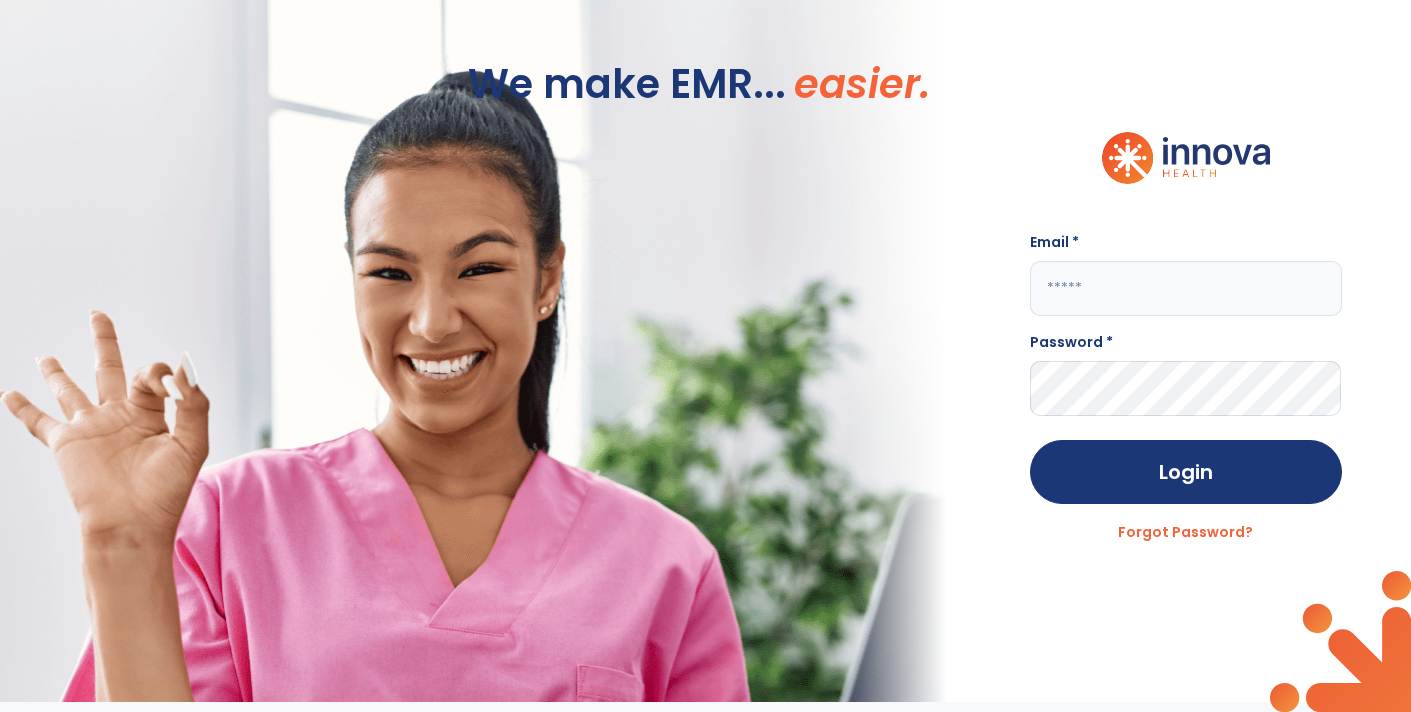 type on "**********" 